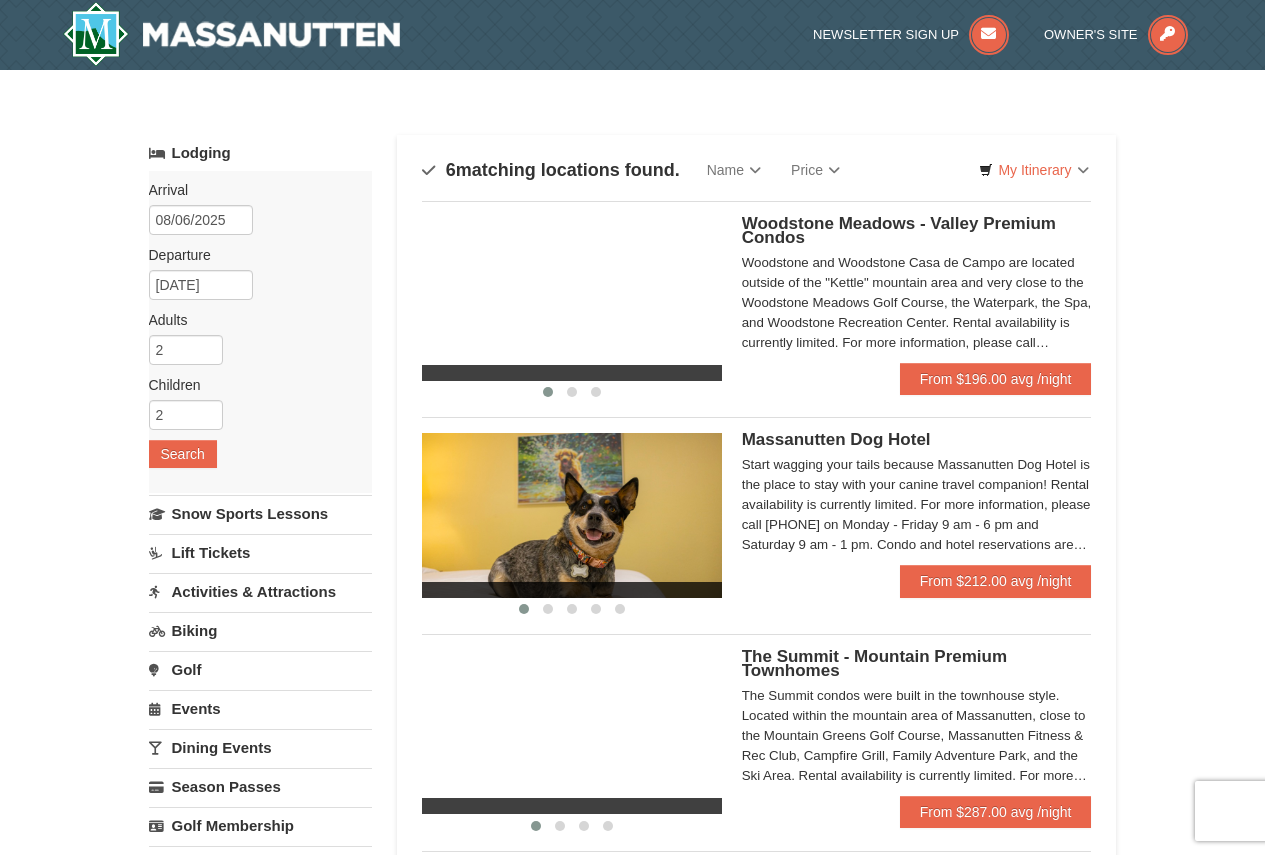 scroll, scrollTop: 0, scrollLeft: 0, axis: both 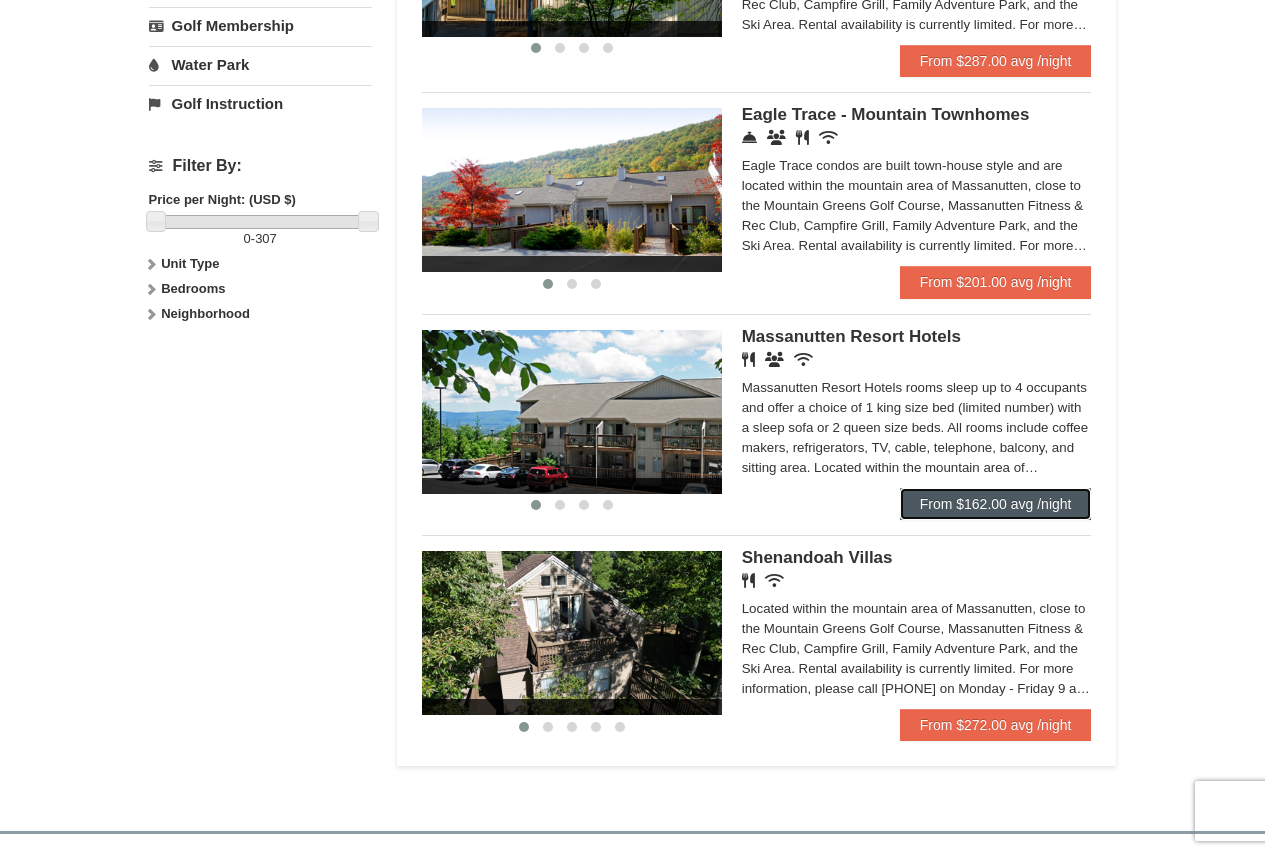 click on "From $162.00 avg /night" at bounding box center [996, 504] 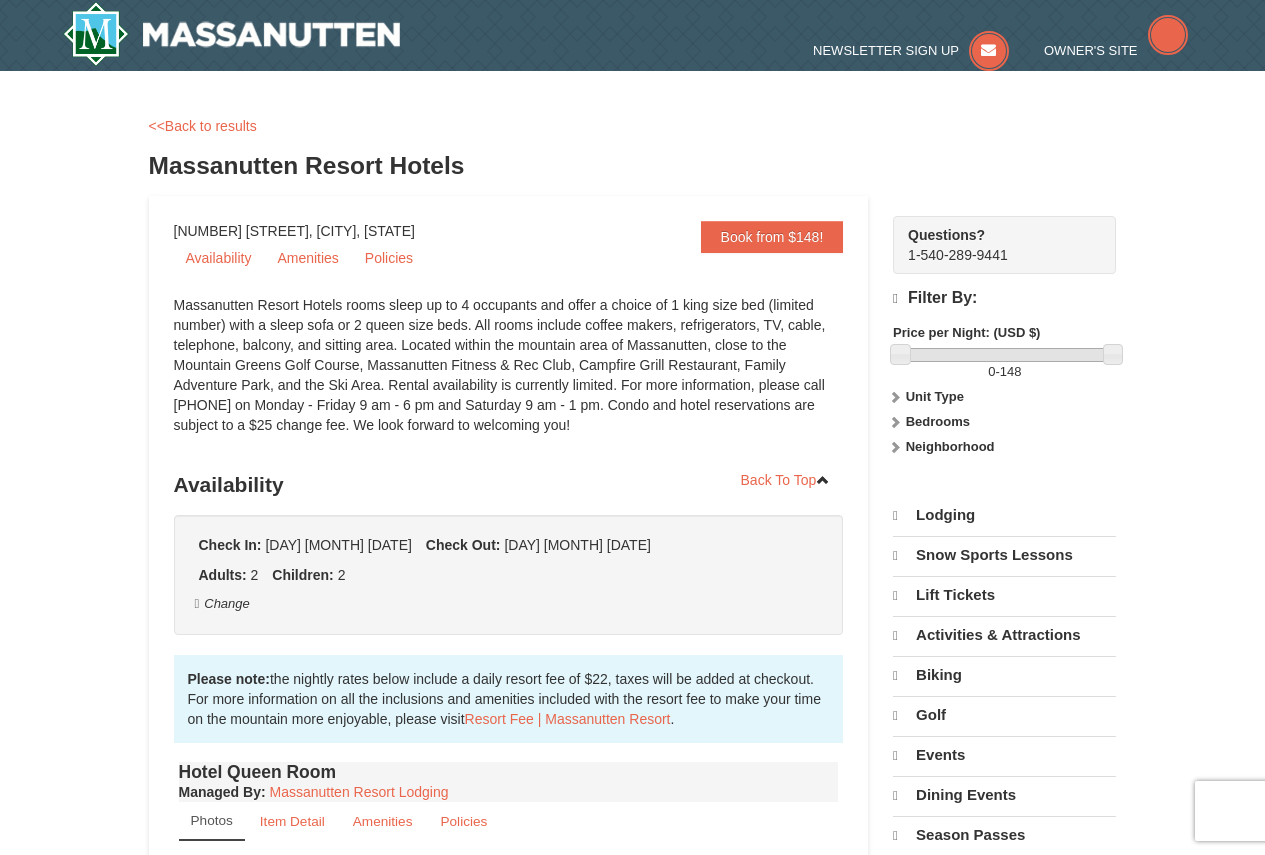 scroll, scrollTop: 0, scrollLeft: 0, axis: both 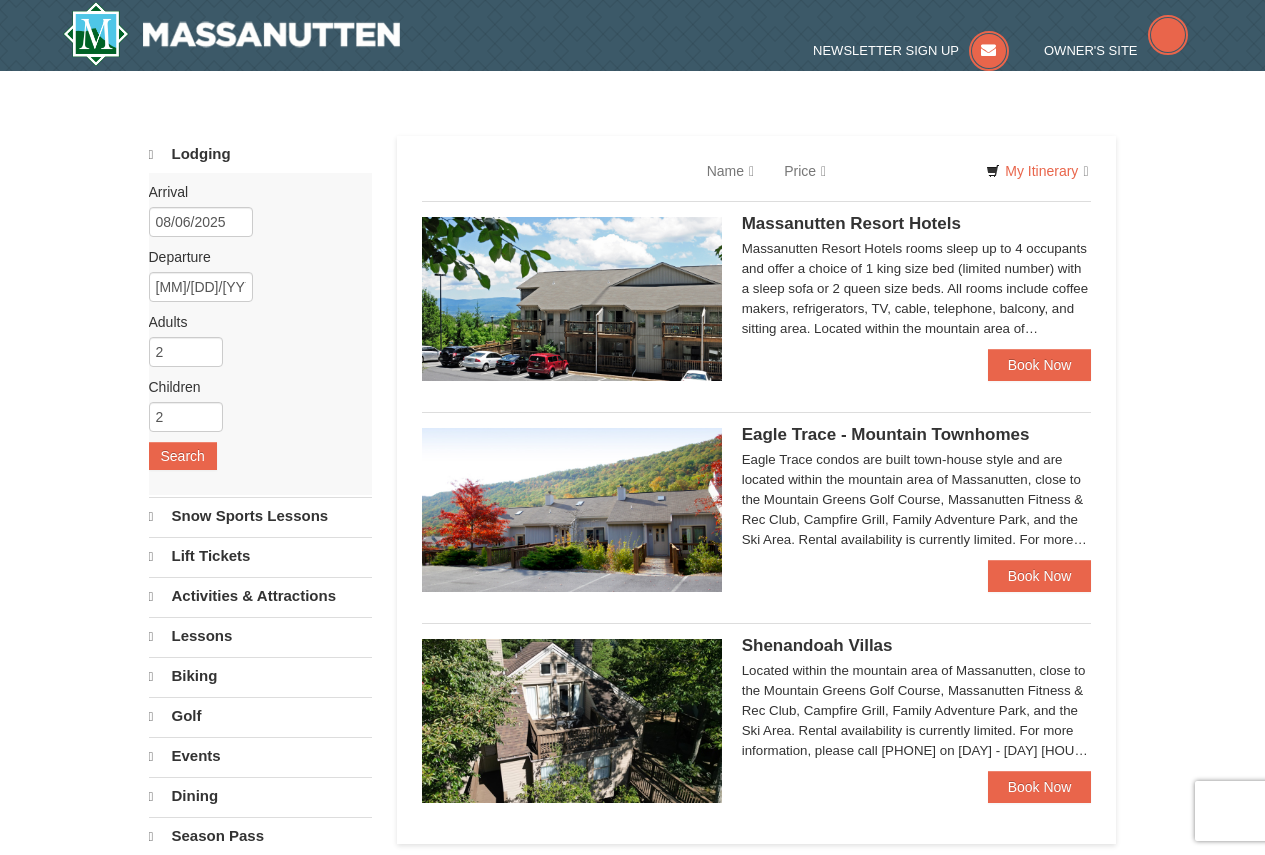 select on "8" 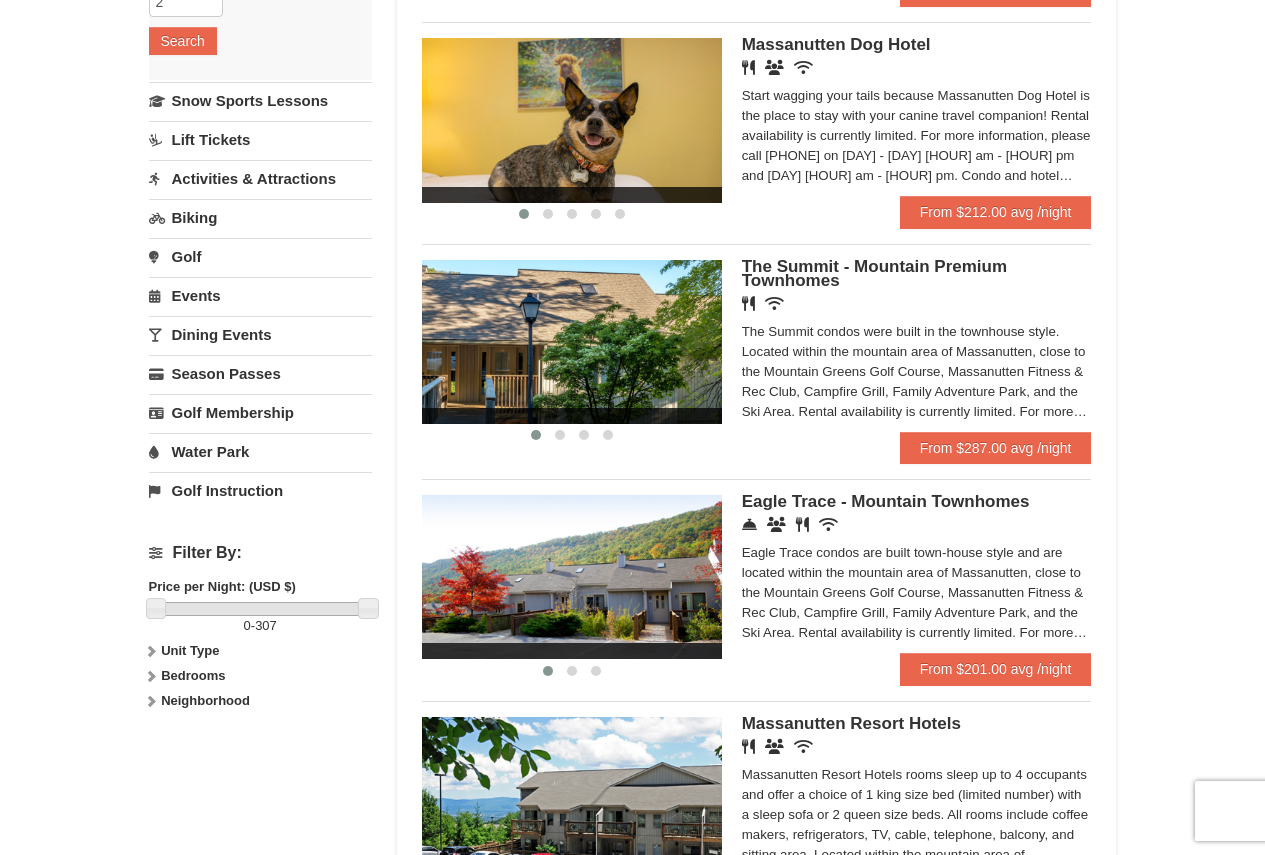 scroll, scrollTop: 800, scrollLeft: 0, axis: vertical 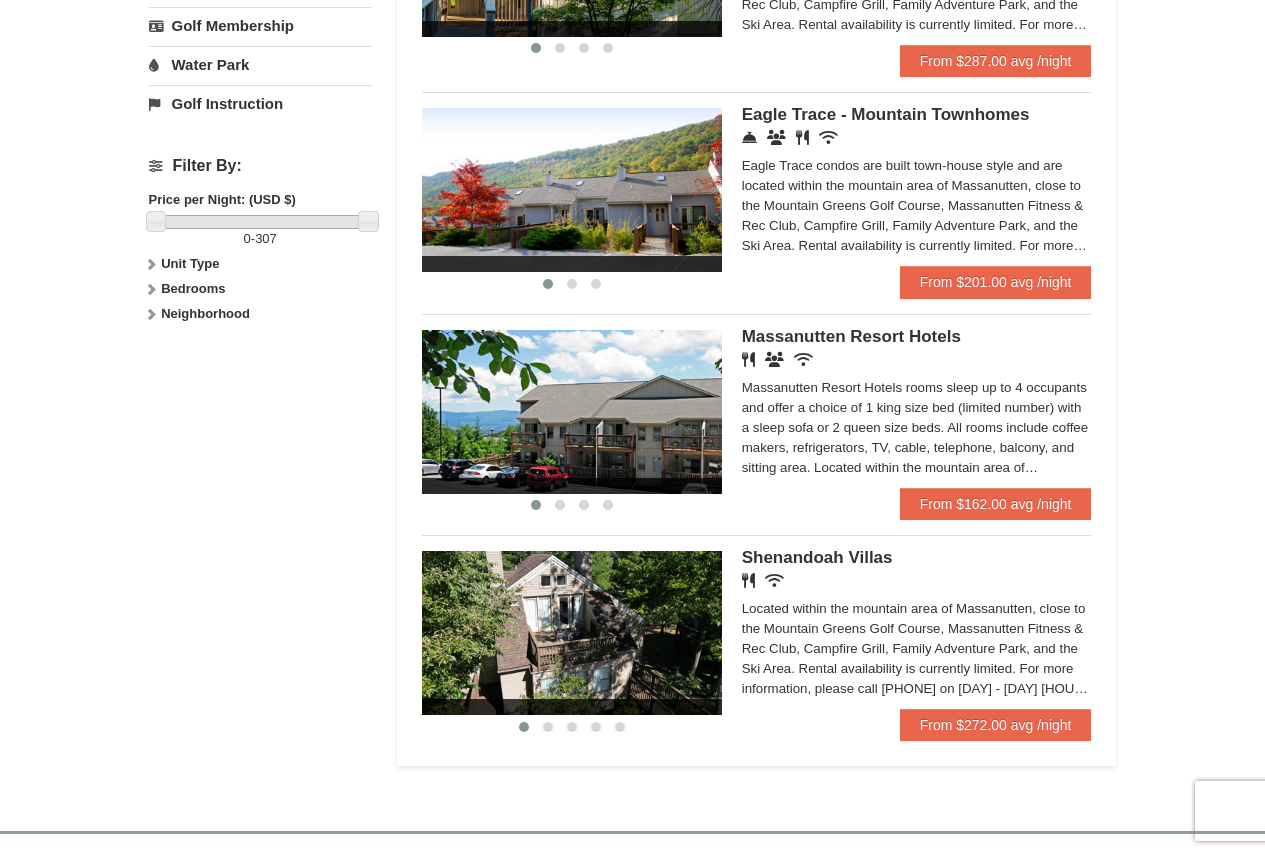 click at bounding box center [572, 412] 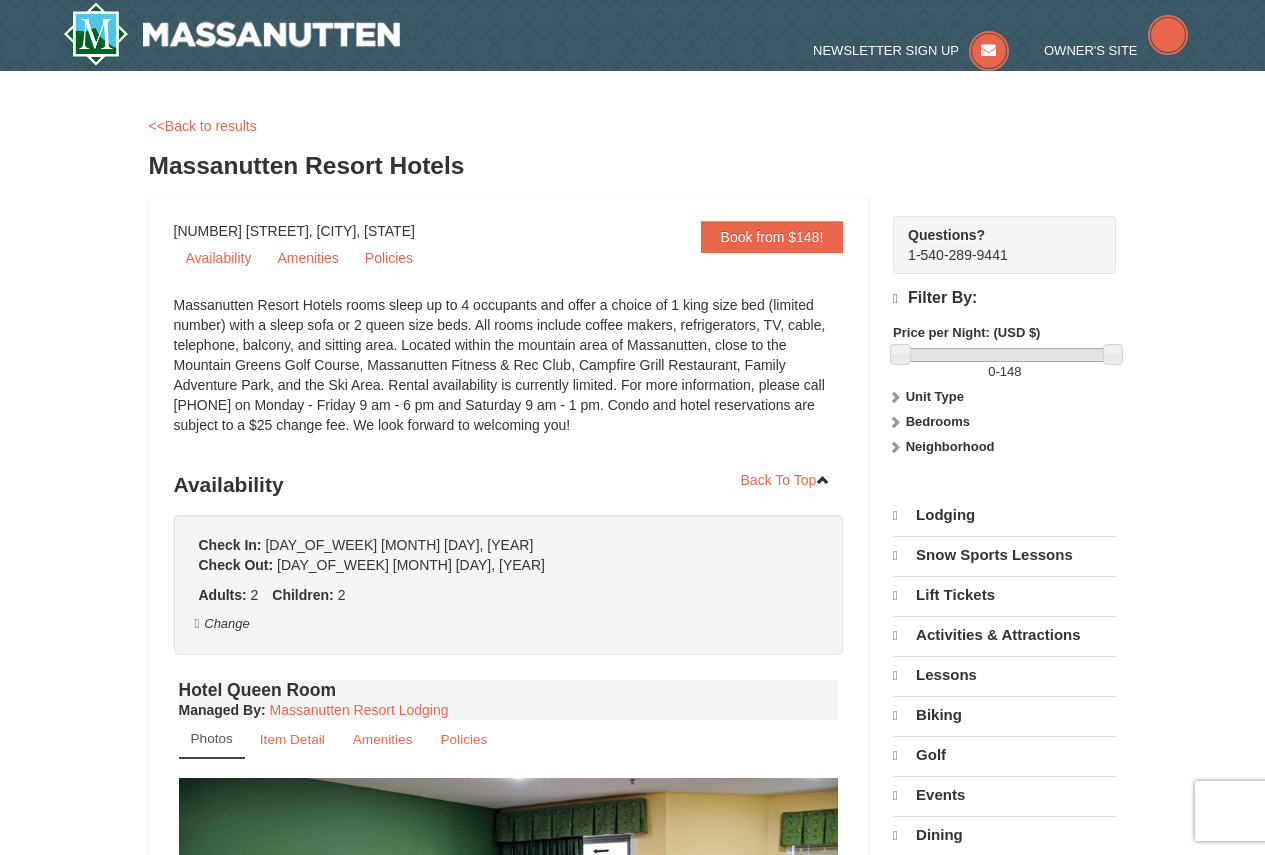 scroll, scrollTop: 0, scrollLeft: 0, axis: both 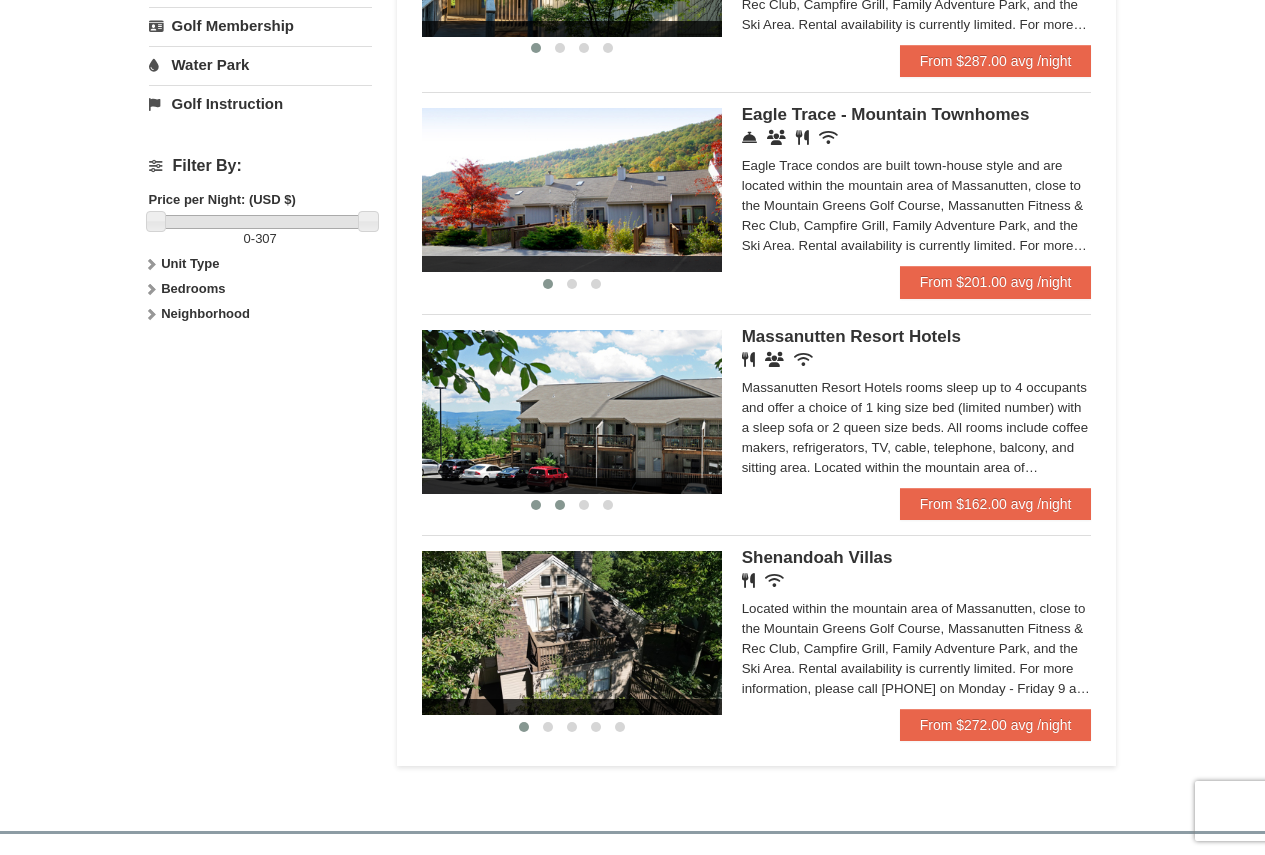 click at bounding box center (560, 505) 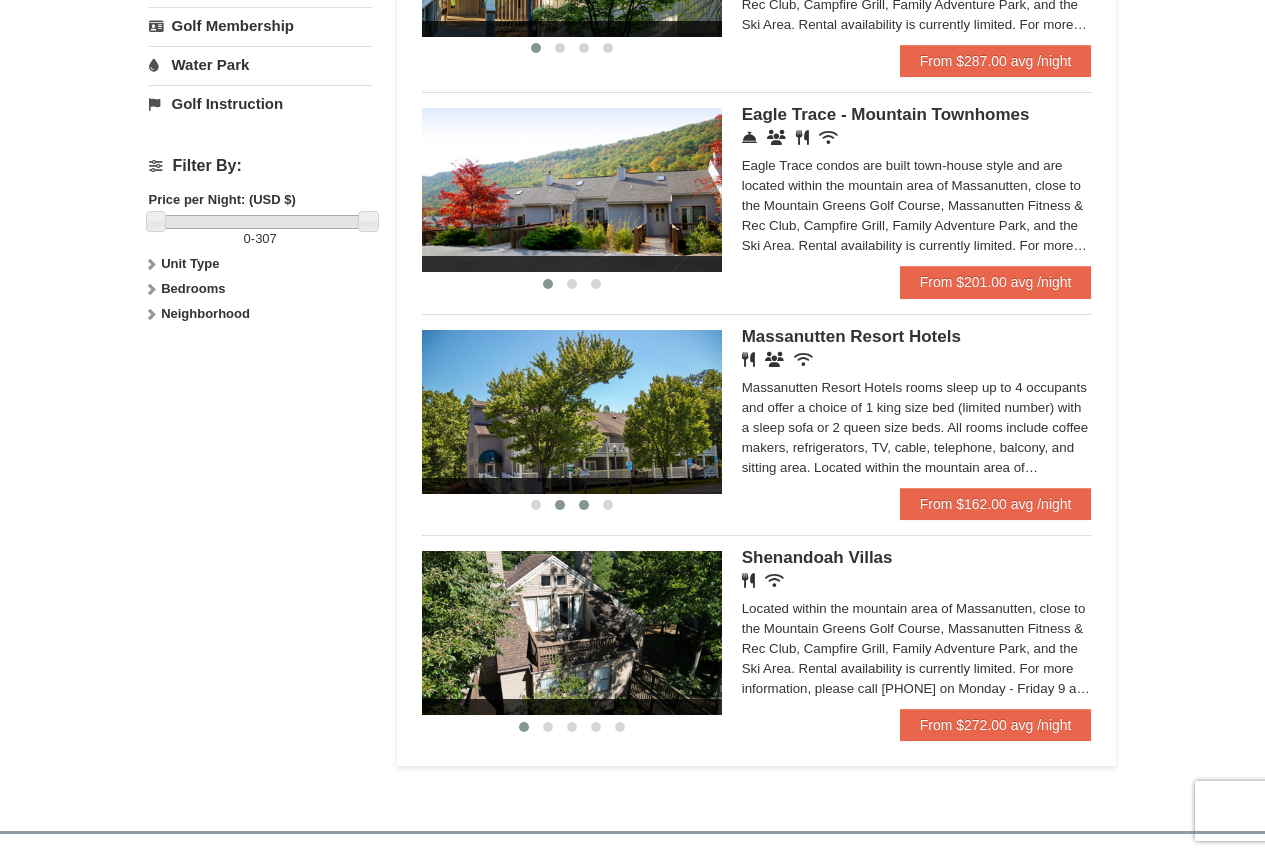 click at bounding box center [584, 505] 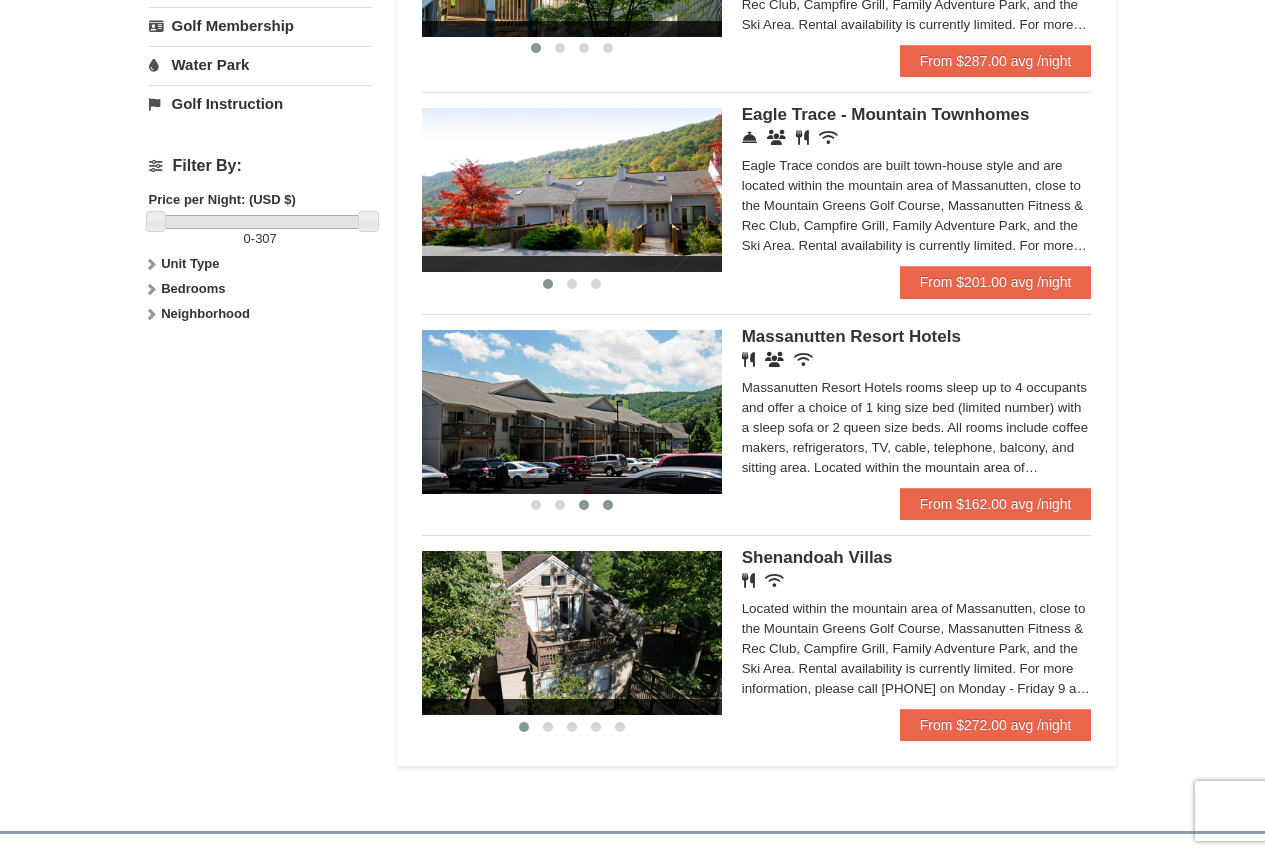 click at bounding box center [608, 505] 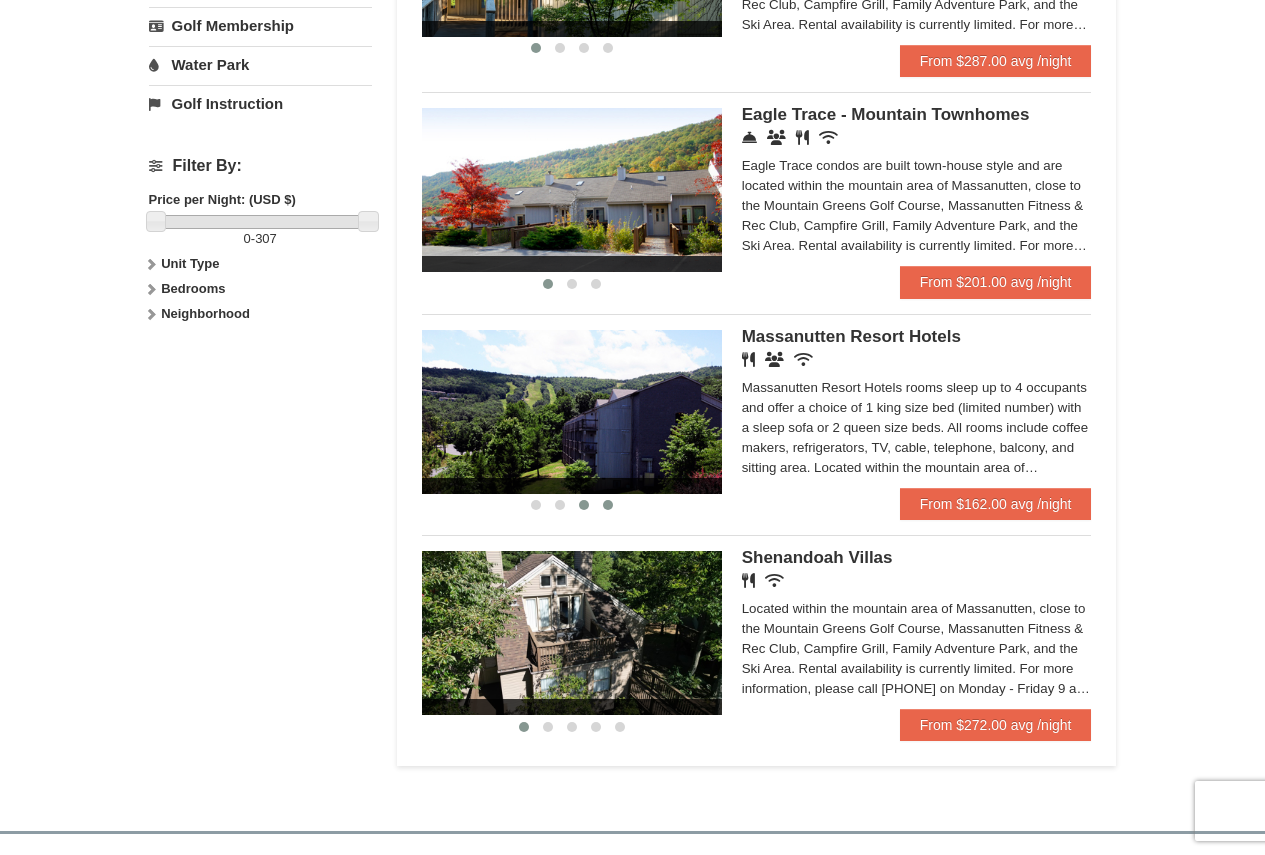 click at bounding box center (584, 505) 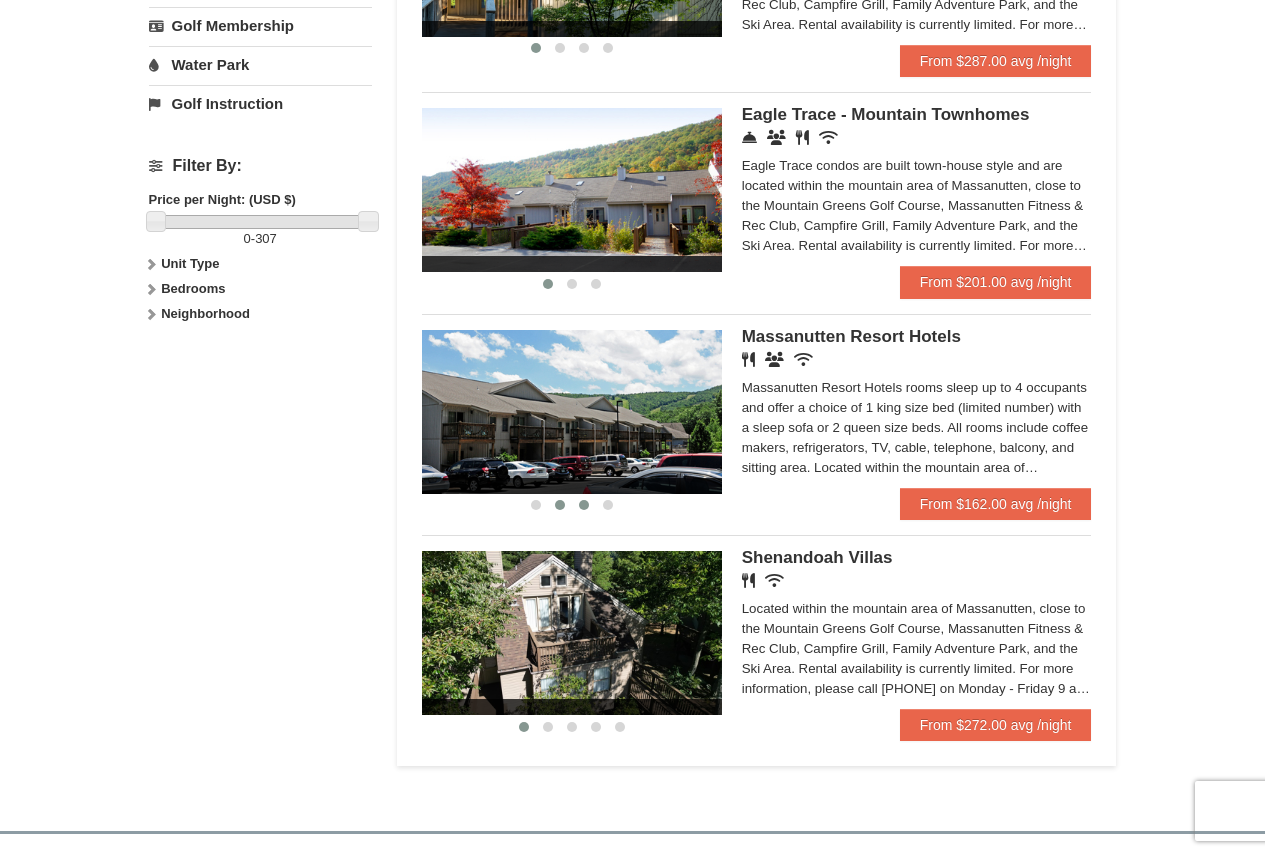 click at bounding box center (560, 505) 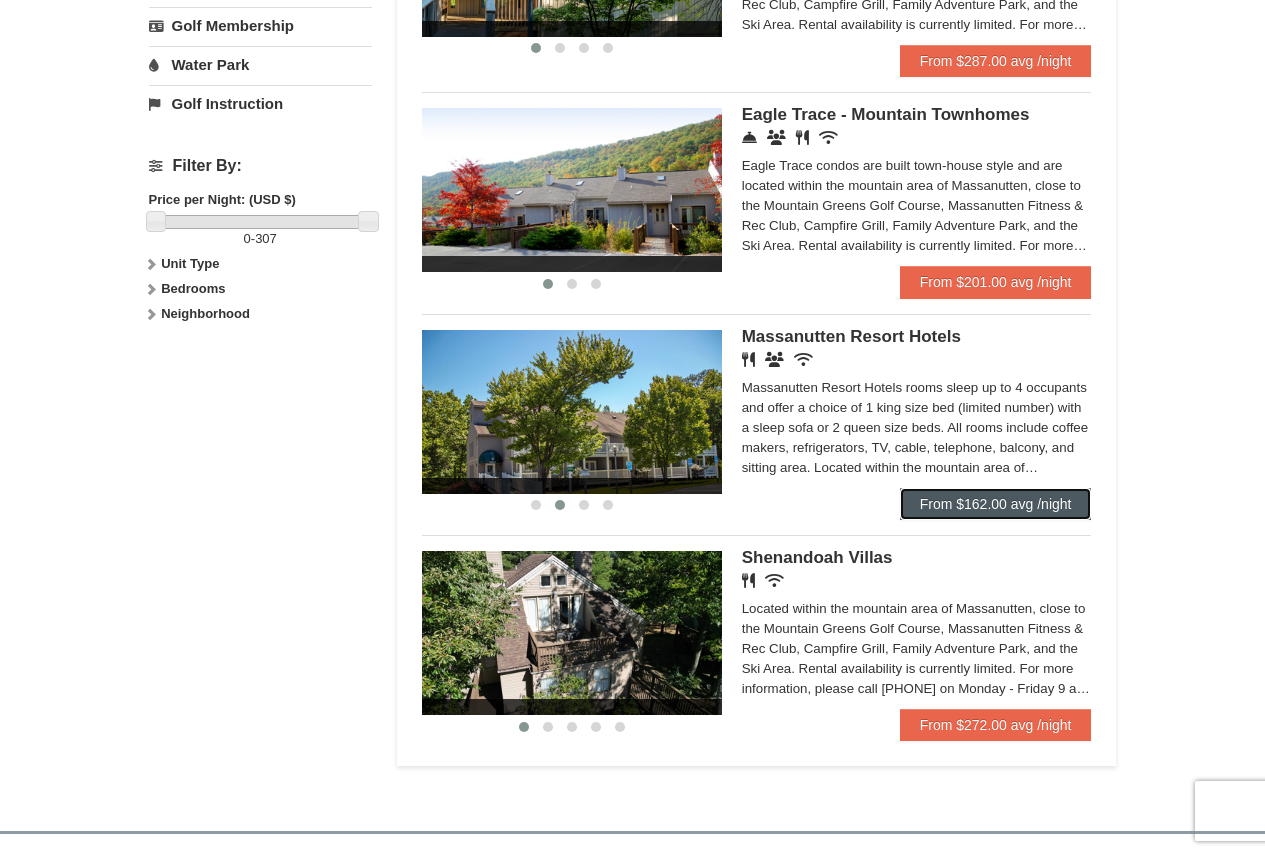 click on "From $162.00 avg /night" at bounding box center [996, 504] 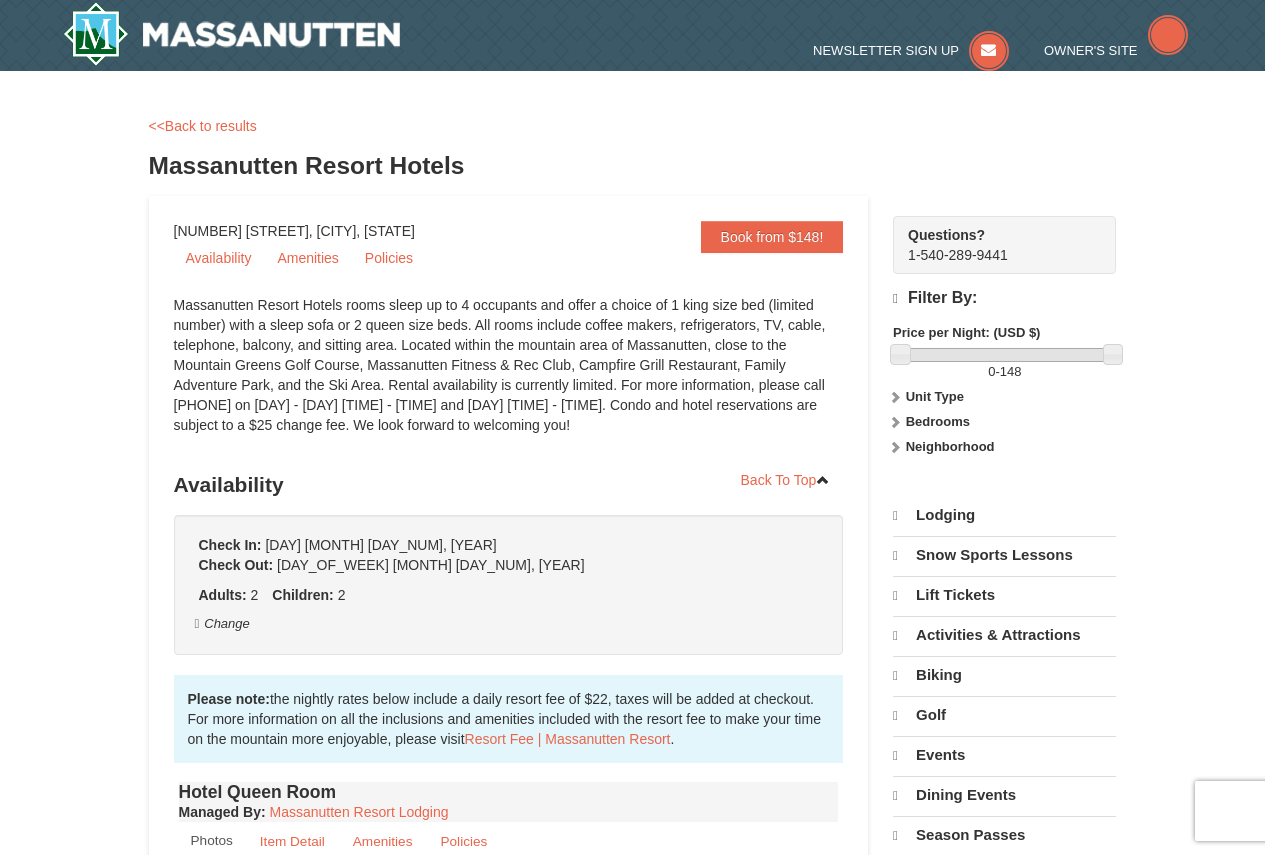 scroll, scrollTop: 0, scrollLeft: 0, axis: both 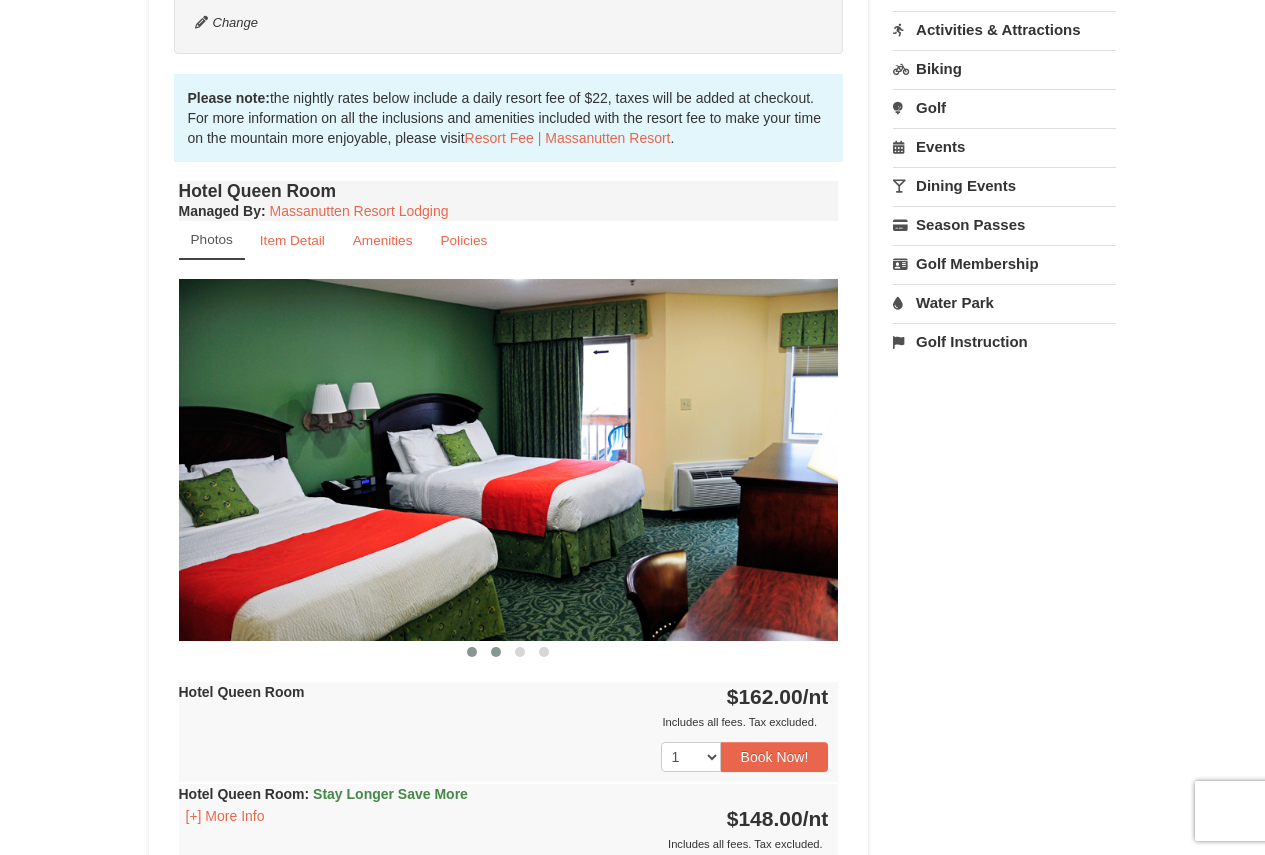 click at bounding box center (496, 652) 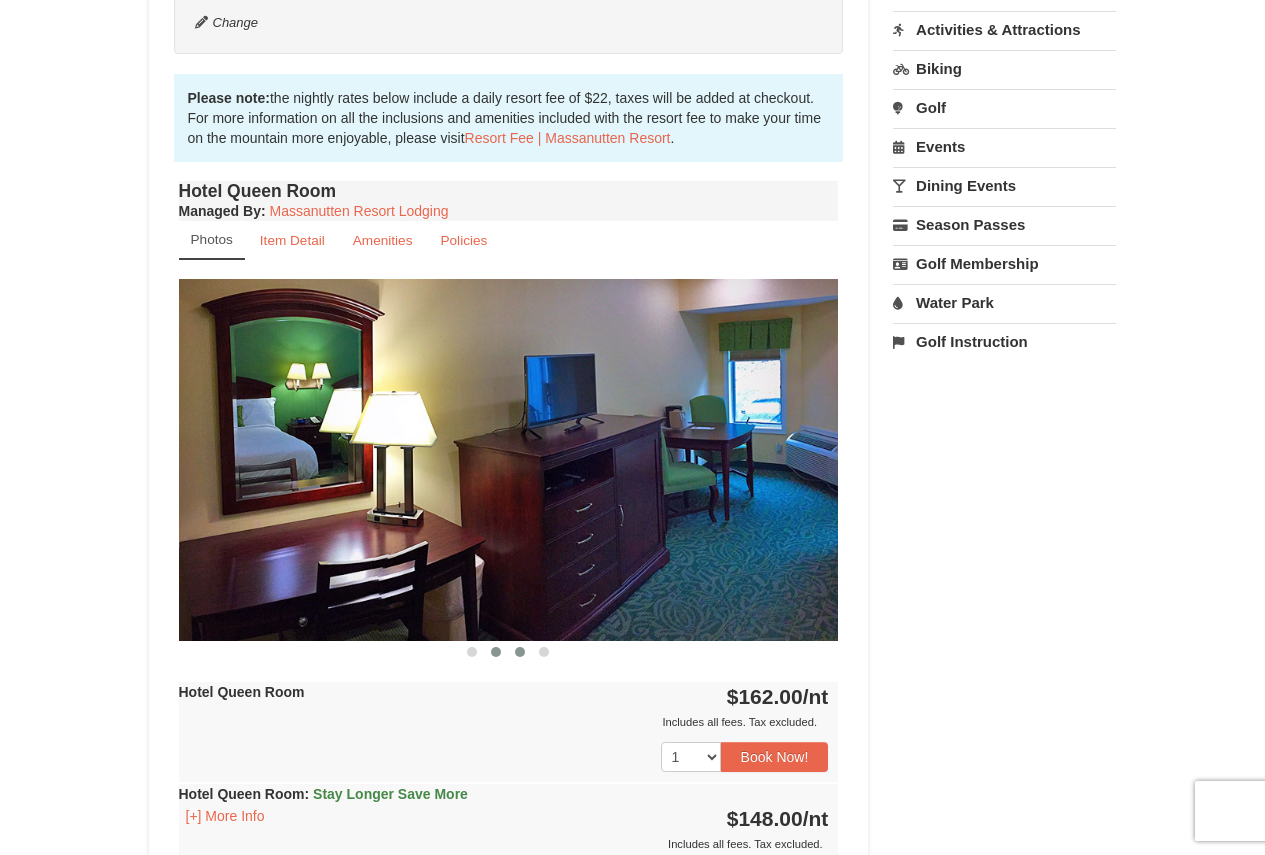 click at bounding box center (520, 652) 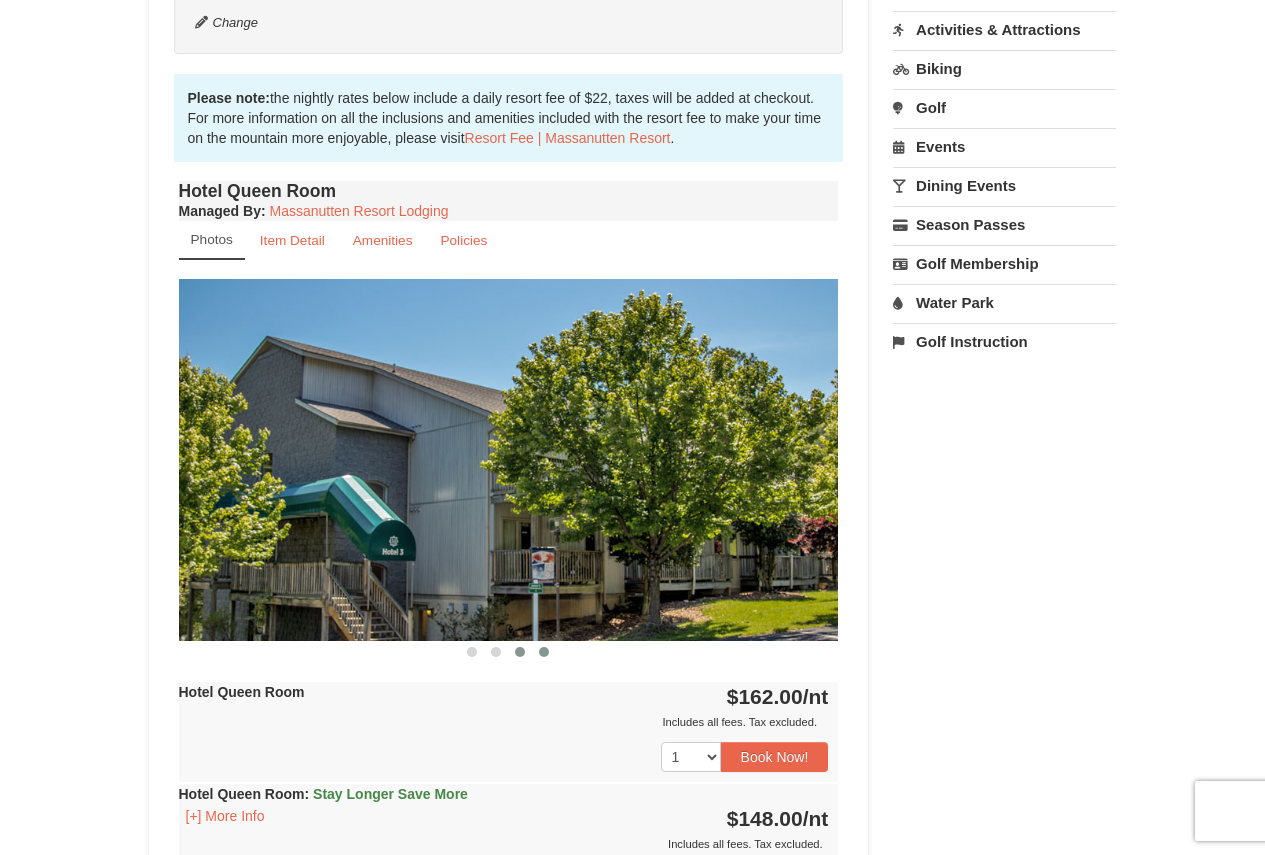 click at bounding box center [544, 652] 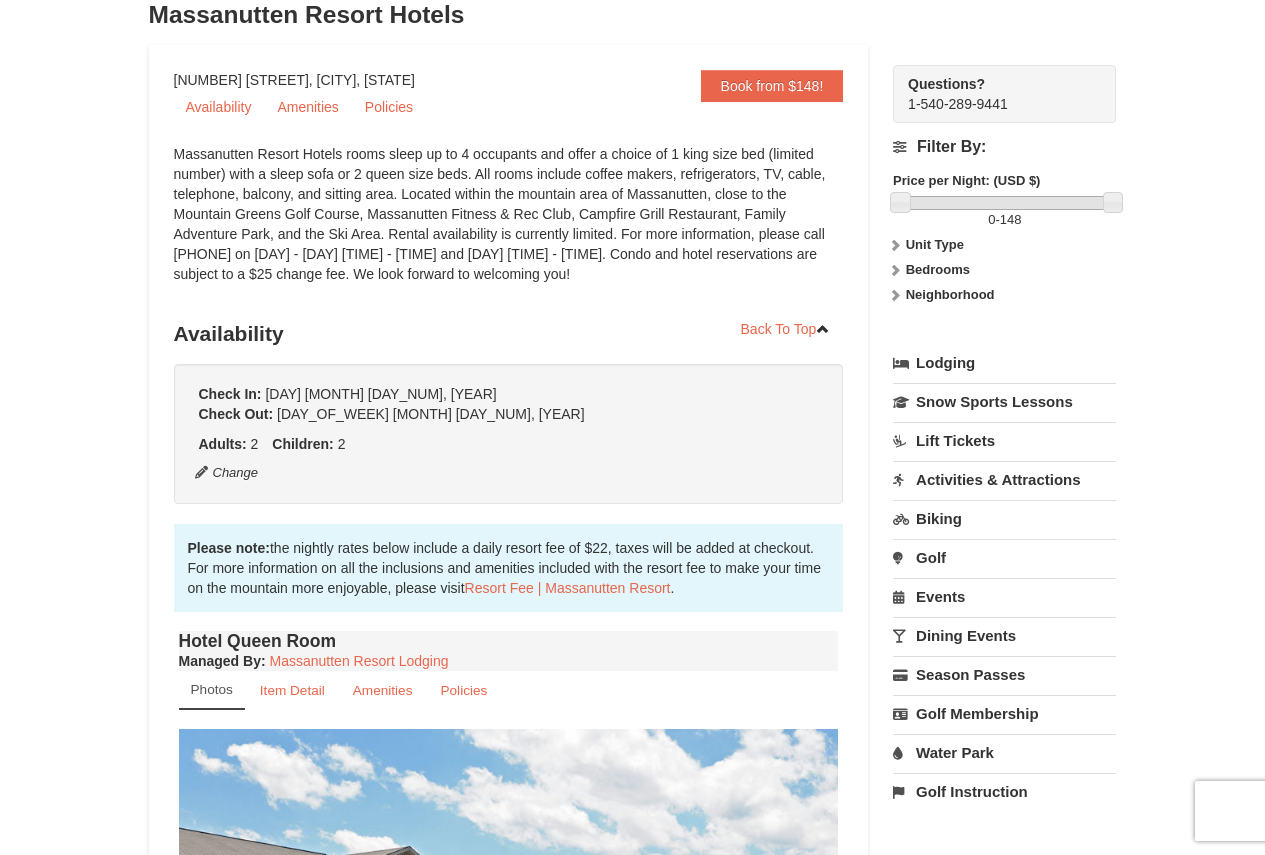 scroll, scrollTop: 0, scrollLeft: 0, axis: both 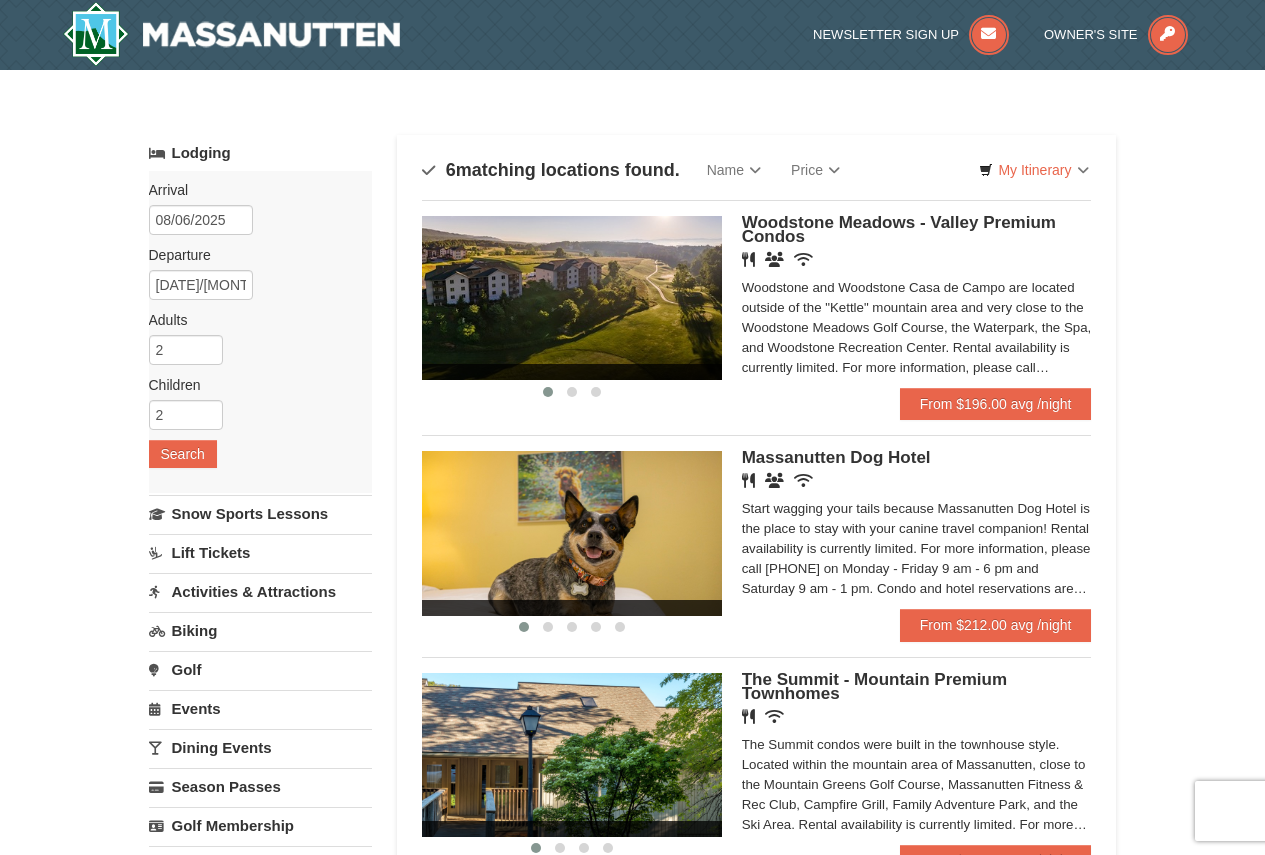 click on "‹ ›
Woodstone Meadows - Valley Premium Condos
Restaurant Banquet Facilities Wireless Internet (free)
Woodstone and Woodstone Casa de Campo are located outside of the "Kettle" mountain area and very close to the Woodstone Meadows Golf Course, the Waterpark, the Spa, and Woodstone Recreation Center.
Rental availability is currently limited. For more information, please call 540.289.4952 on Monday - Friday 9 am - 6 pm and Saturday 9 am - 1 pm. Condo and hotel reservations are subject to a $25 change fee.
We look forward to welcoming you!" at bounding box center (757, 878) 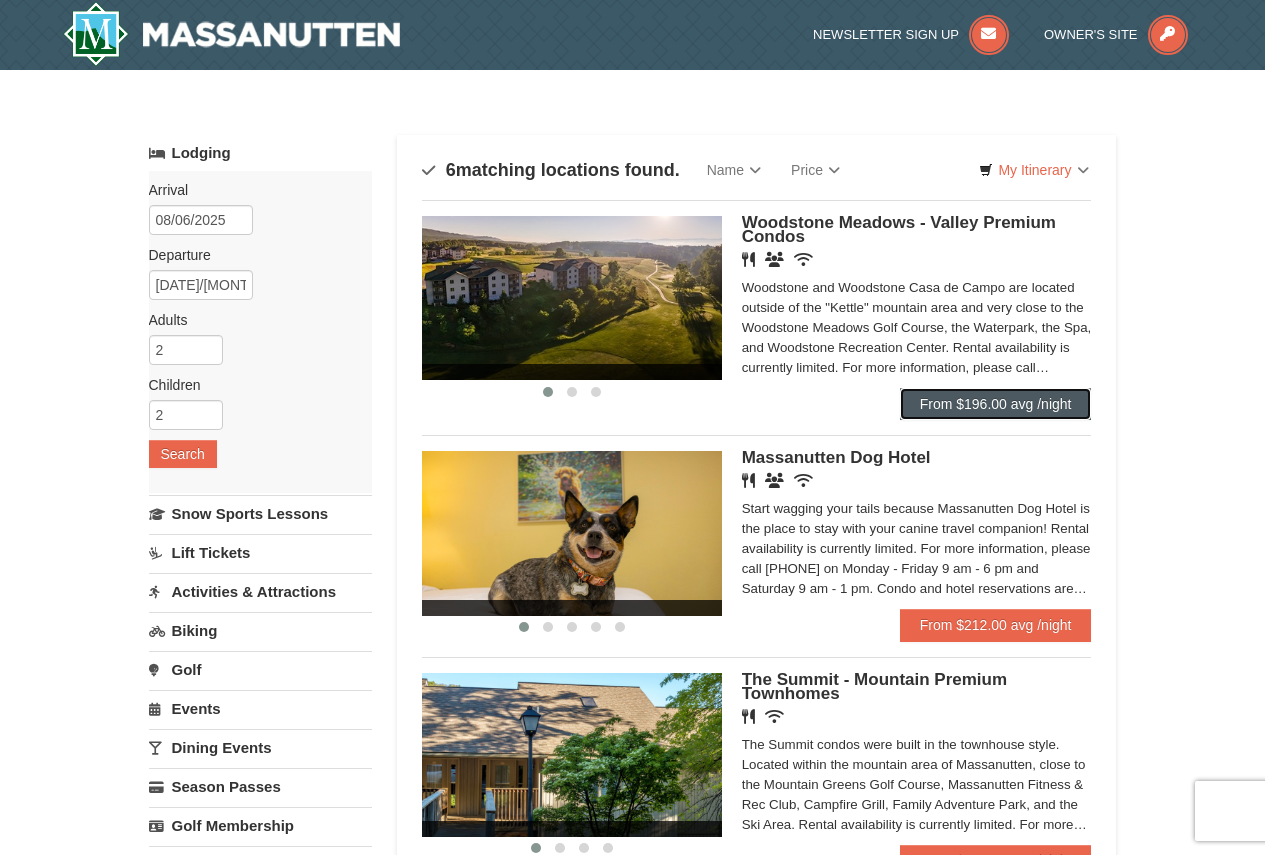 click on "From $196.00 avg /night" at bounding box center (996, 404) 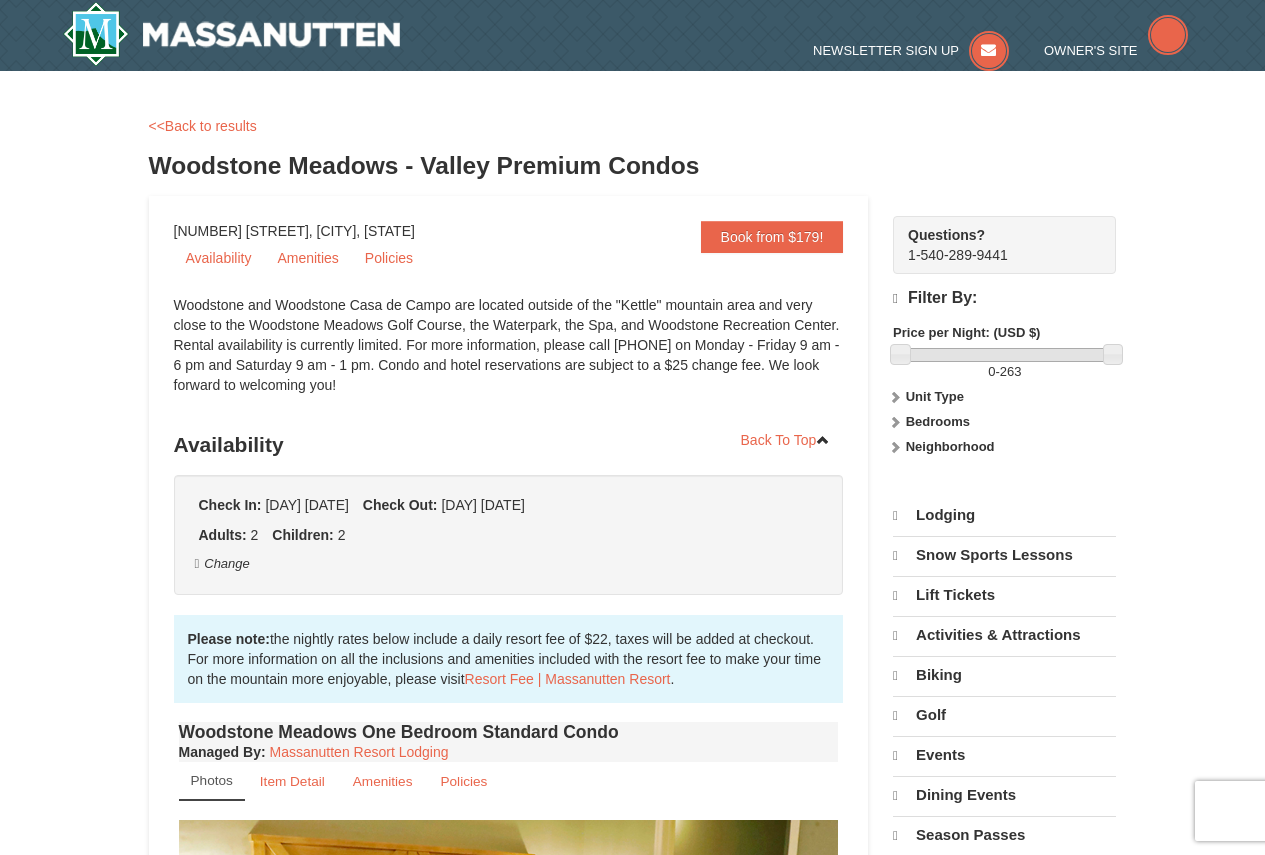 scroll, scrollTop: 0, scrollLeft: 0, axis: both 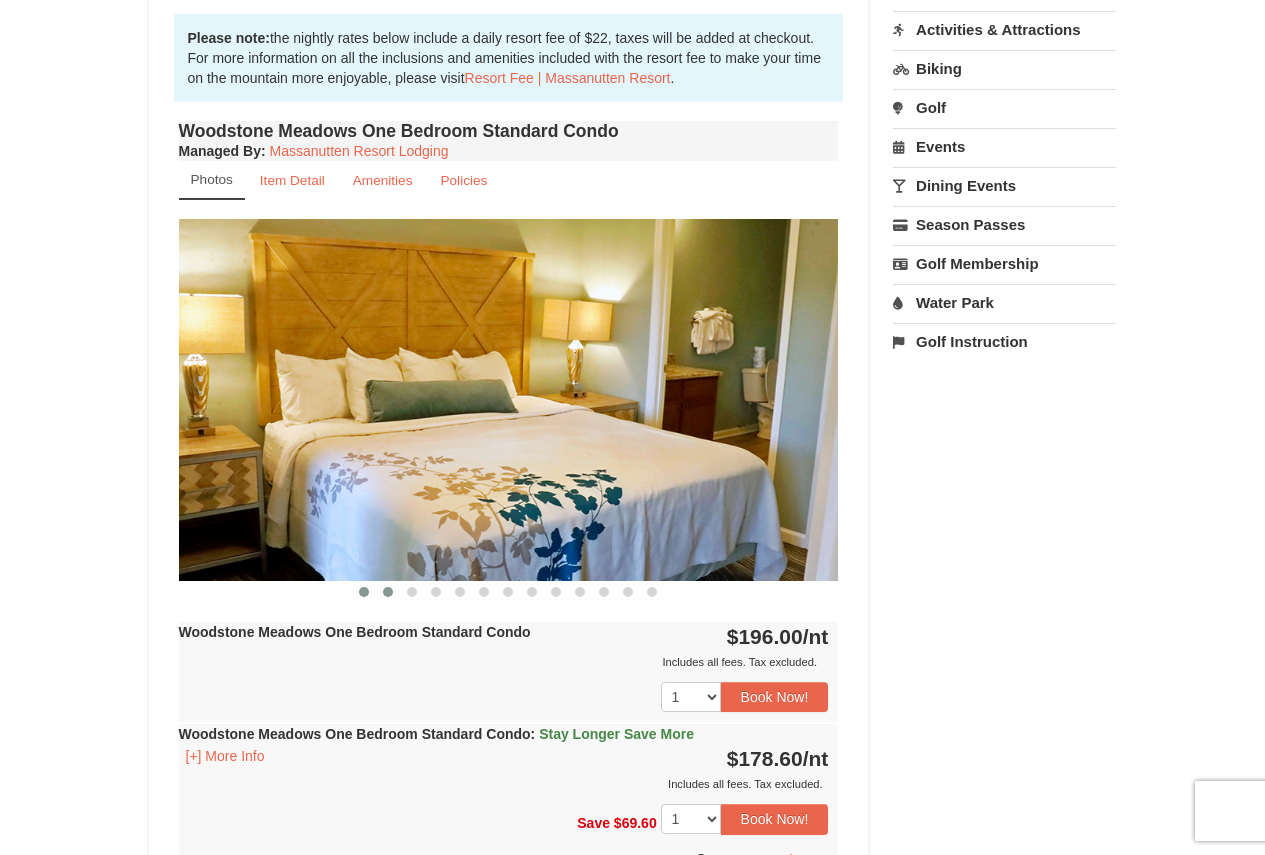 click at bounding box center [388, 592] 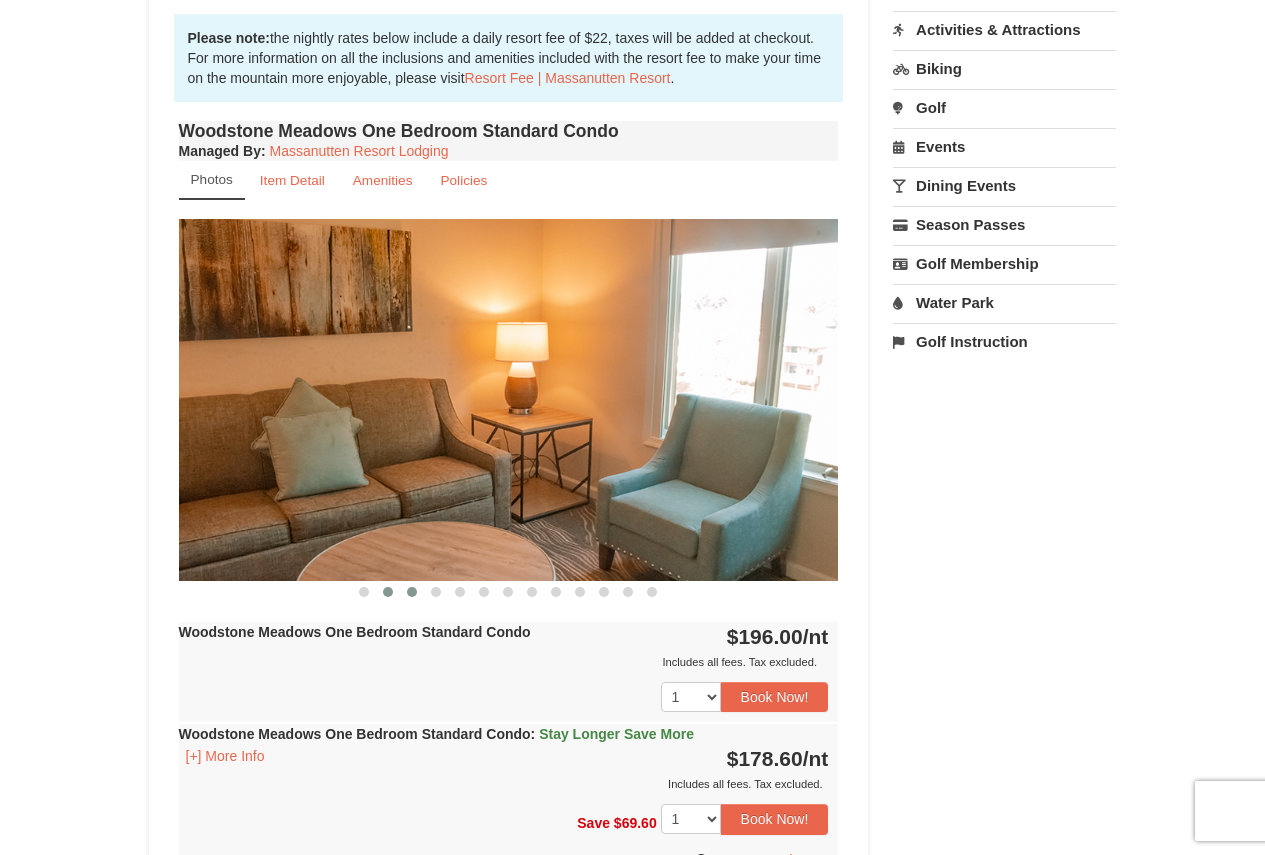 click at bounding box center [412, 592] 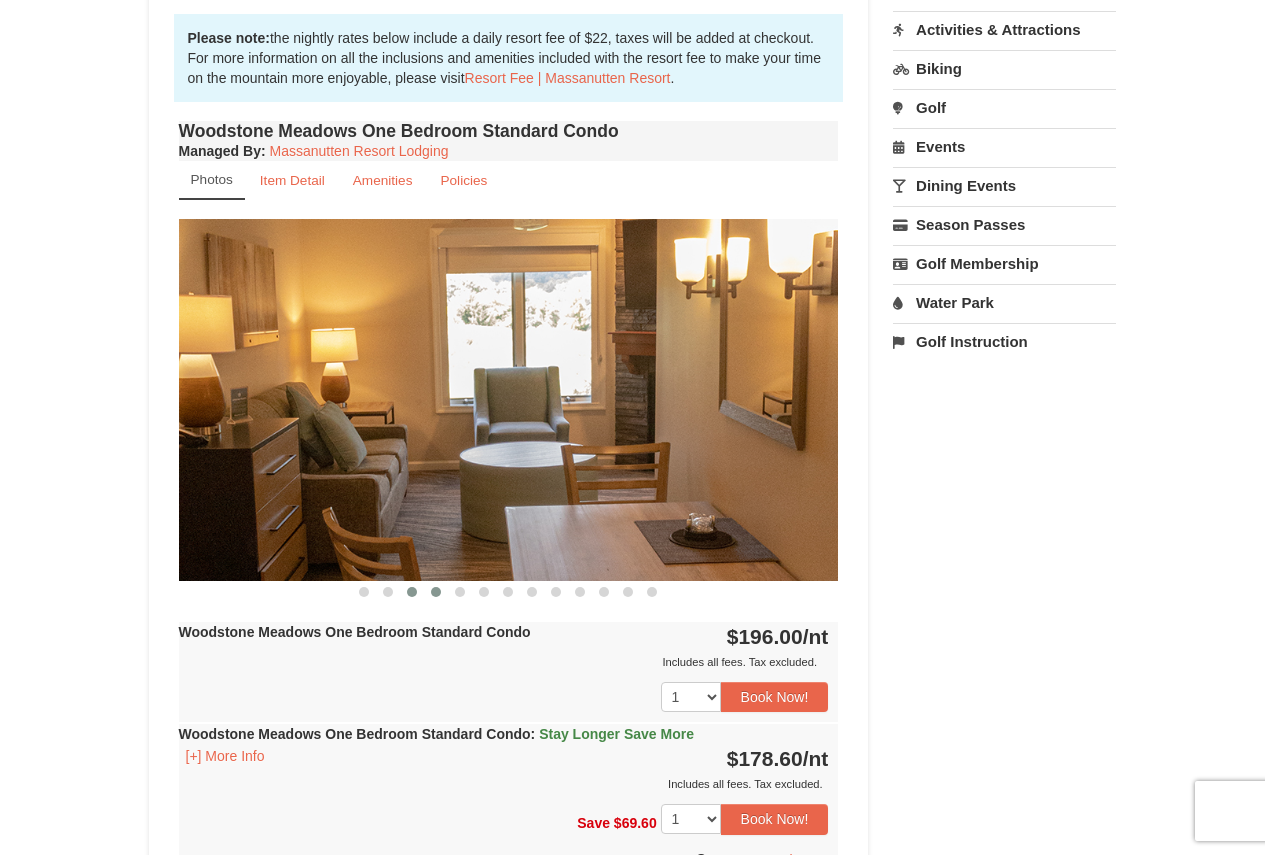 click at bounding box center (436, 592) 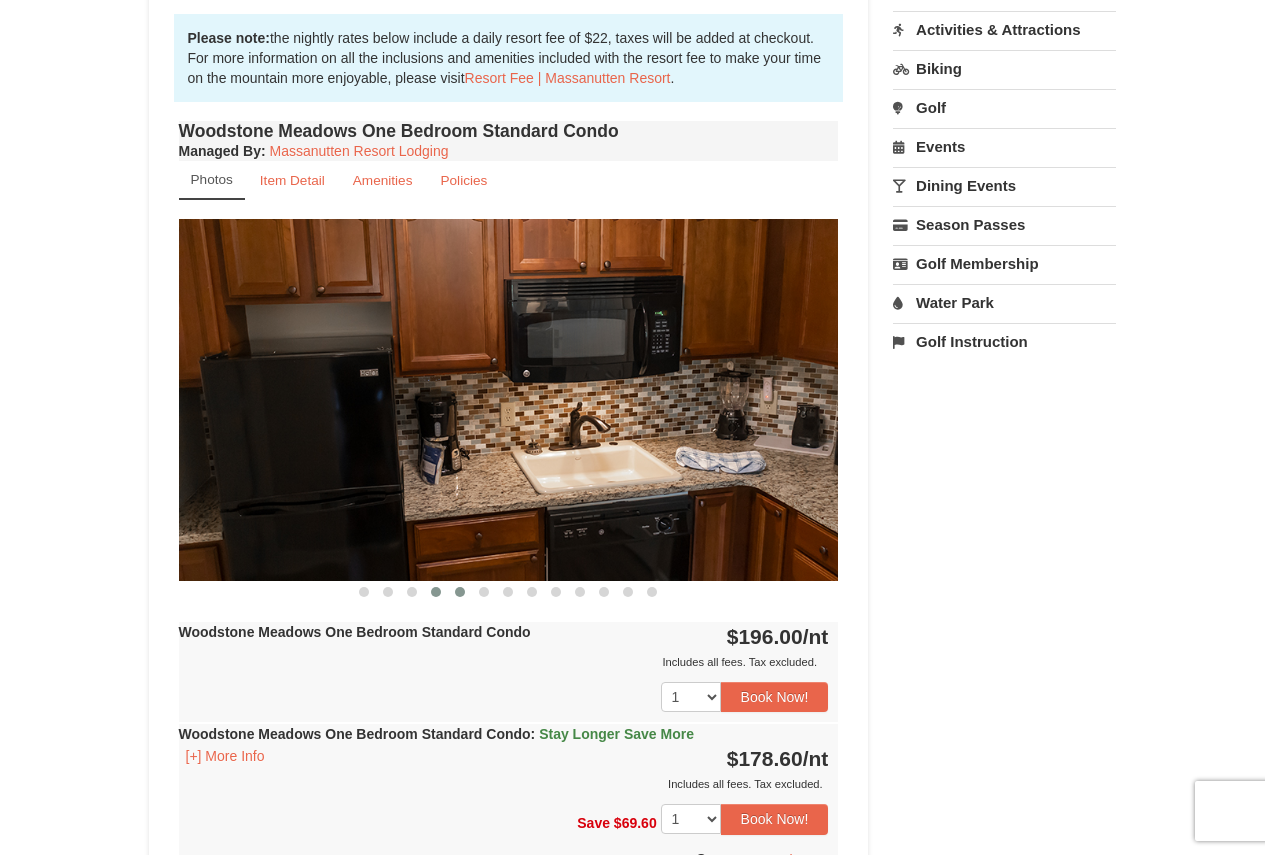 click at bounding box center (460, 592) 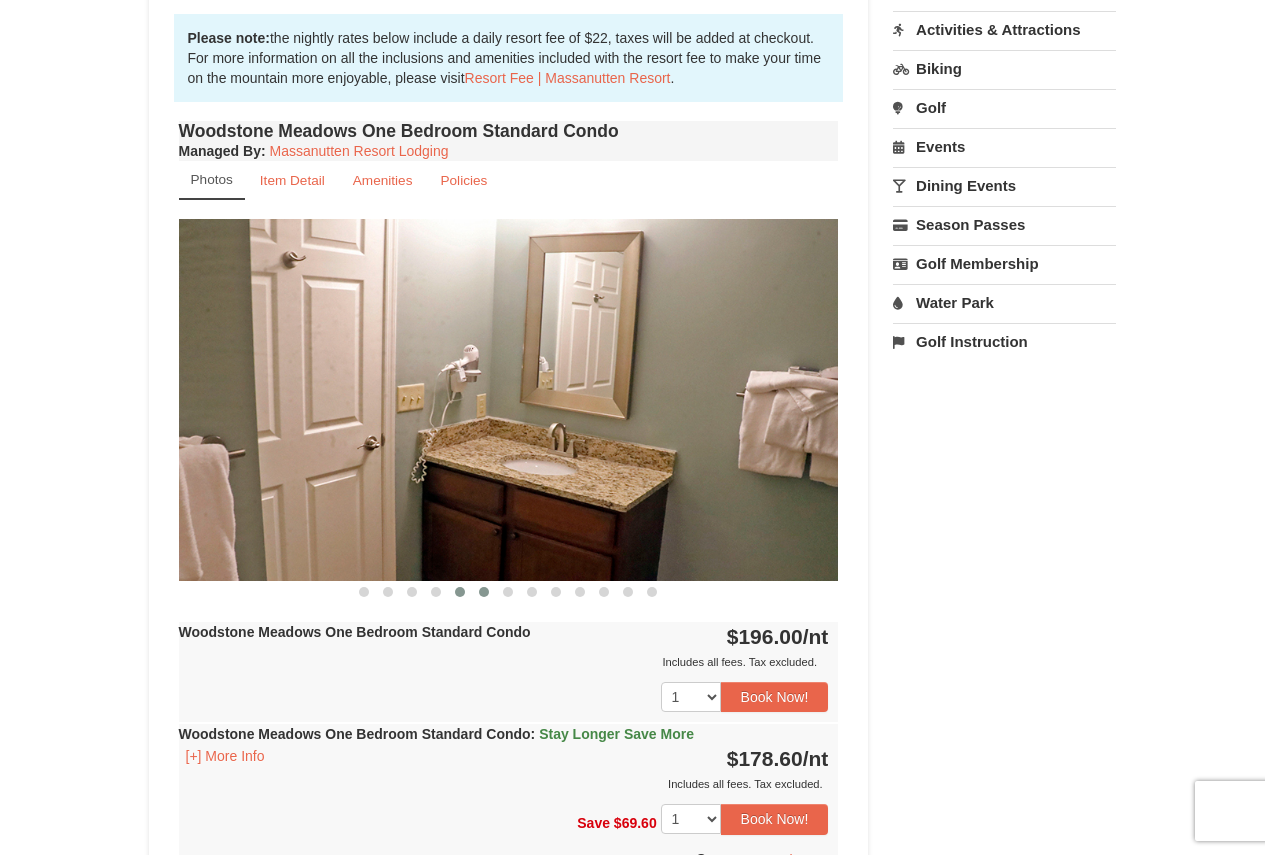 click at bounding box center (484, 592) 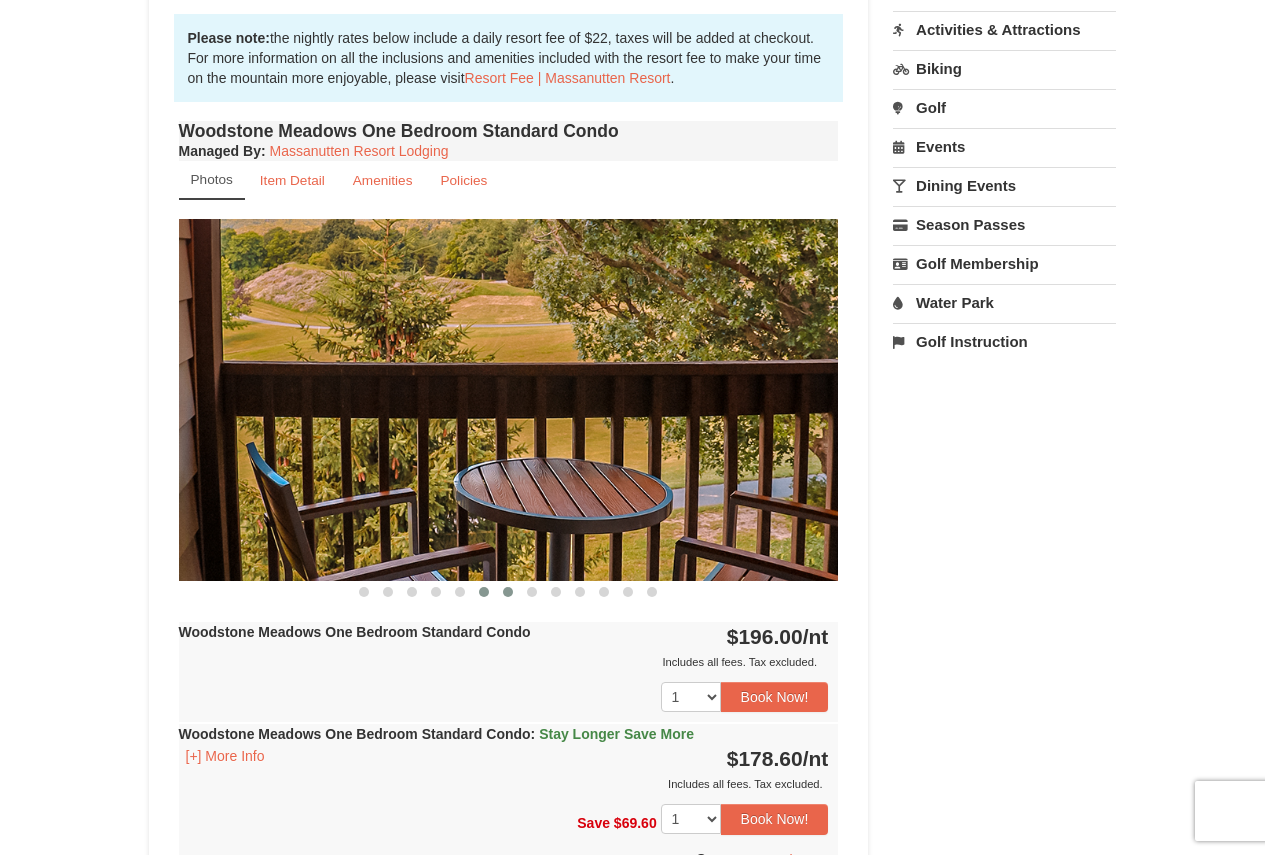 click at bounding box center (508, 592) 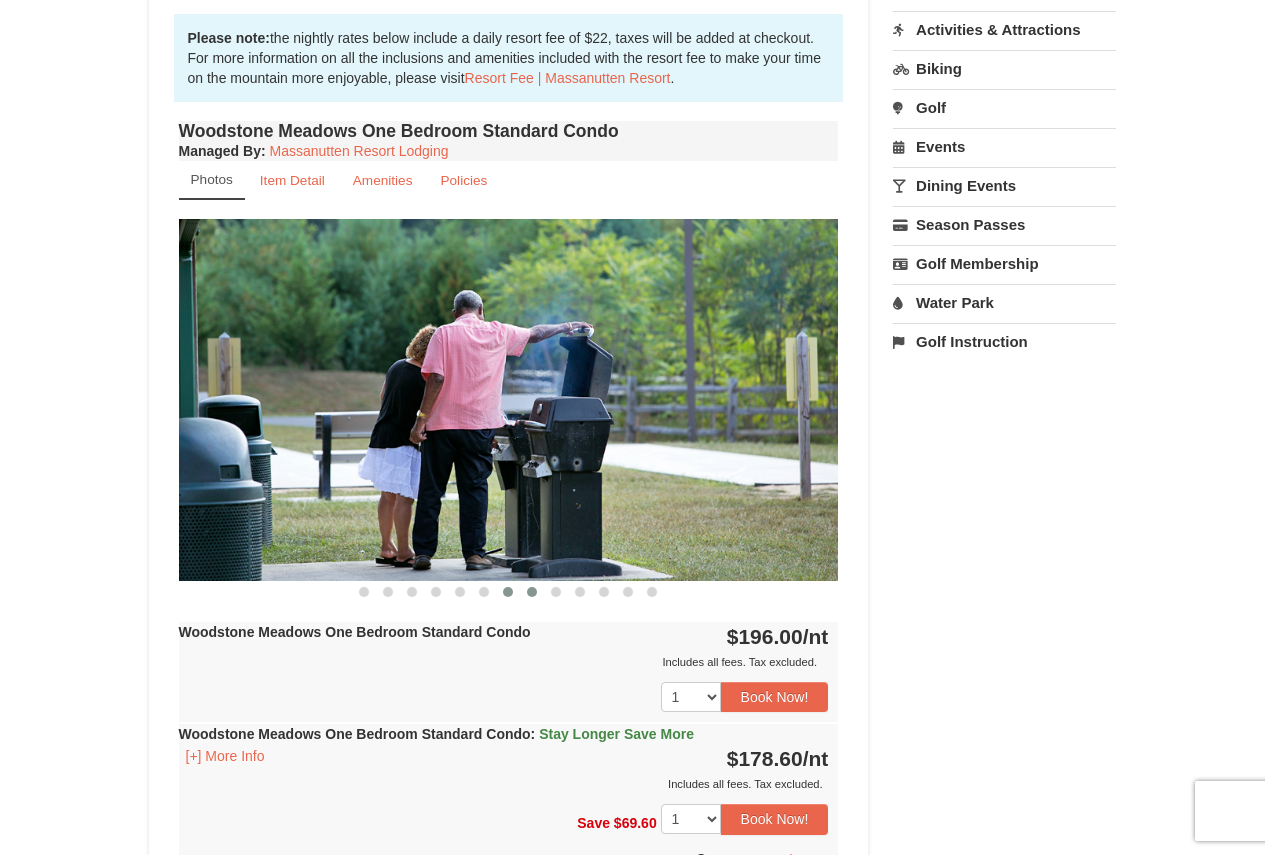 click at bounding box center (532, 592) 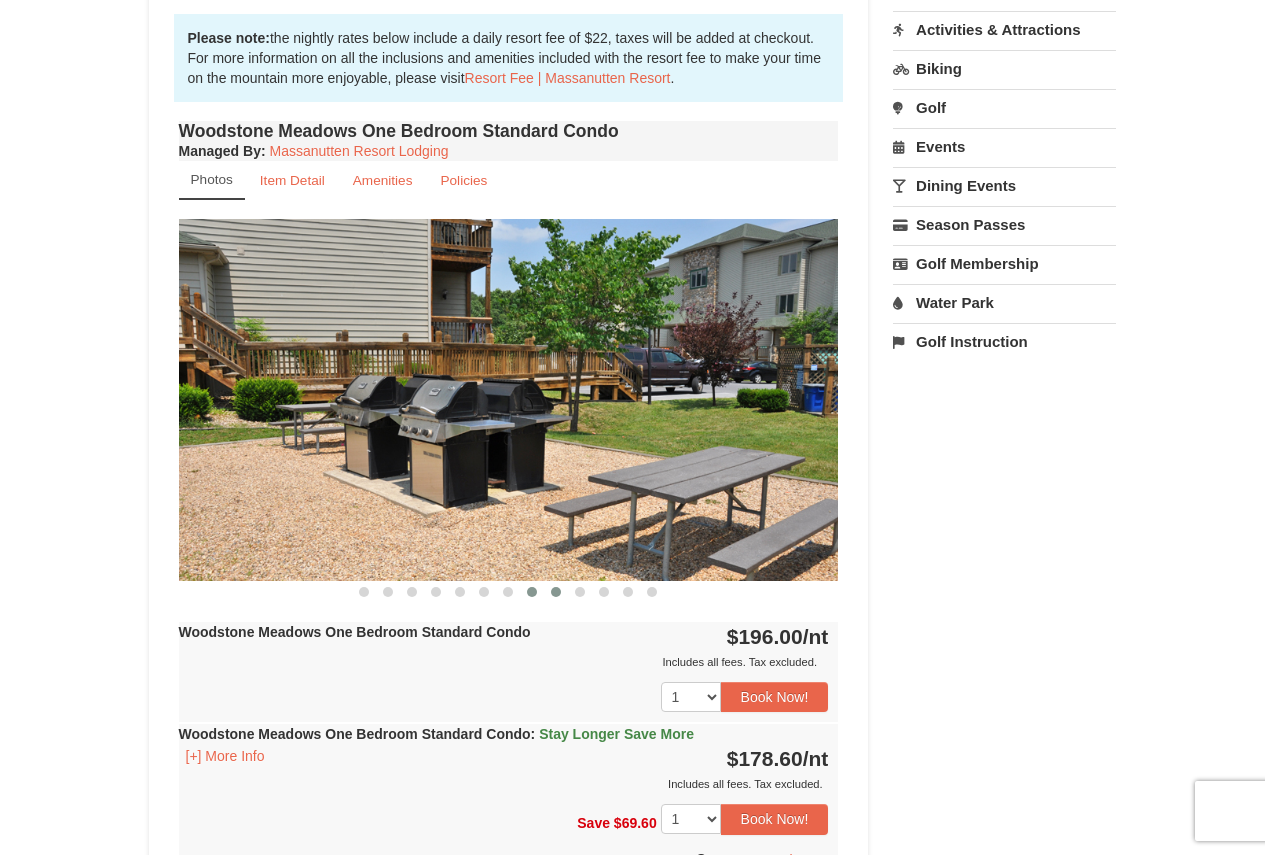 click at bounding box center [556, 592] 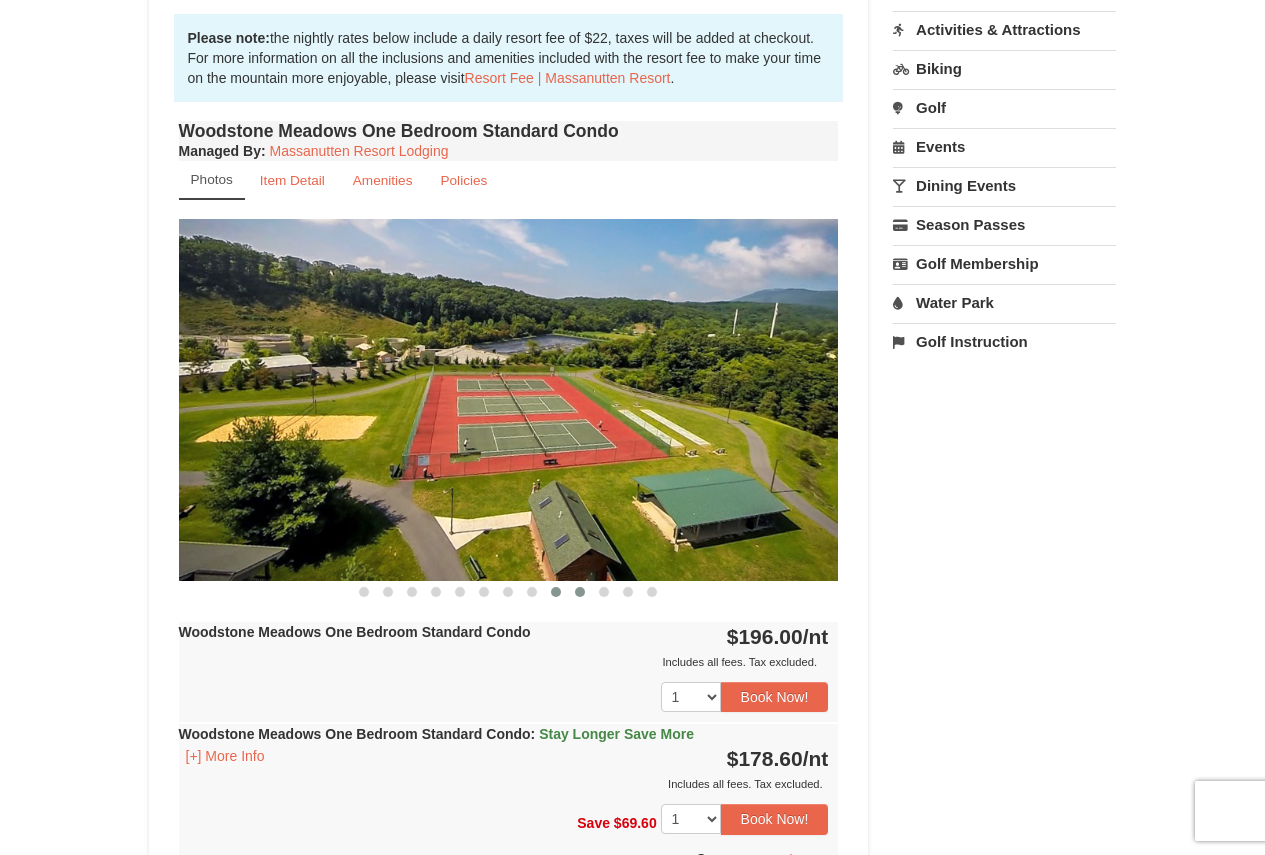 click at bounding box center (580, 592) 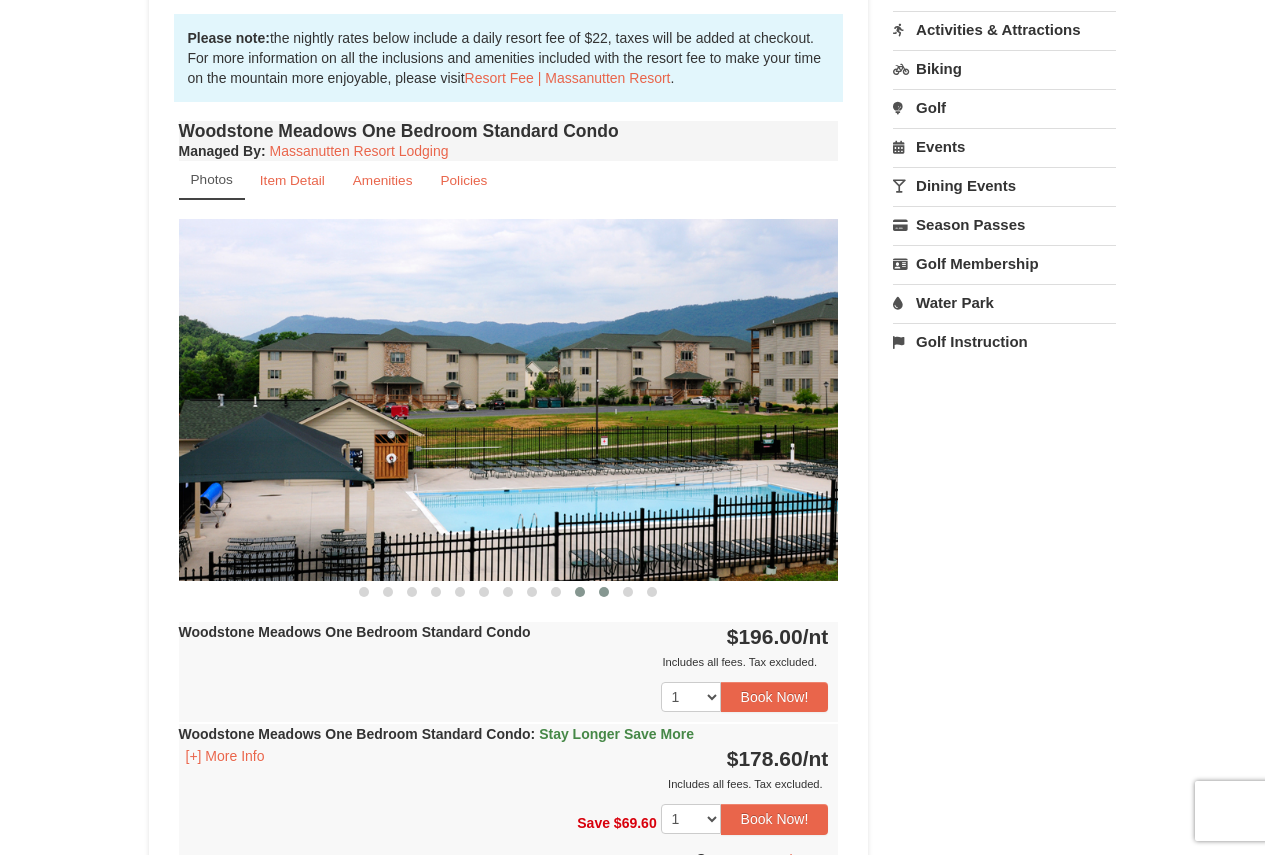 click at bounding box center [604, 592] 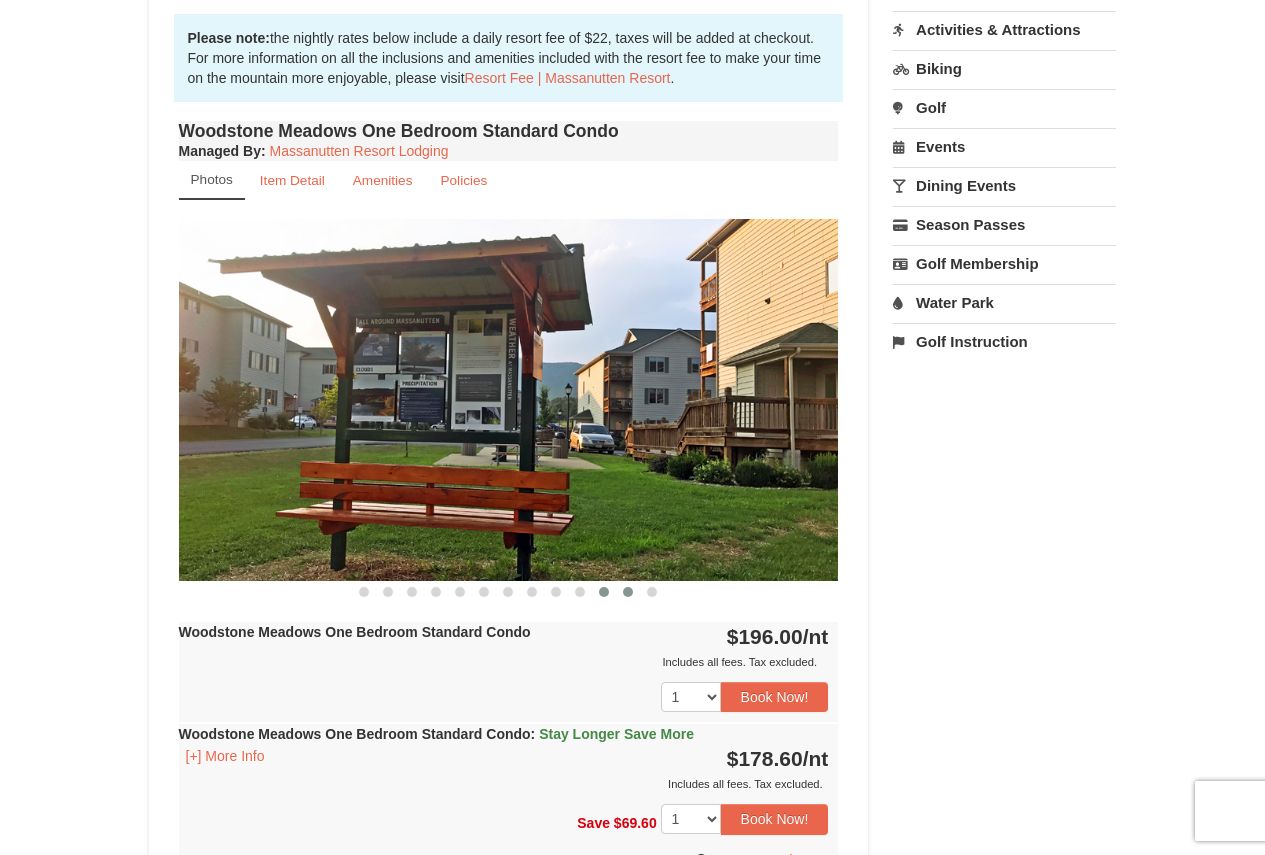 click at bounding box center [628, 592] 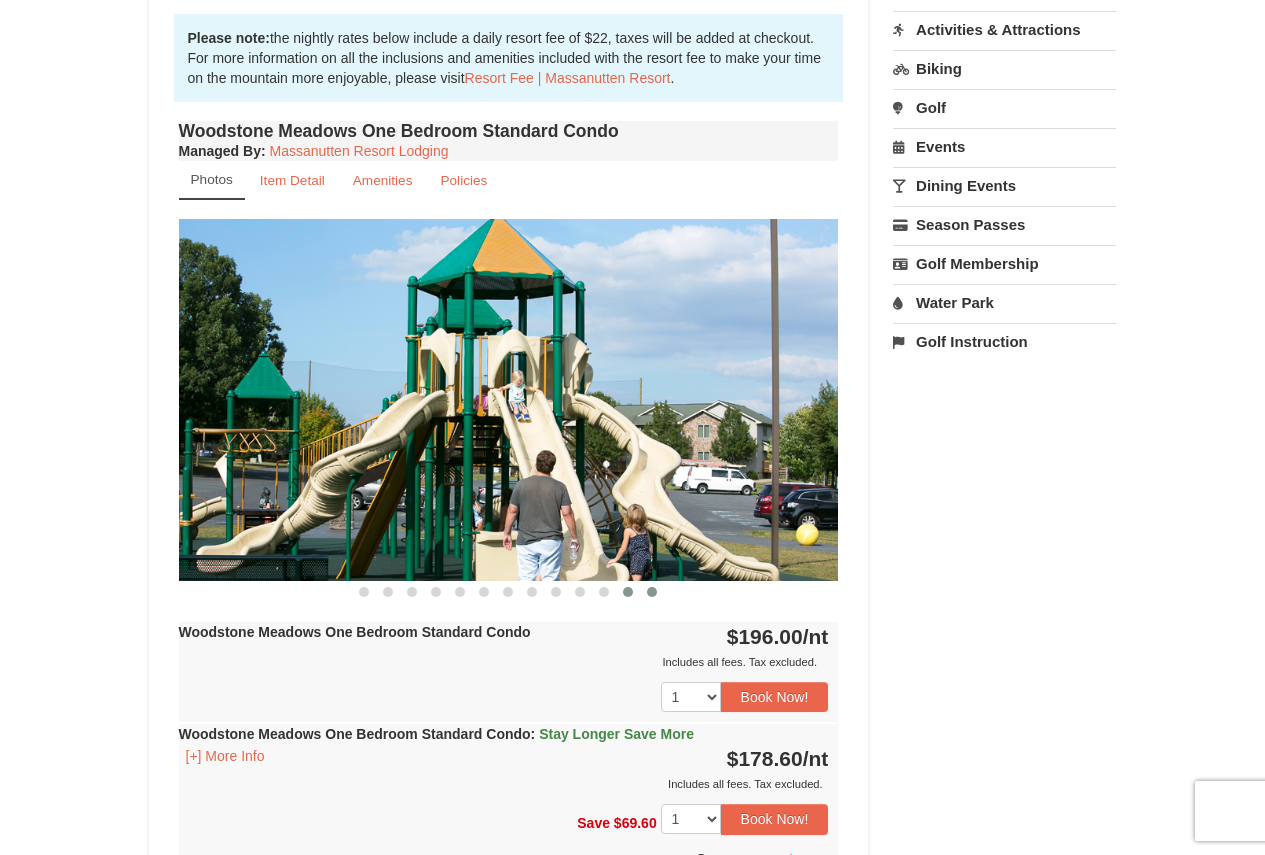 click at bounding box center [652, 592] 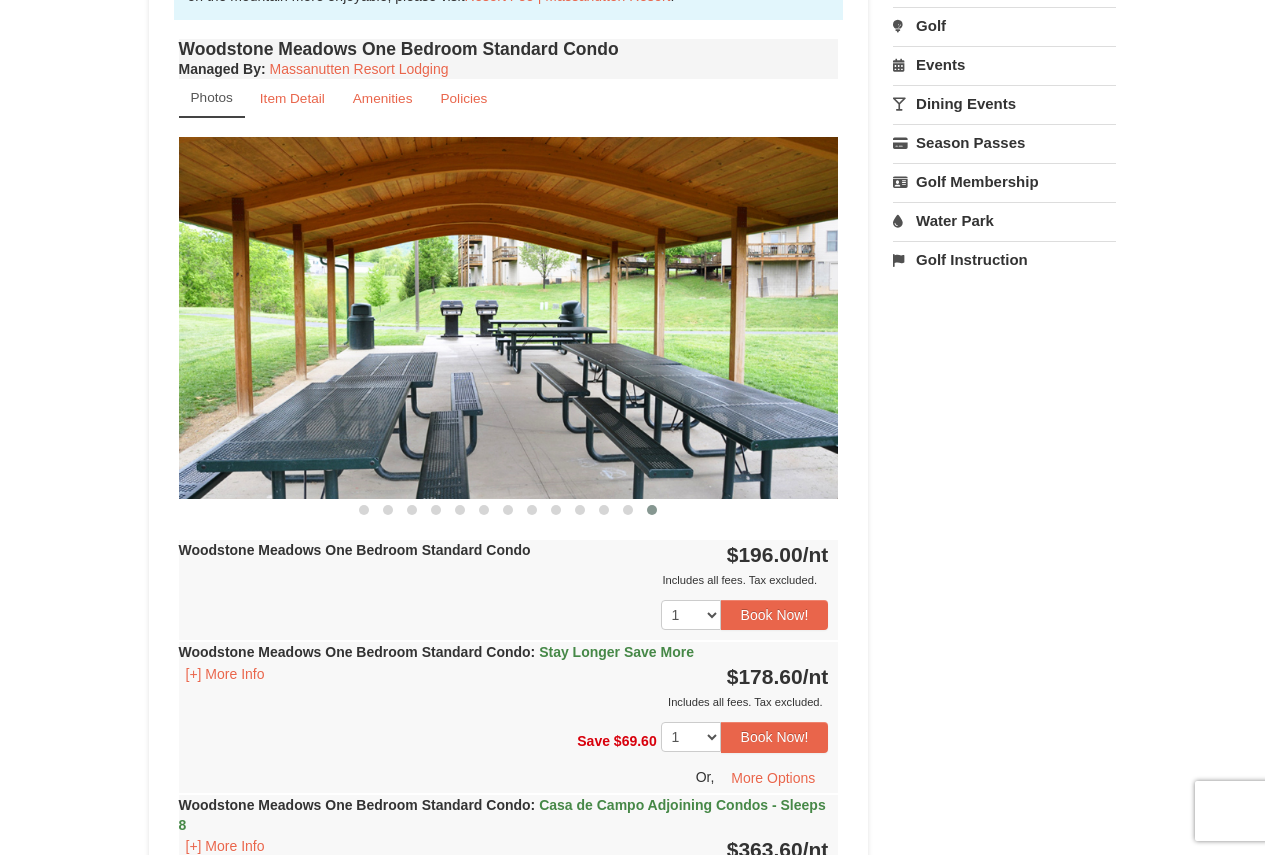 scroll, scrollTop: 800, scrollLeft: 0, axis: vertical 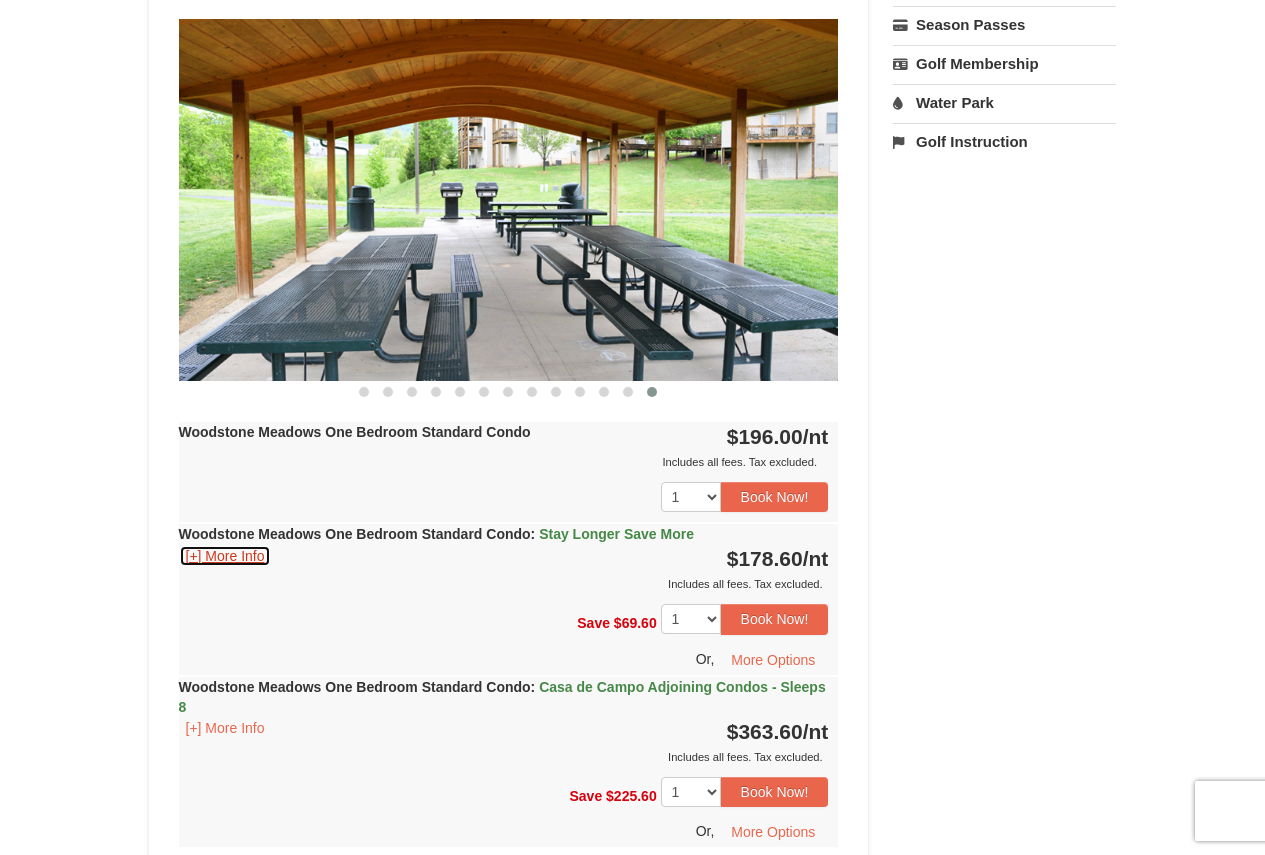 click on "[+] More Info" at bounding box center [225, 556] 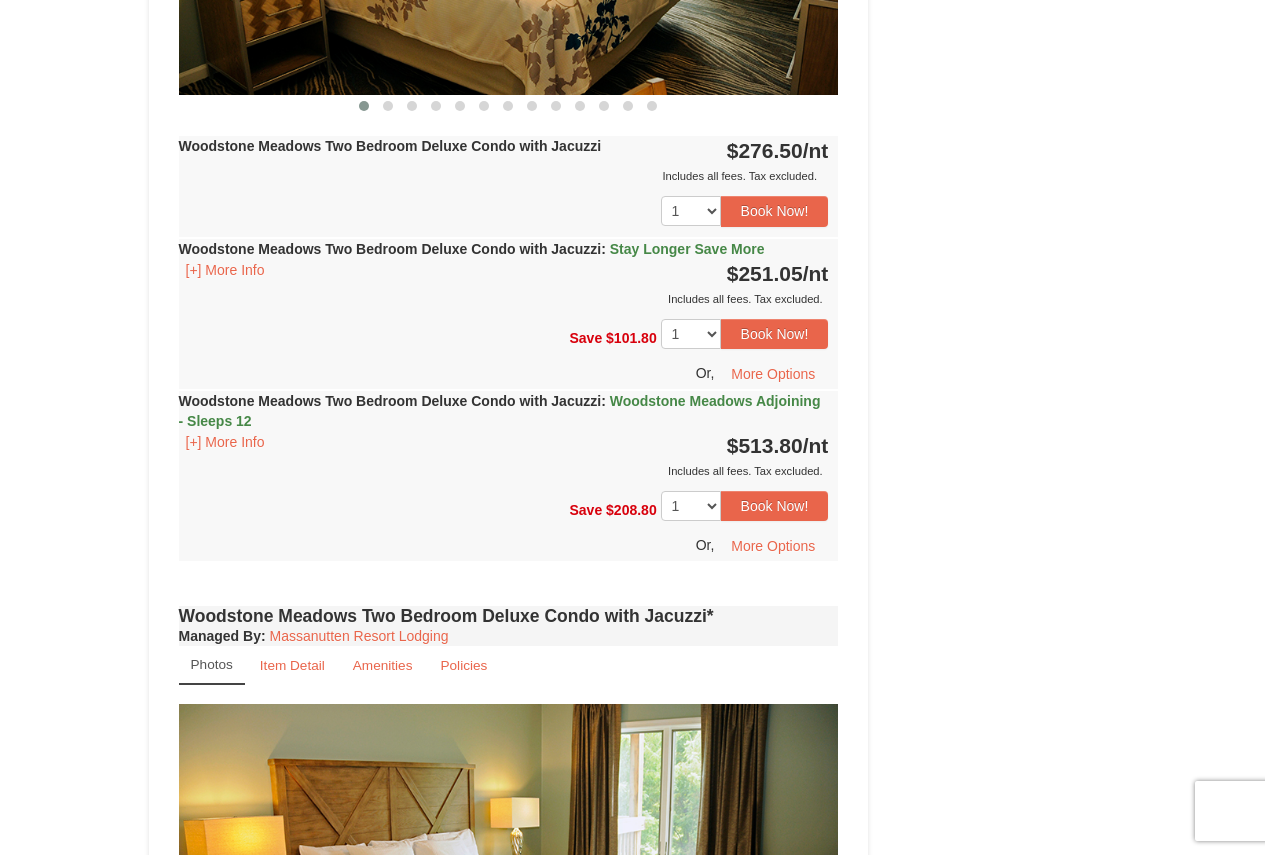 scroll, scrollTop: 3200, scrollLeft: 0, axis: vertical 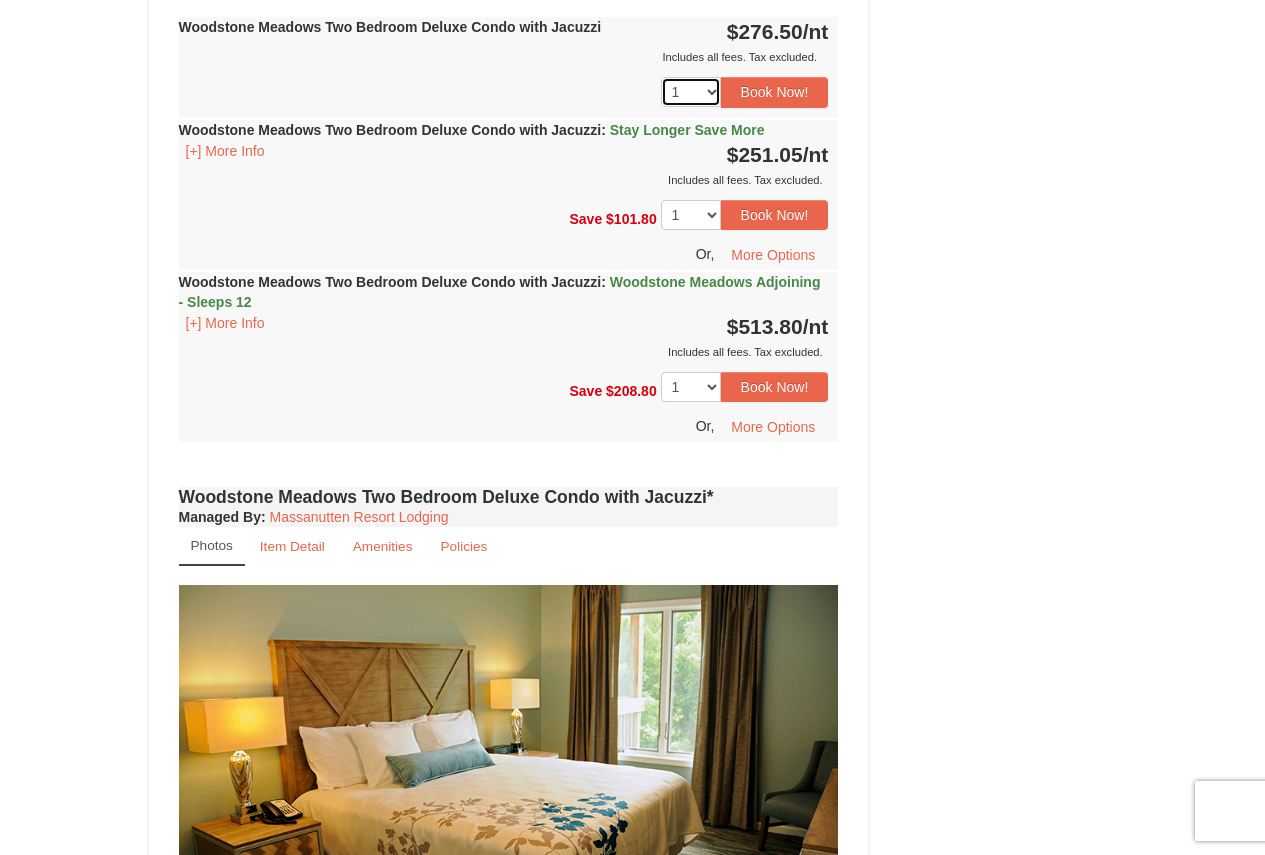 click on "1
2
3
4
5
6
7" at bounding box center [691, 92] 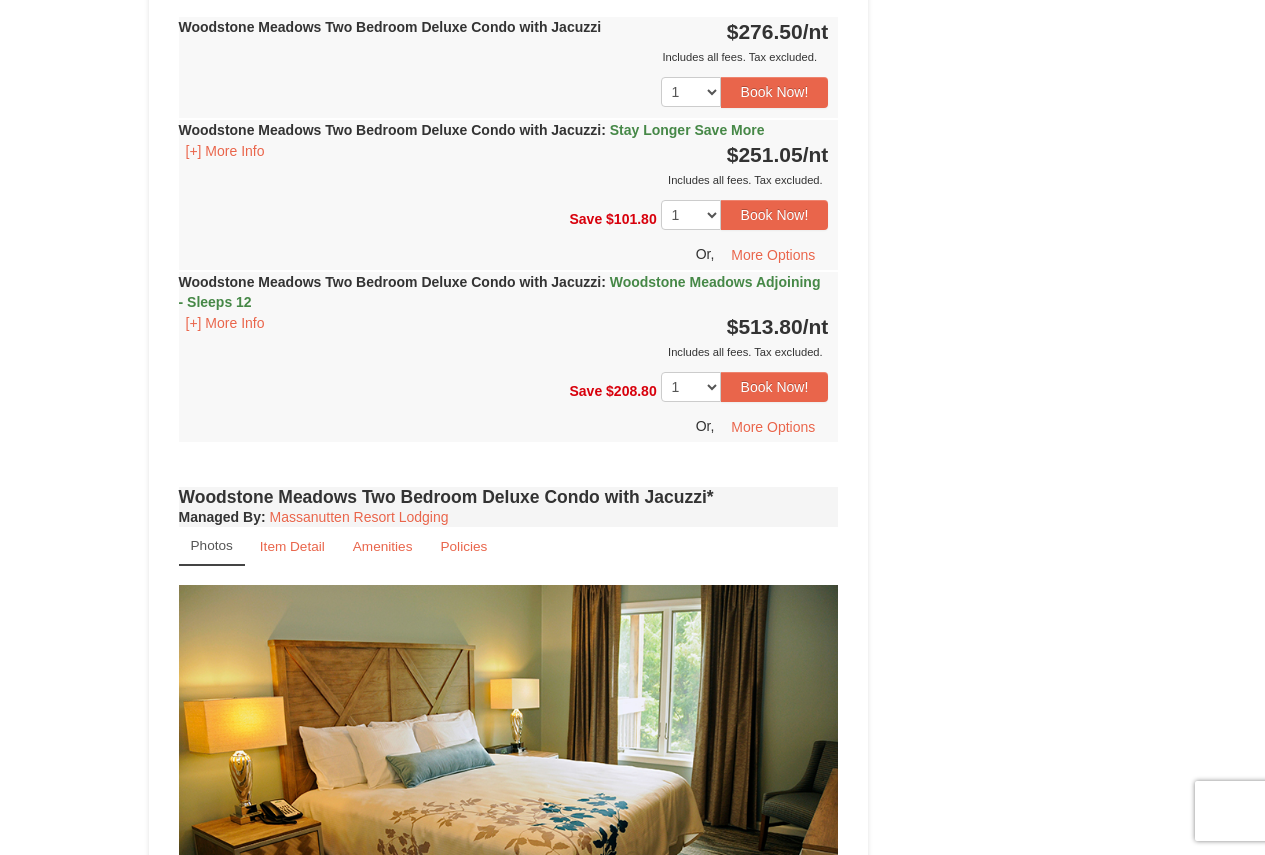 click on "×
<<Back to results
Woodstone Meadows - Valley Premium Condos
Book from $179!
1822 Resort Drive,
Massanutten,
VA
Availability
Amenities
Policies
‹ ›" at bounding box center [632, 355] 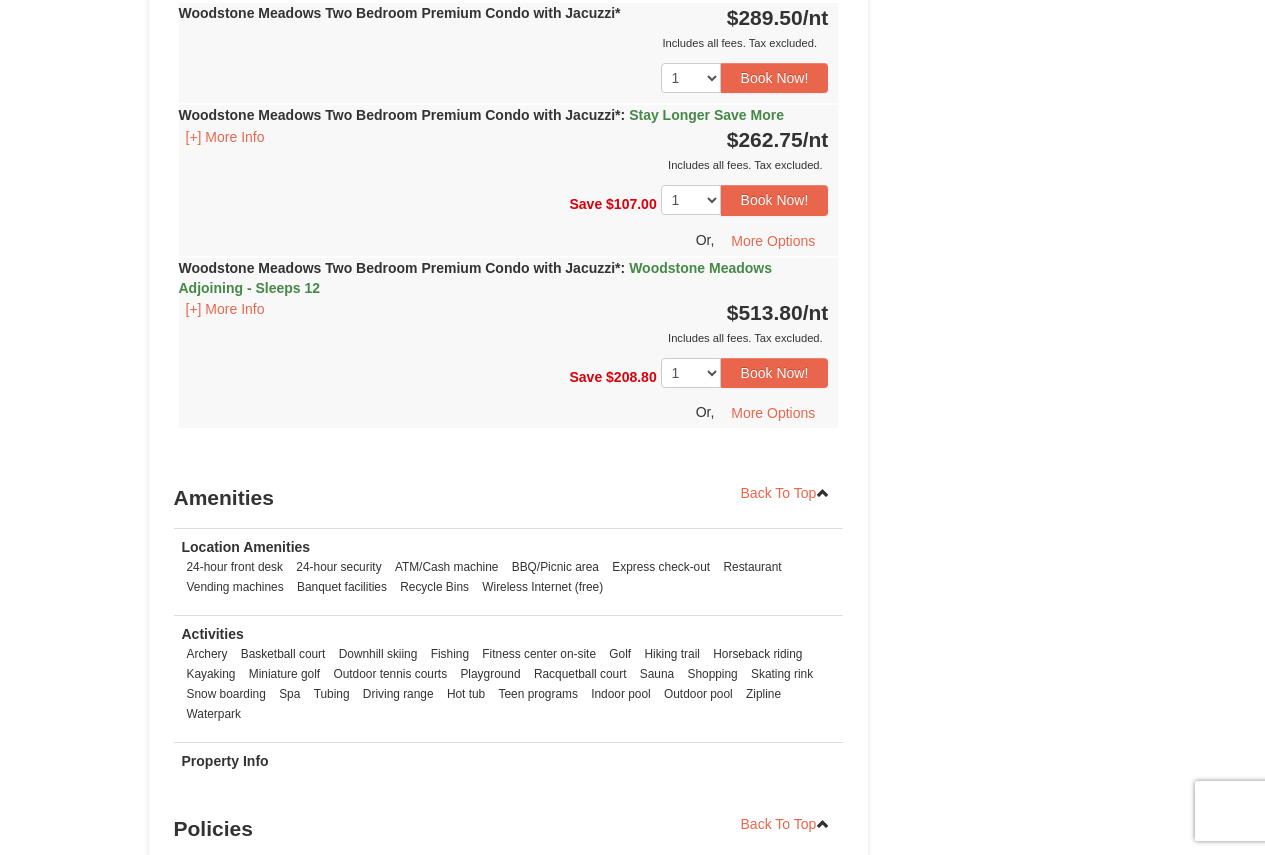 scroll, scrollTop: 5900, scrollLeft: 0, axis: vertical 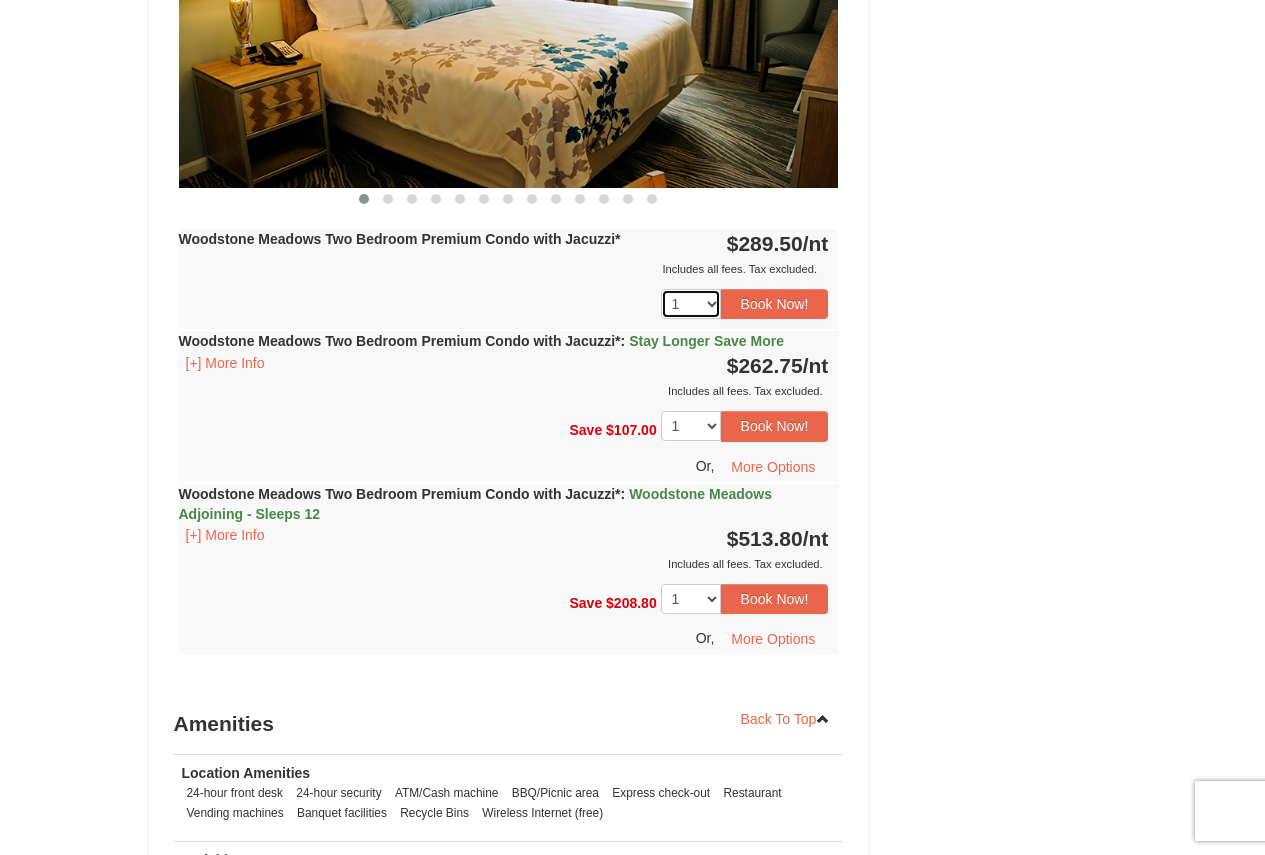 click on "1
2
3
4
5
6
7
8
9
10" at bounding box center (691, 304) 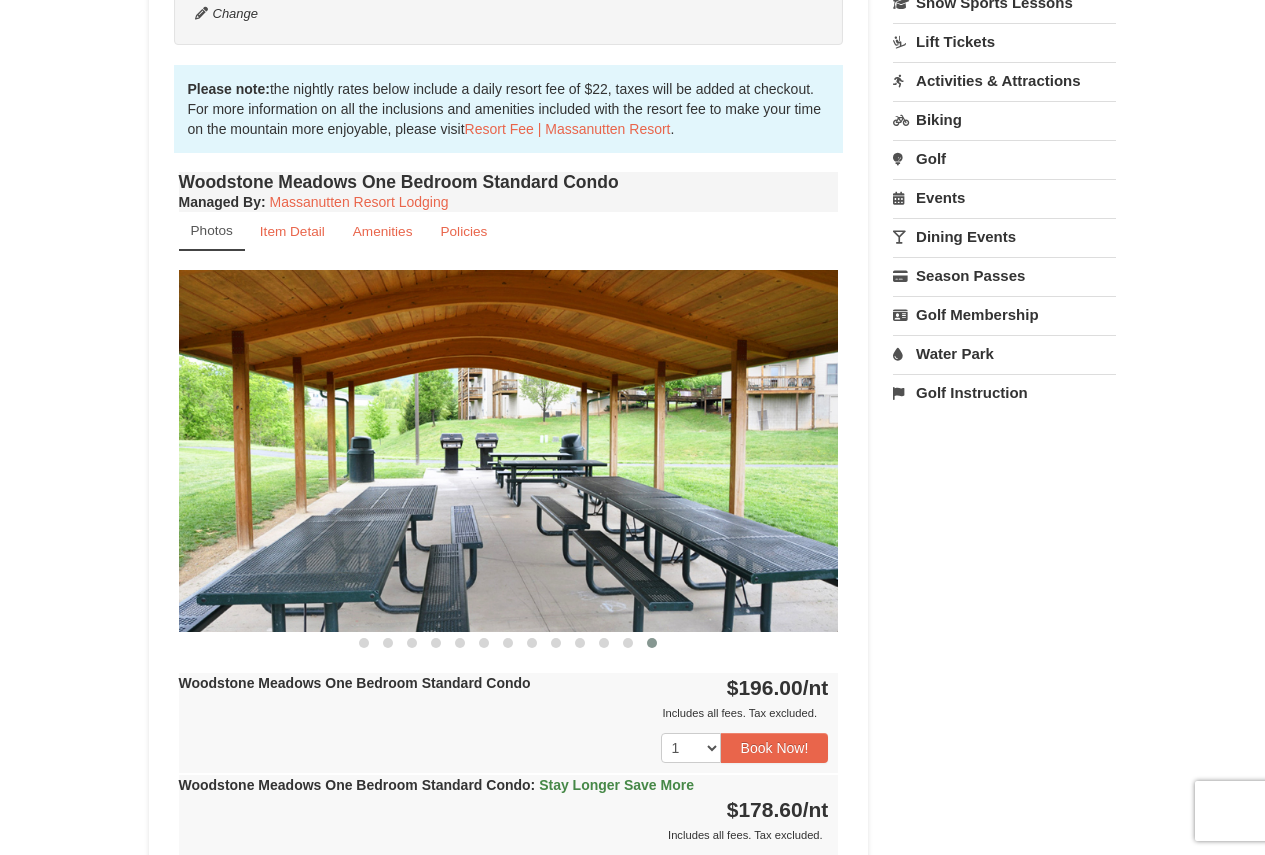 scroll, scrollTop: 0, scrollLeft: 0, axis: both 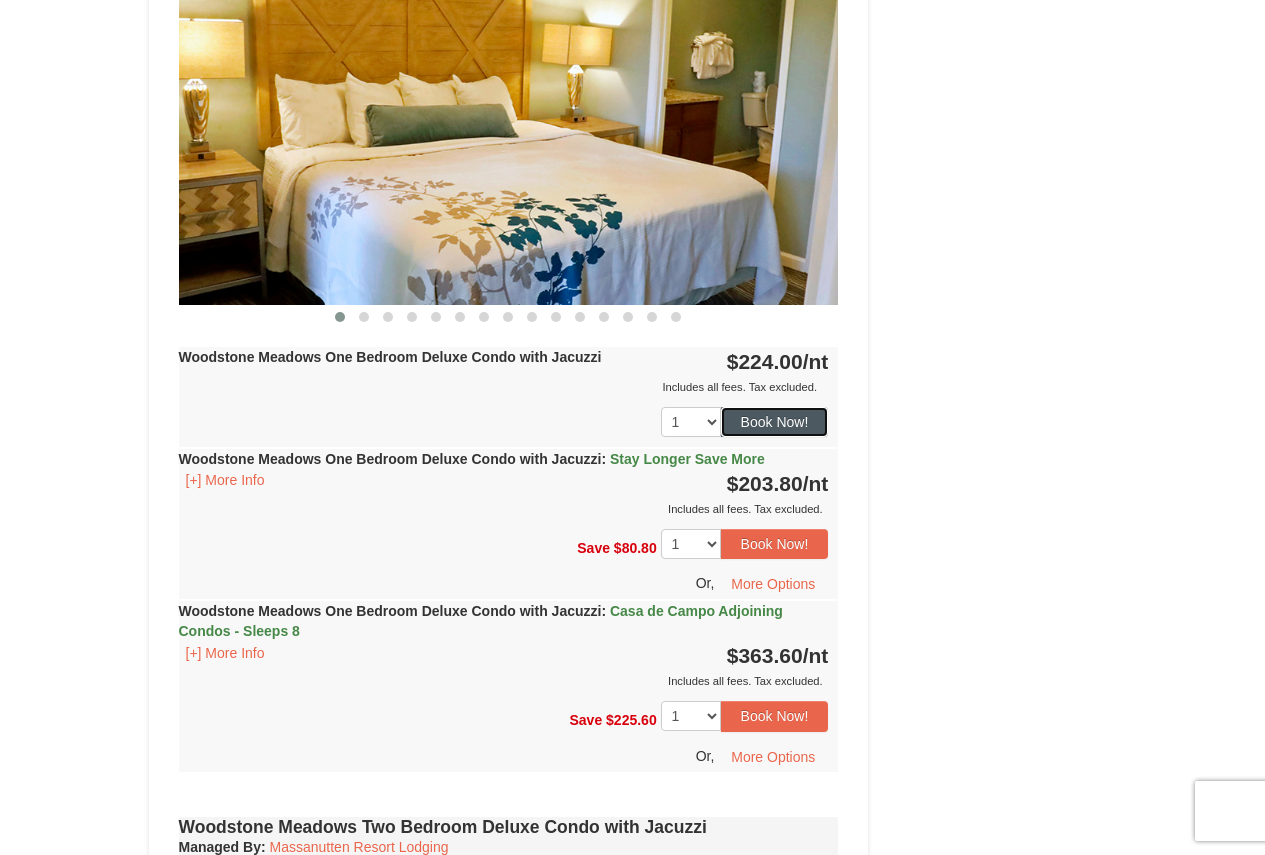click on "Book Now!" at bounding box center (775, 422) 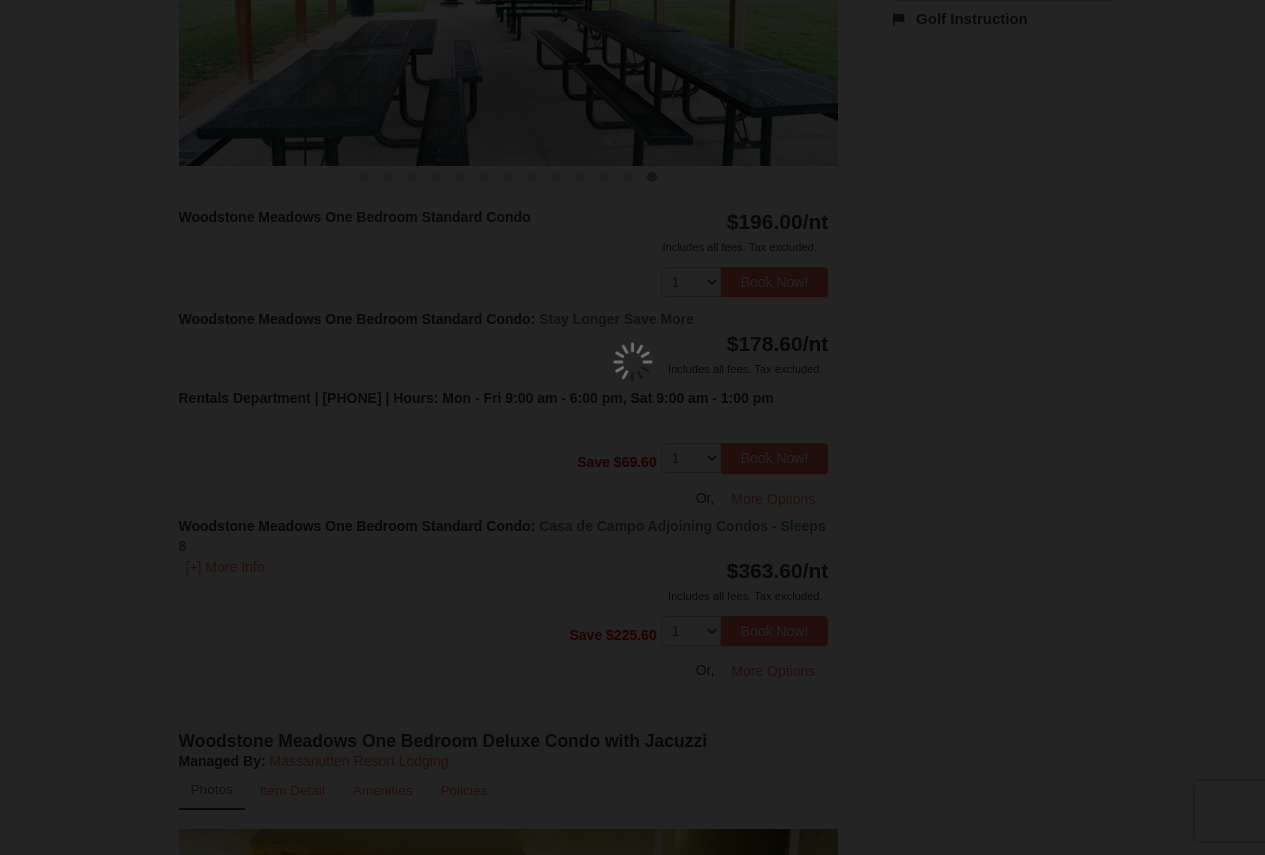scroll, scrollTop: 195, scrollLeft: 0, axis: vertical 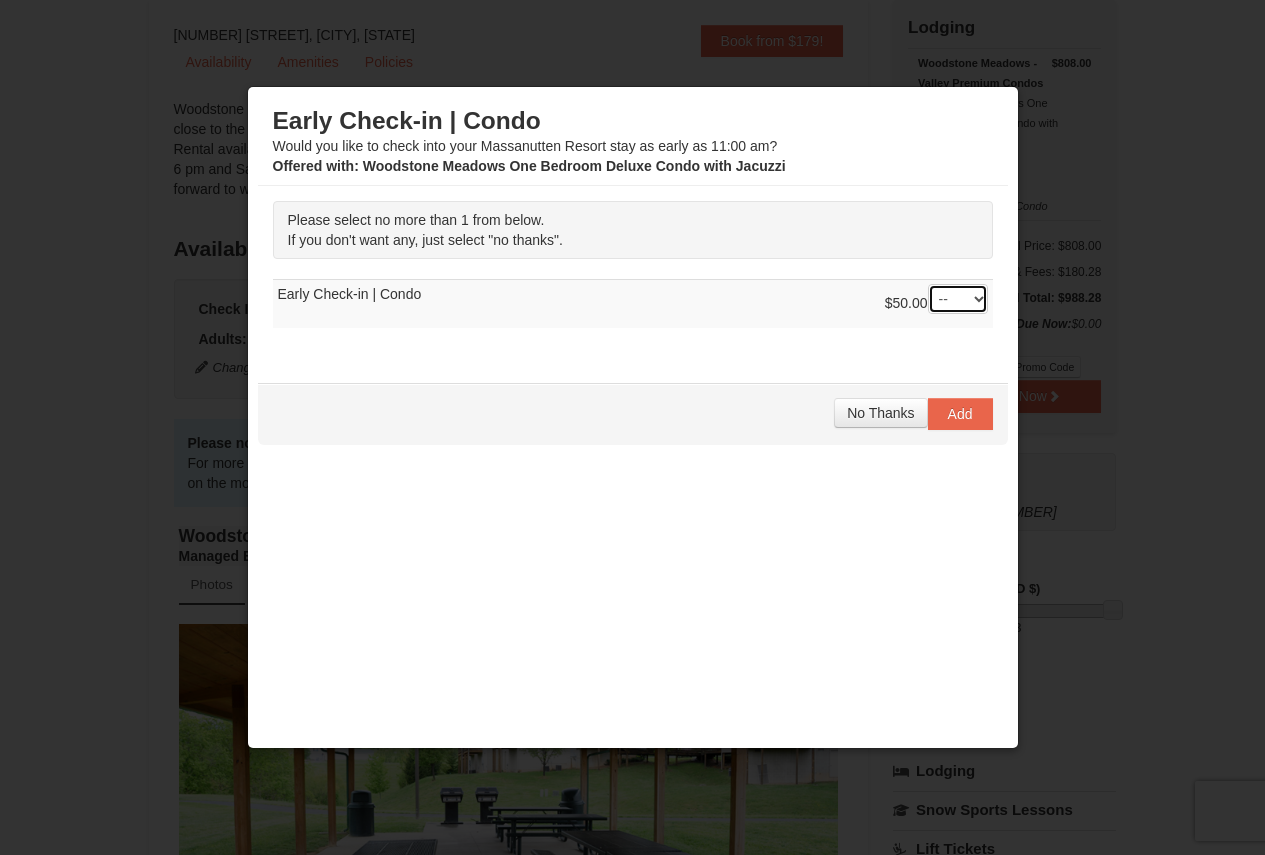 click on "--
01" at bounding box center [958, 299] 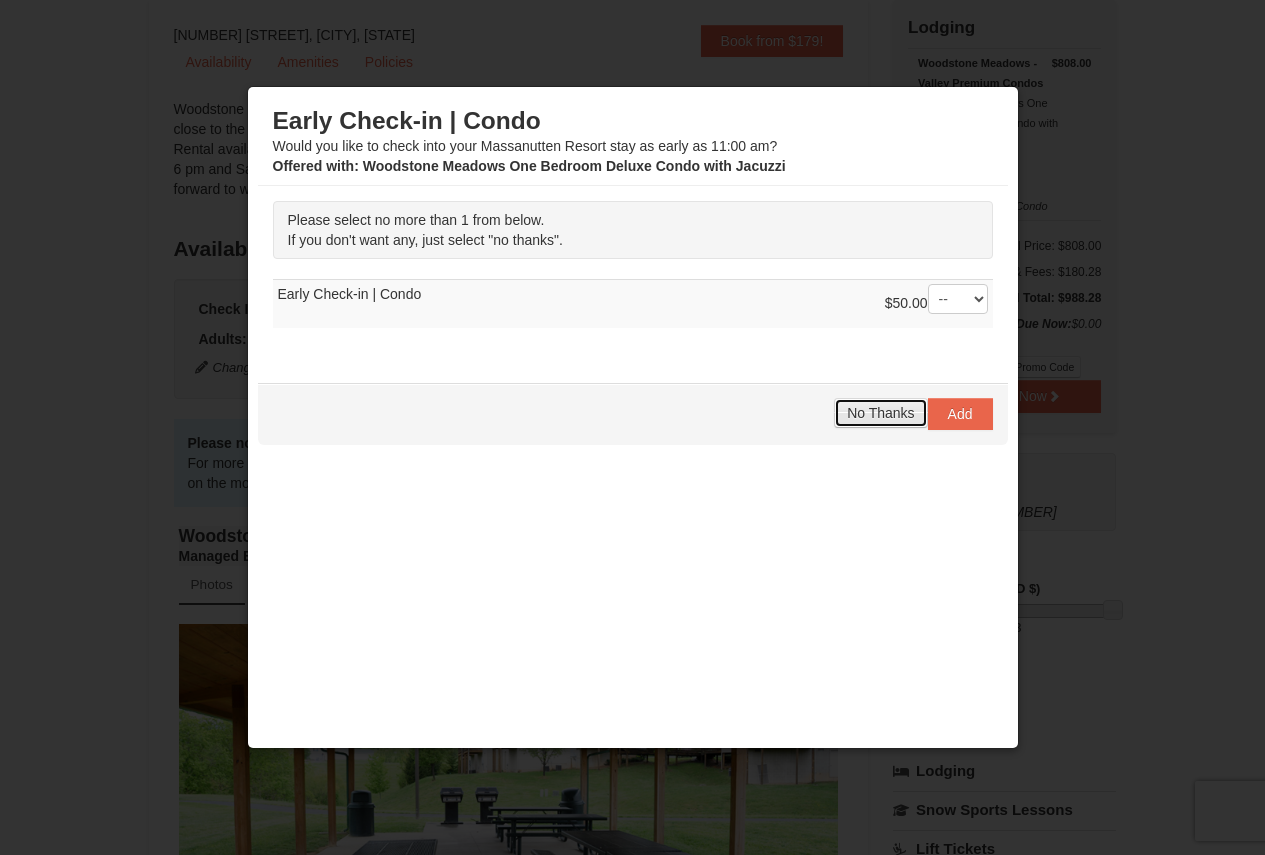 click on "No Thanks" at bounding box center [880, 413] 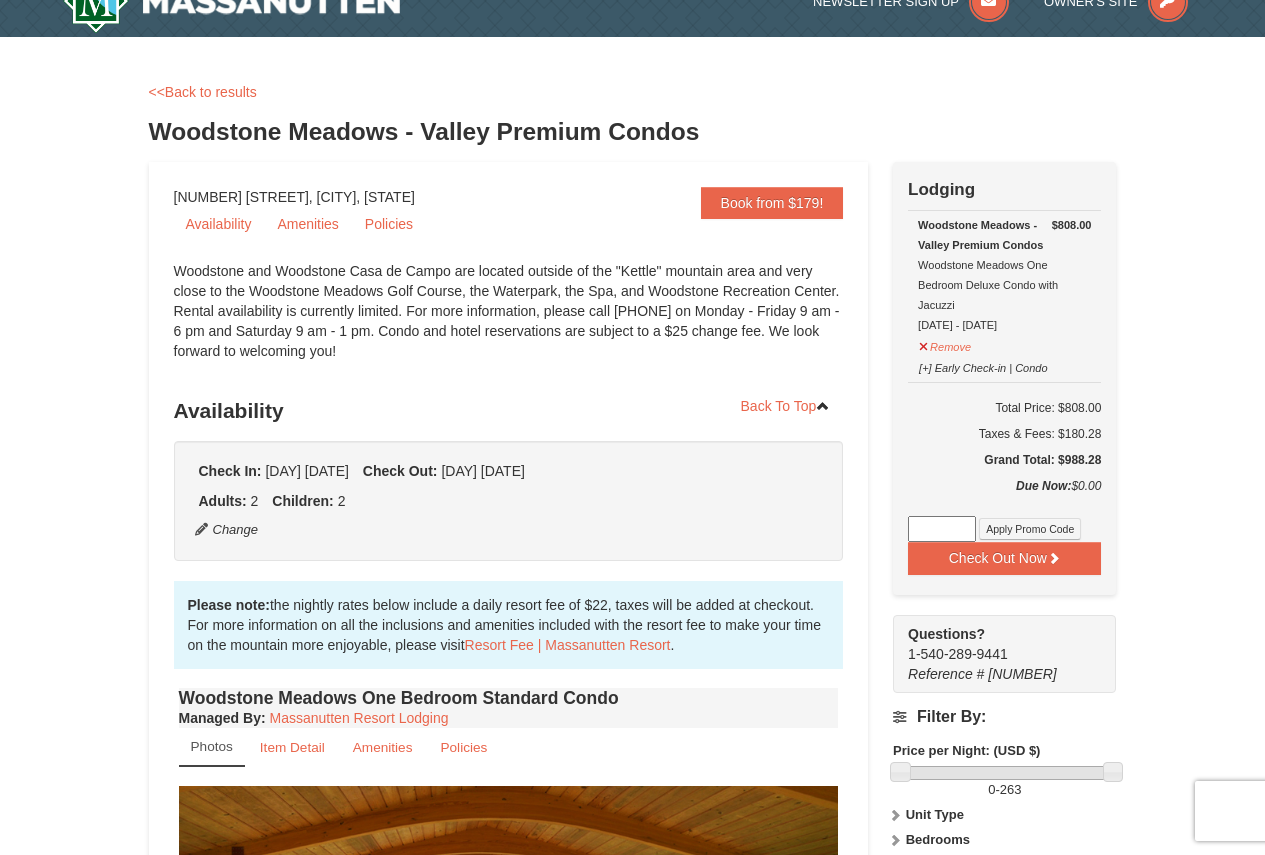scroll, scrollTop: 0, scrollLeft: 0, axis: both 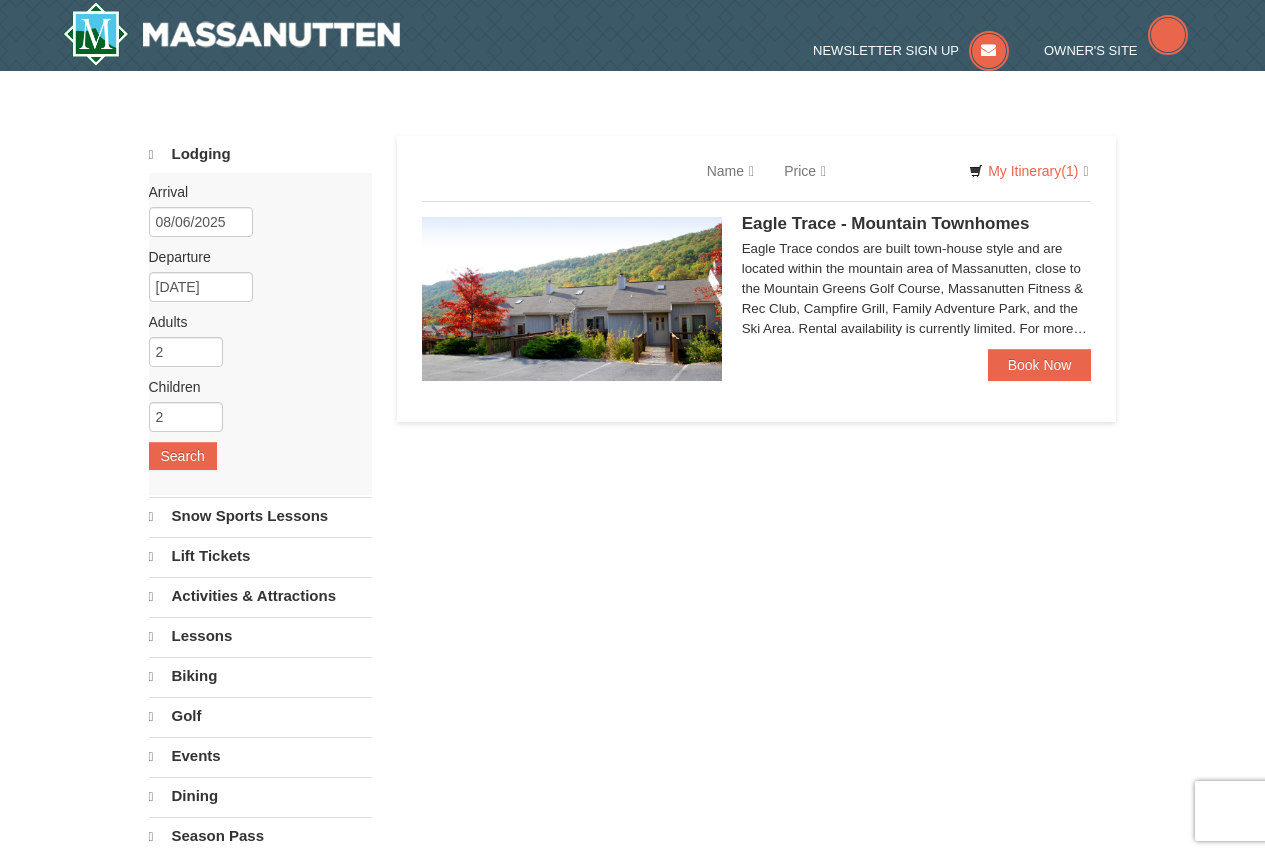 select on "8" 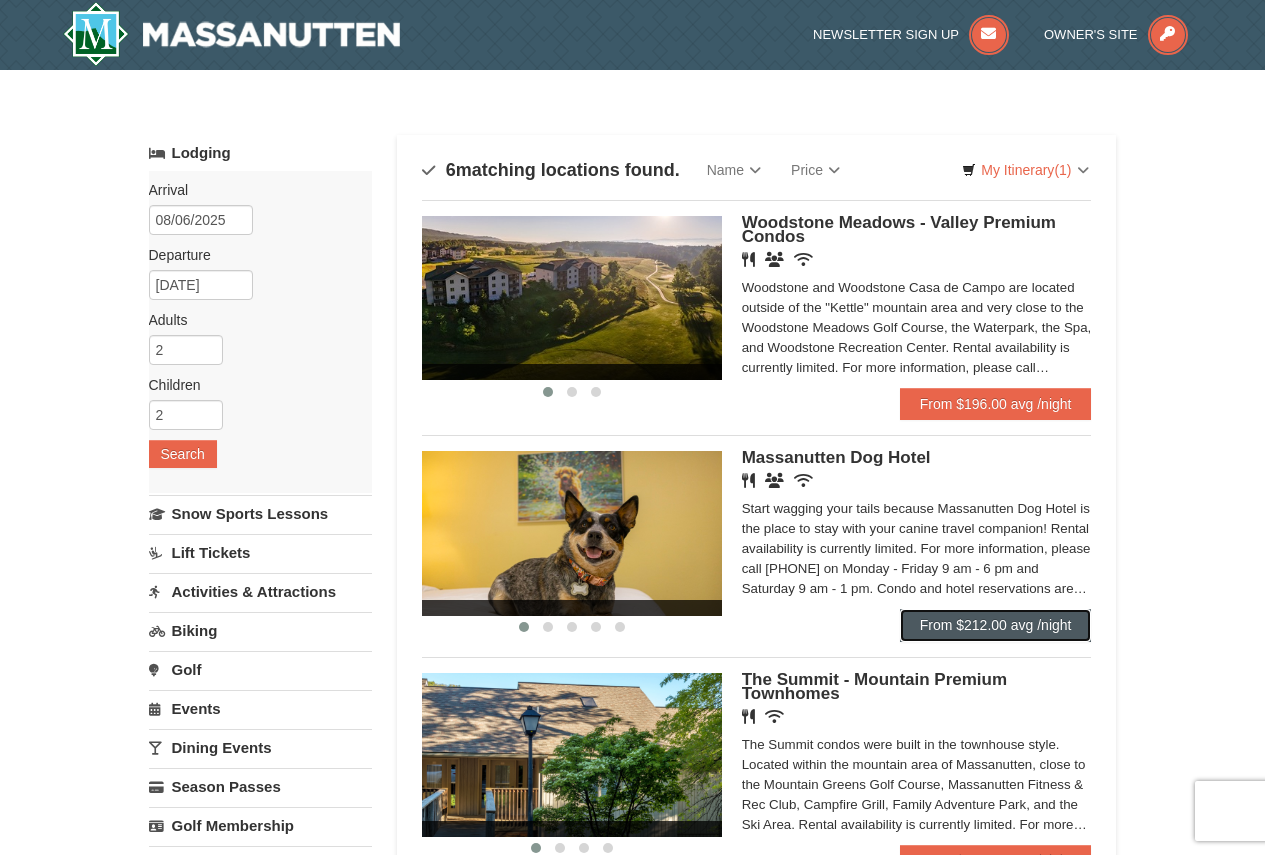 click on "From $212.00 avg /night" at bounding box center (996, 625) 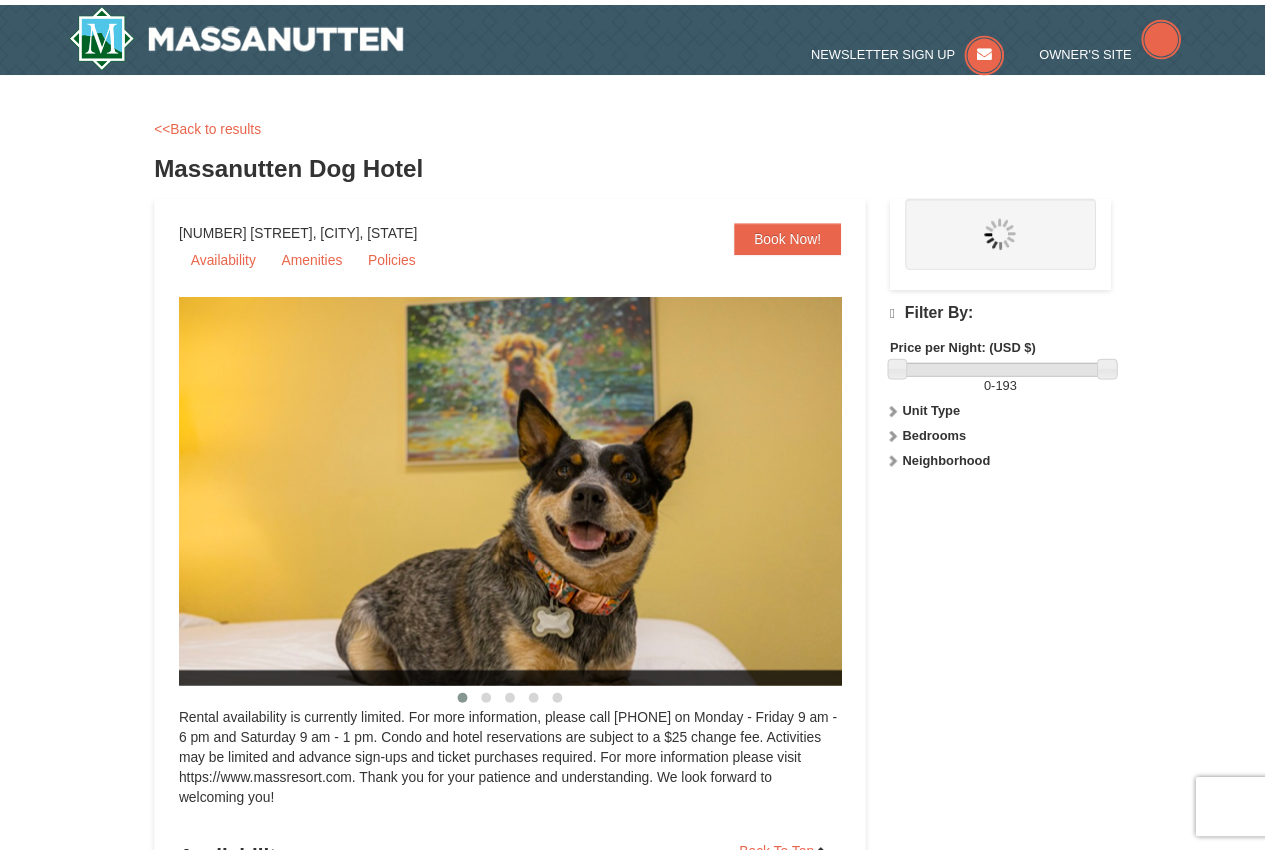 scroll, scrollTop: 0, scrollLeft: 0, axis: both 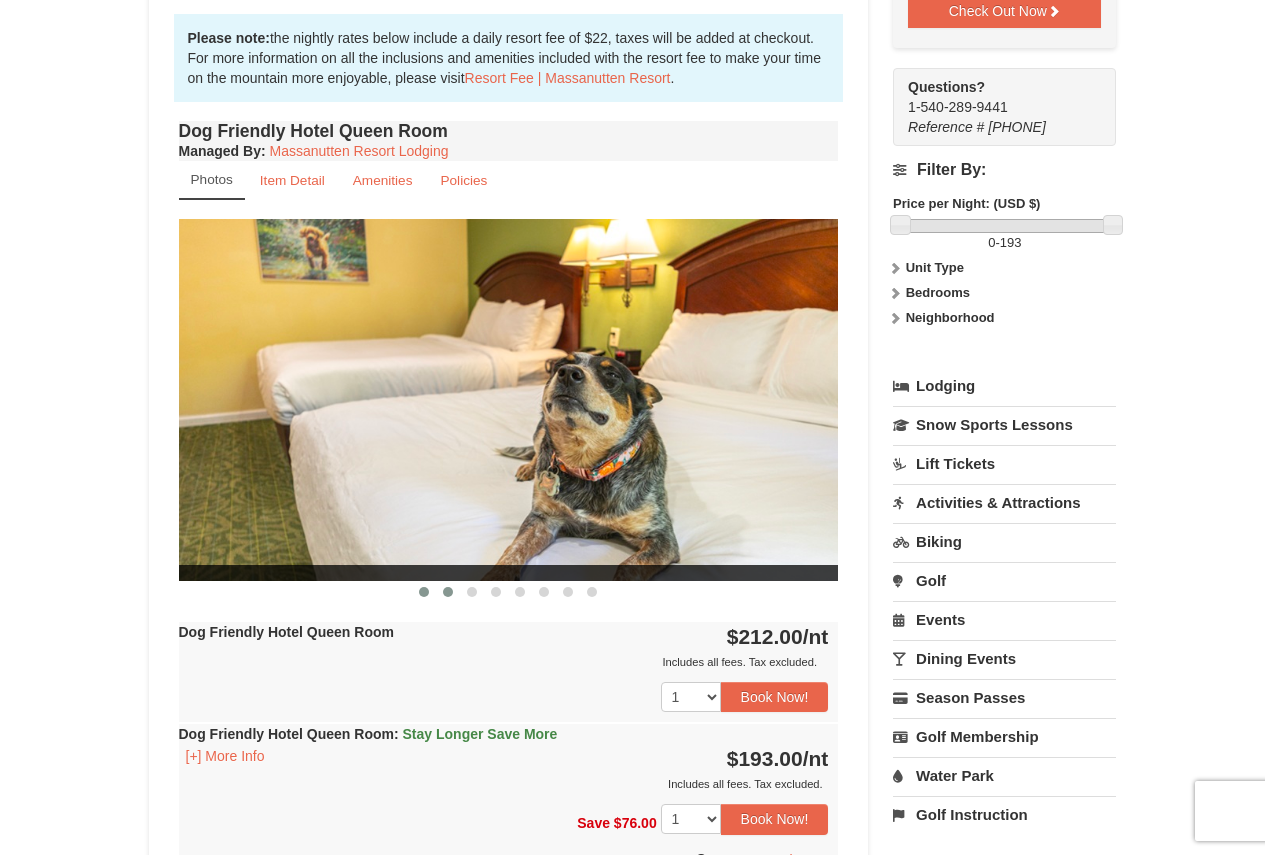 click at bounding box center [448, 592] 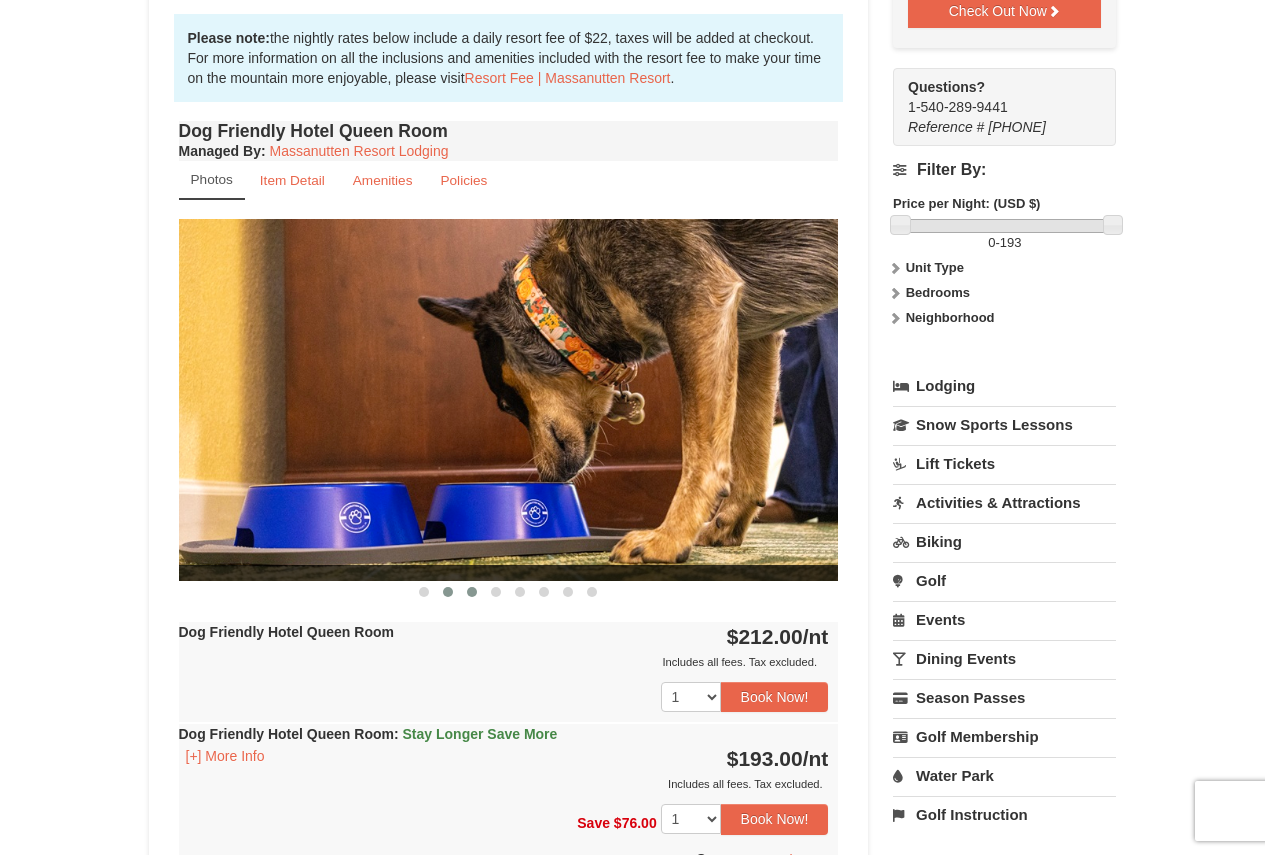 click at bounding box center (472, 592) 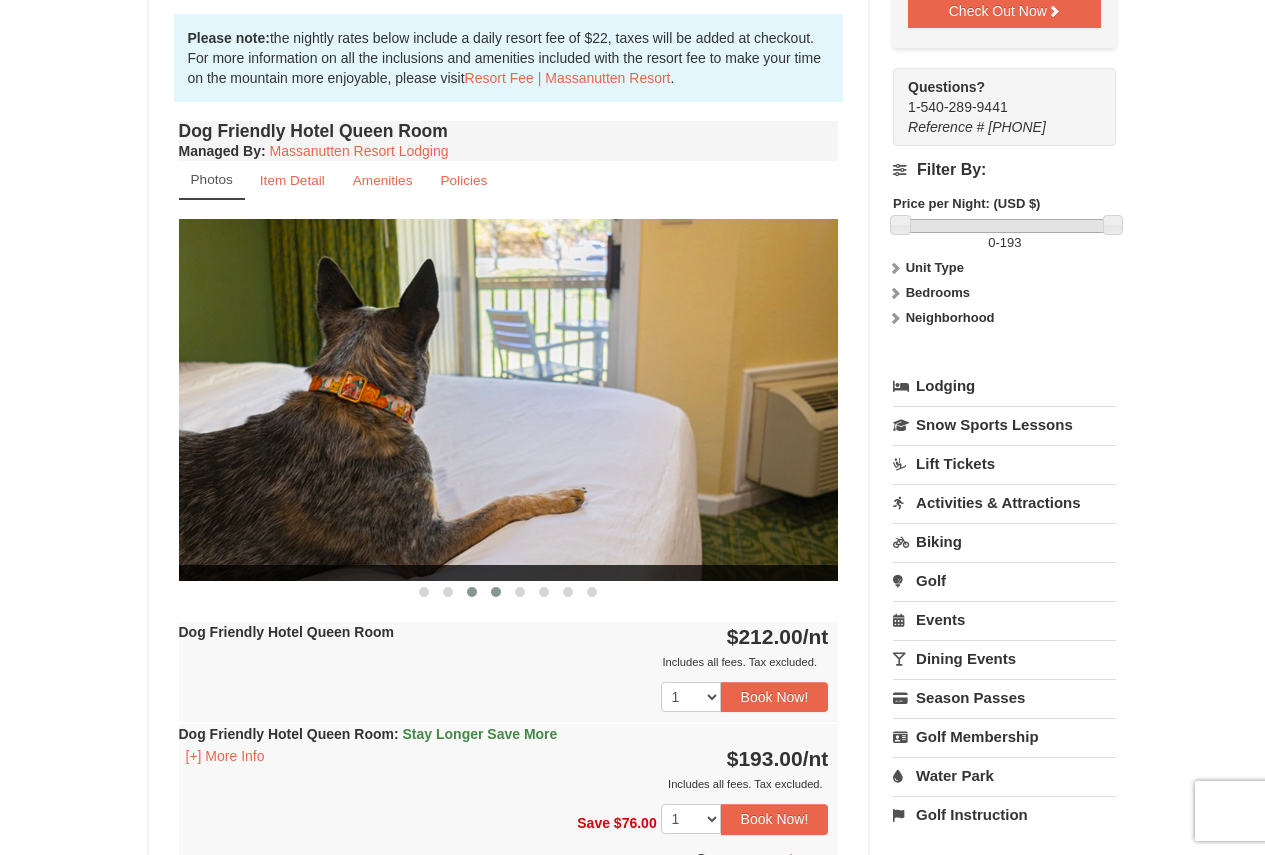 click at bounding box center (496, 592) 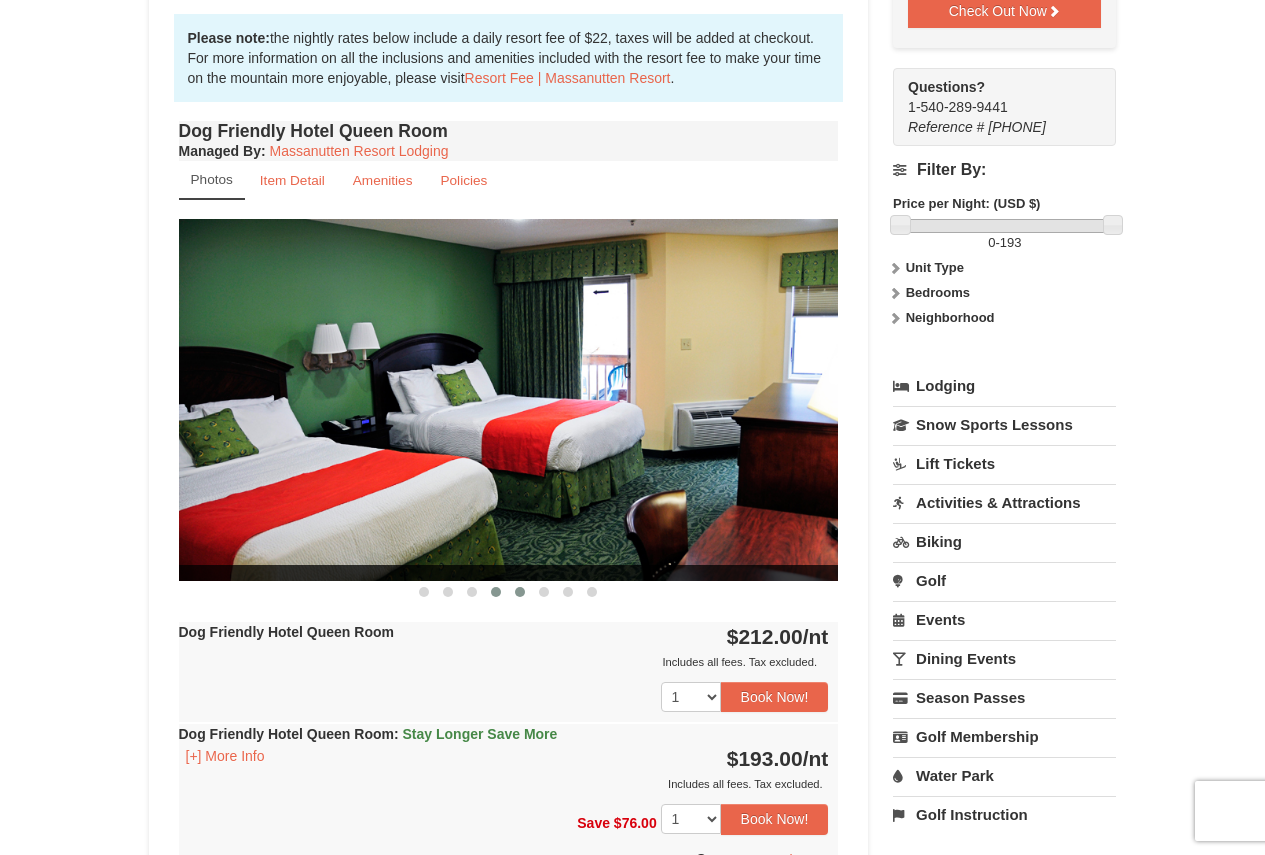click at bounding box center [520, 592] 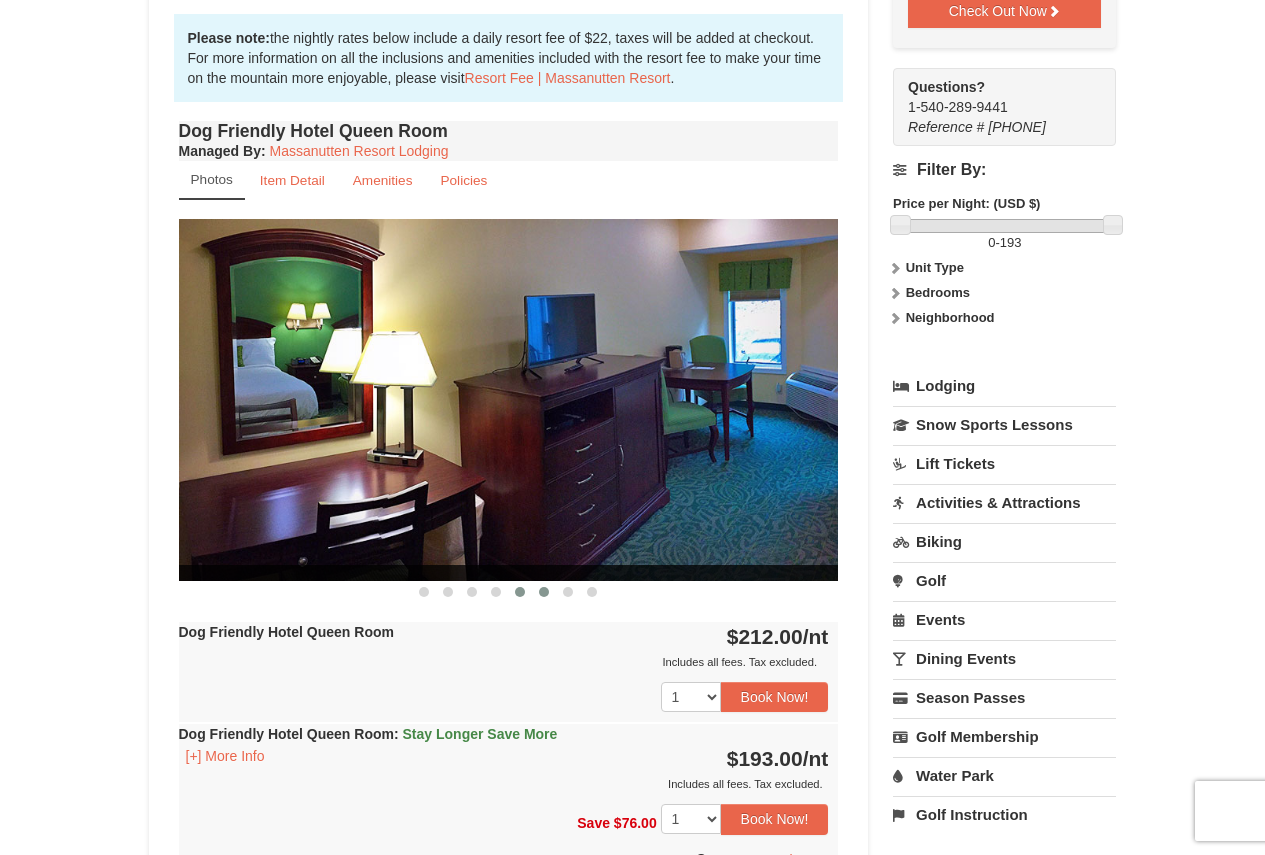 click at bounding box center [544, 592] 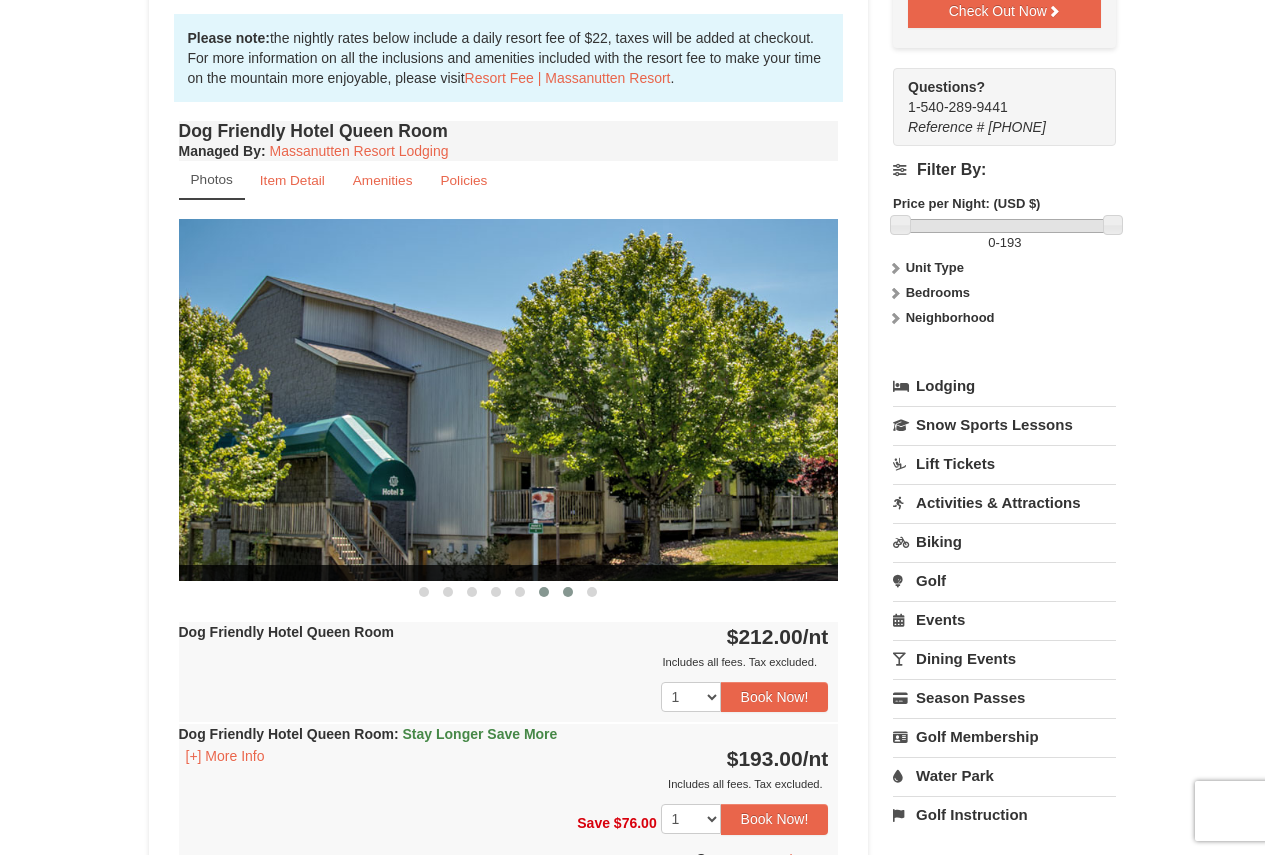 click at bounding box center [568, 592] 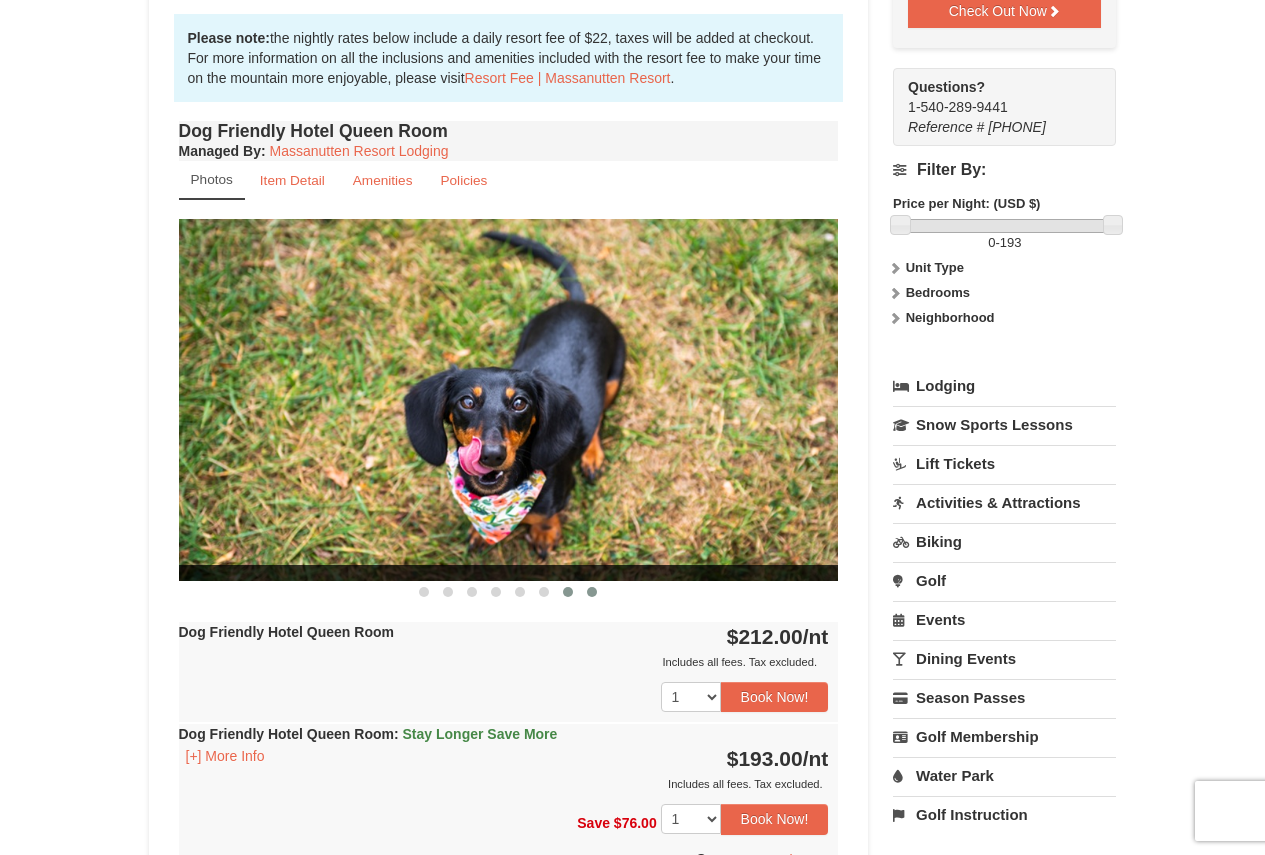 click at bounding box center [592, 592] 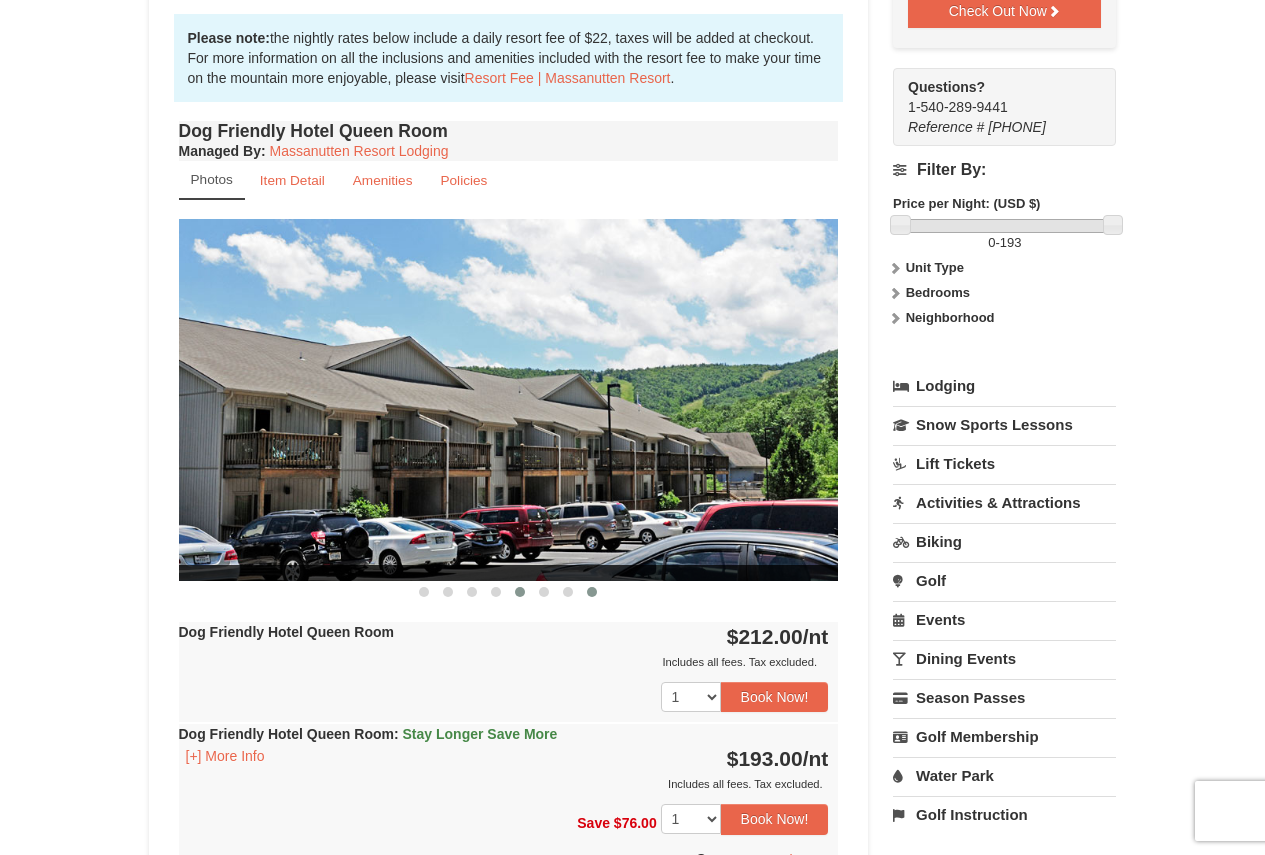 click at bounding box center [520, 592] 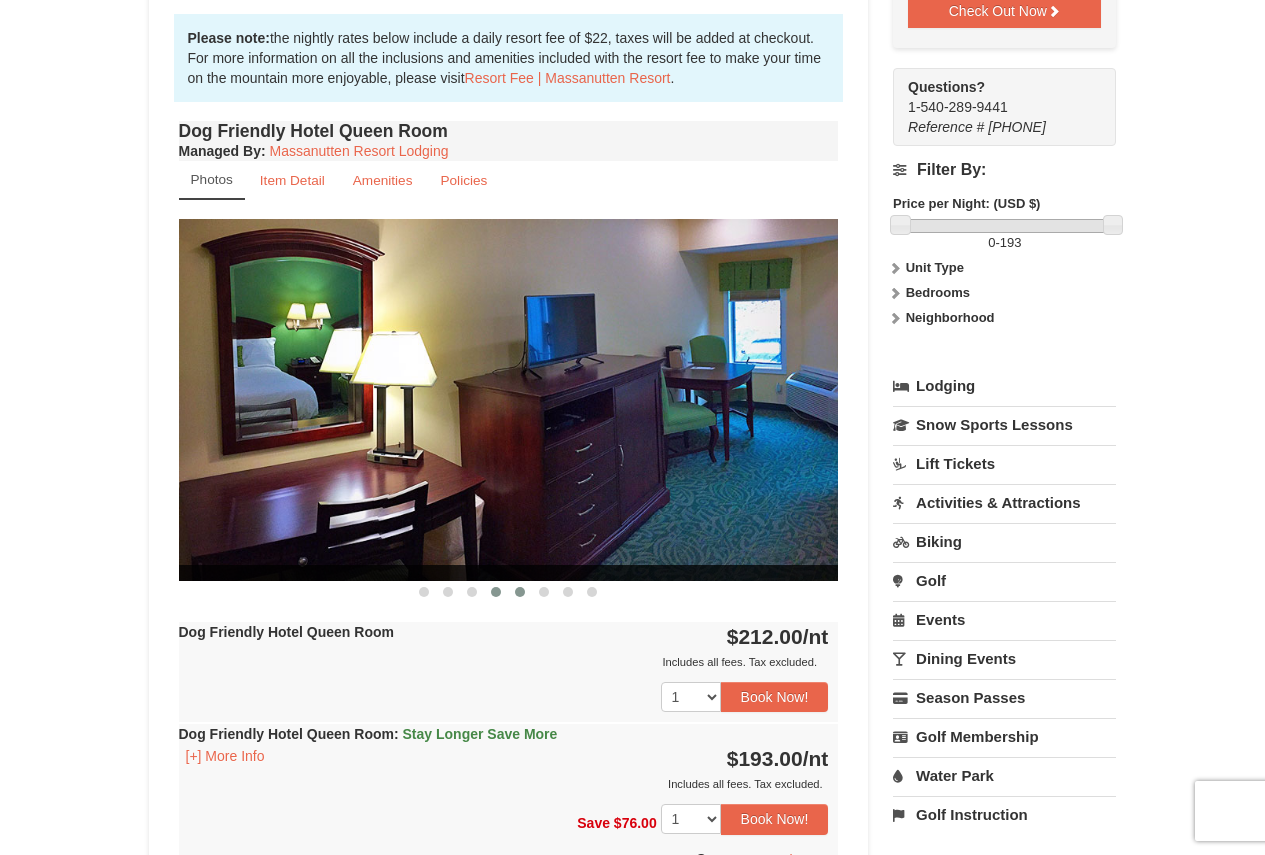 drag, startPoint x: 492, startPoint y: 606, endPoint x: 493, endPoint y: 622, distance: 16.03122 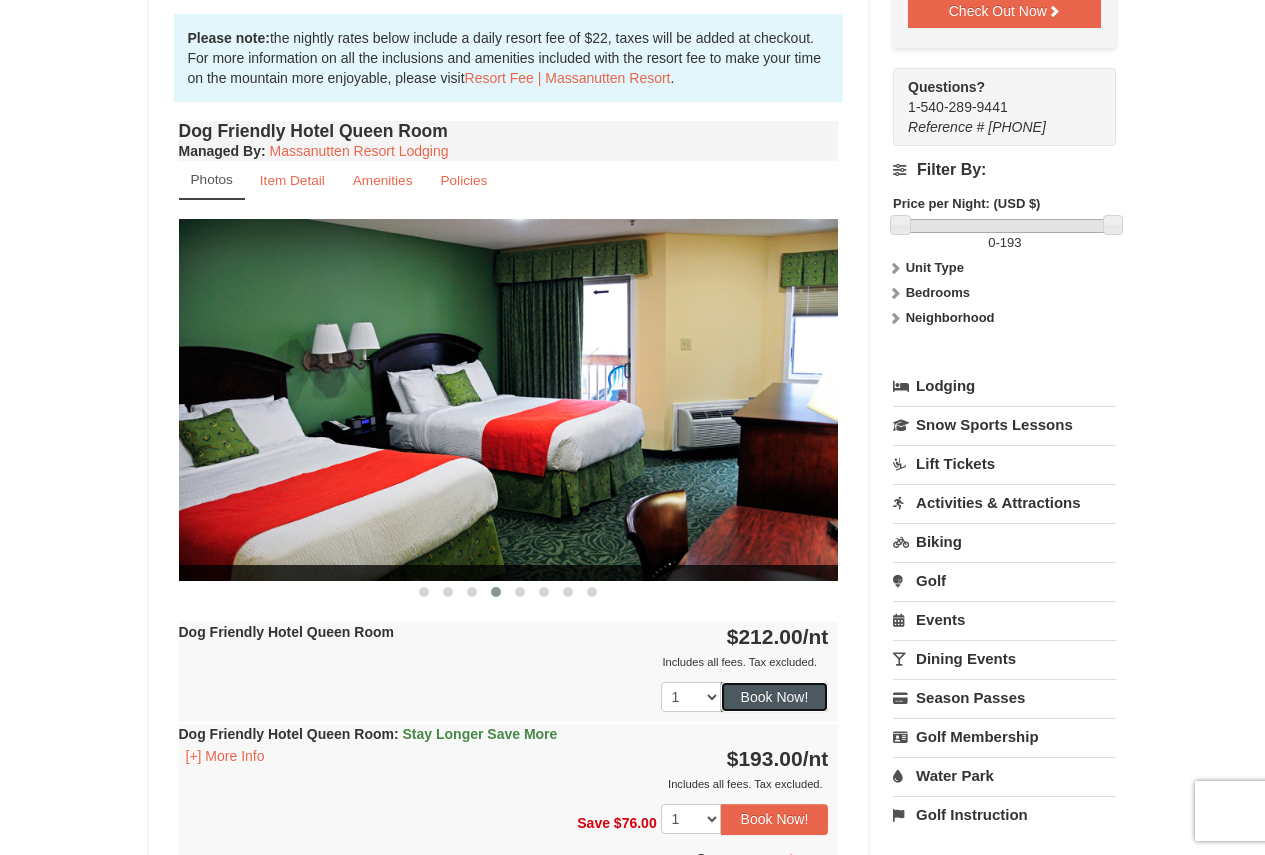 click on "Book Now!" at bounding box center (775, 697) 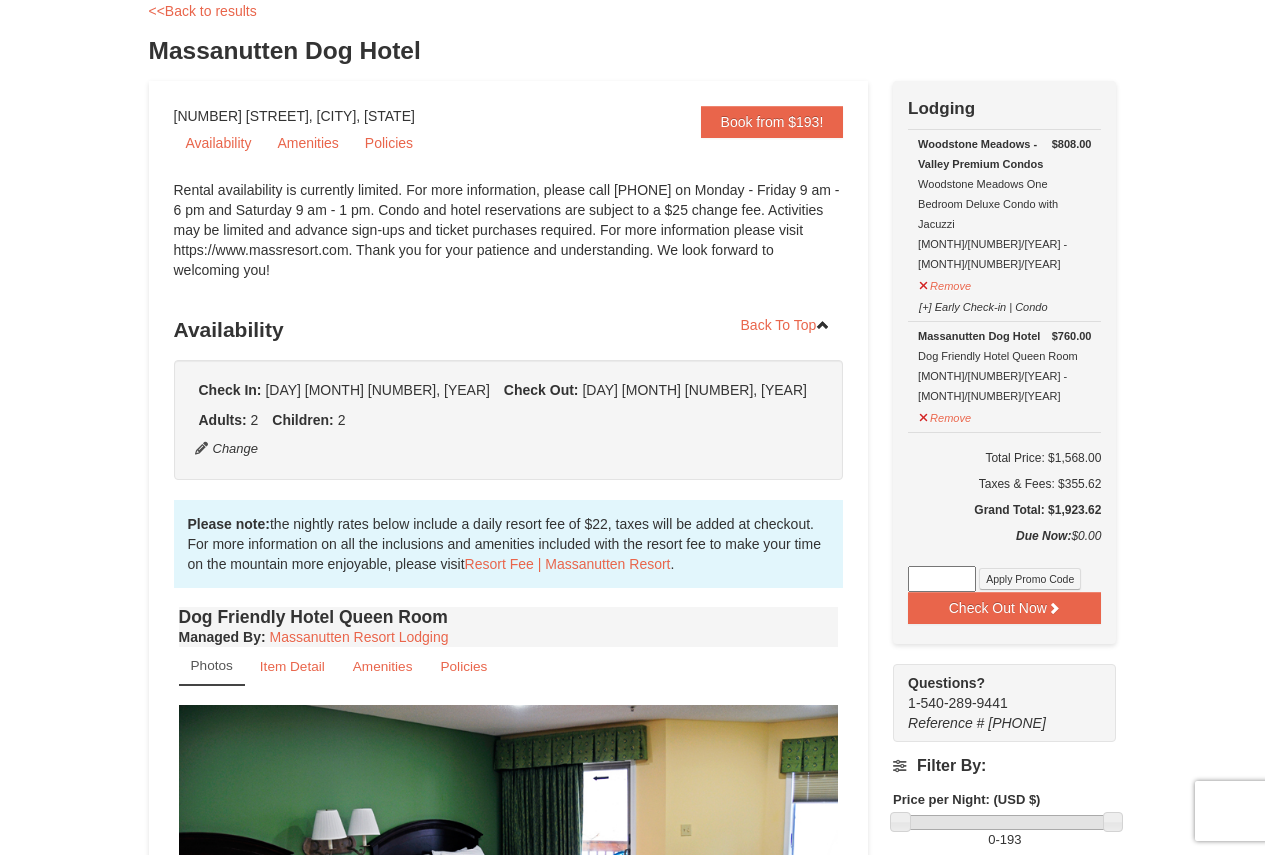 scroll, scrollTop: 0, scrollLeft: 0, axis: both 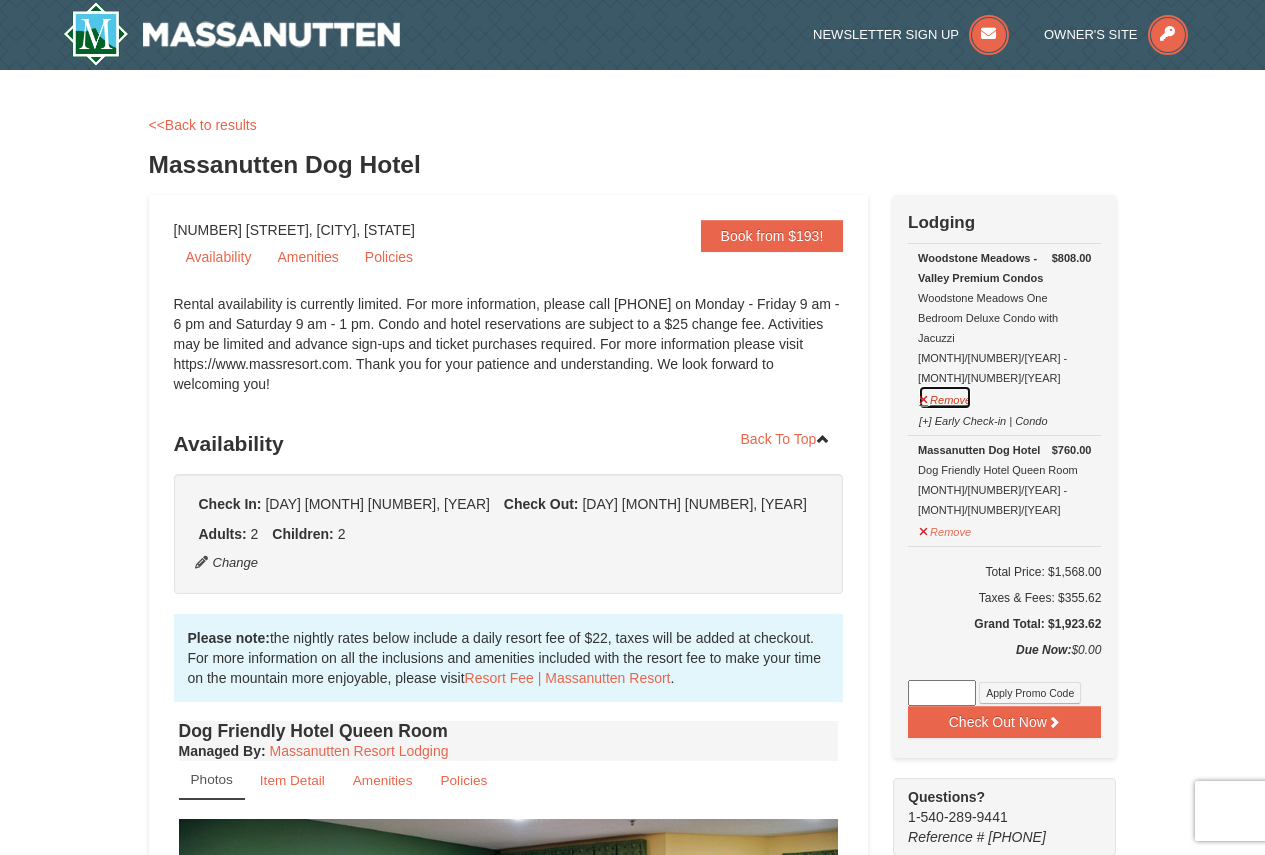 click on "Remove" at bounding box center [945, 397] 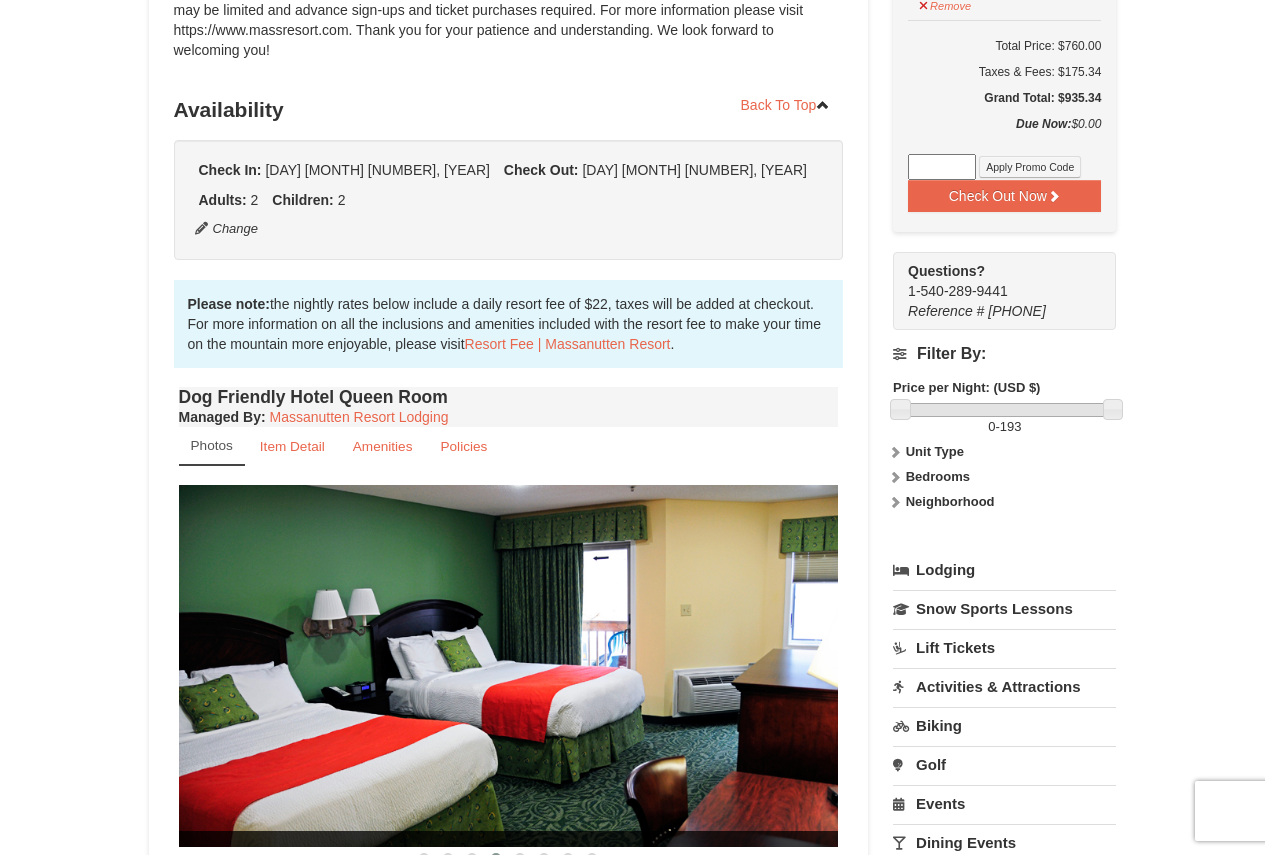 scroll, scrollTop: 0, scrollLeft: 0, axis: both 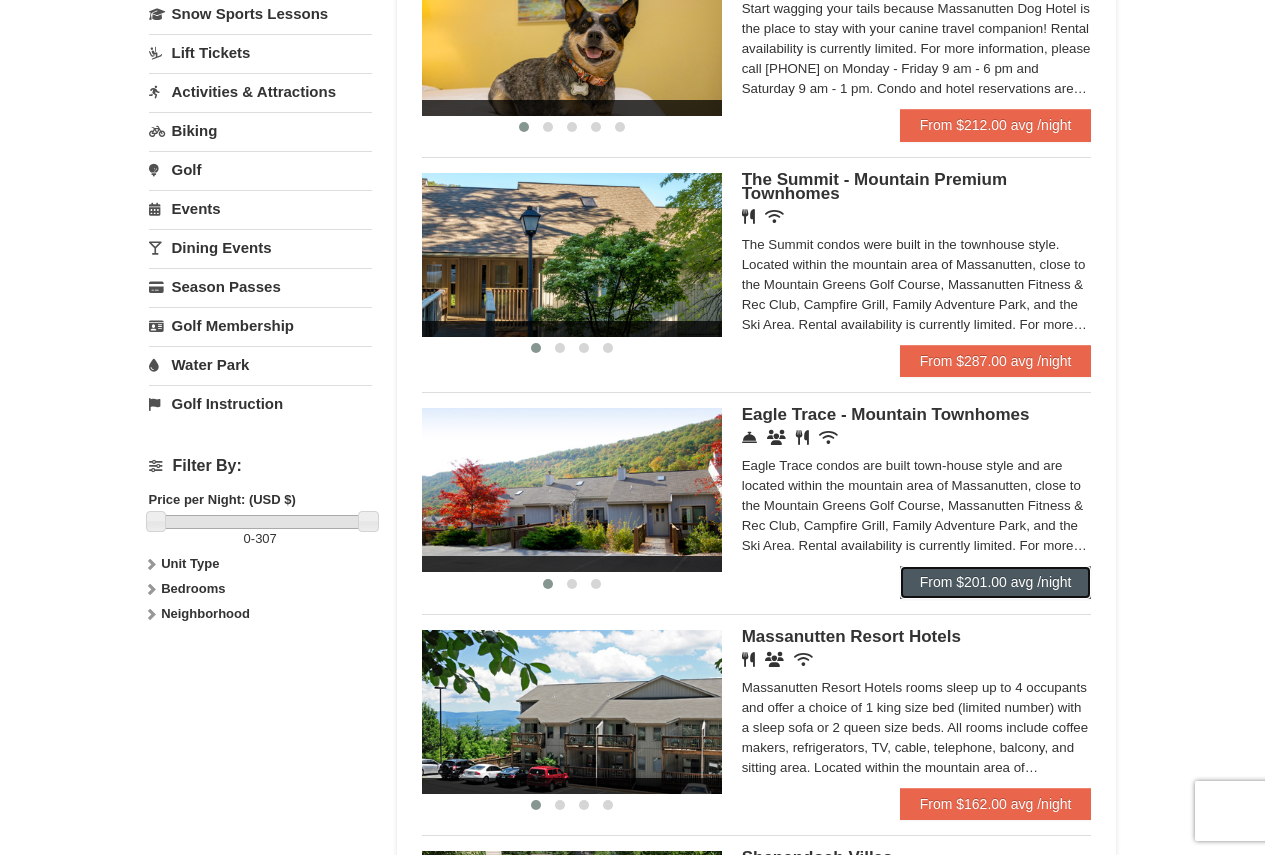 click on "From $201.00 avg /night" at bounding box center (996, 582) 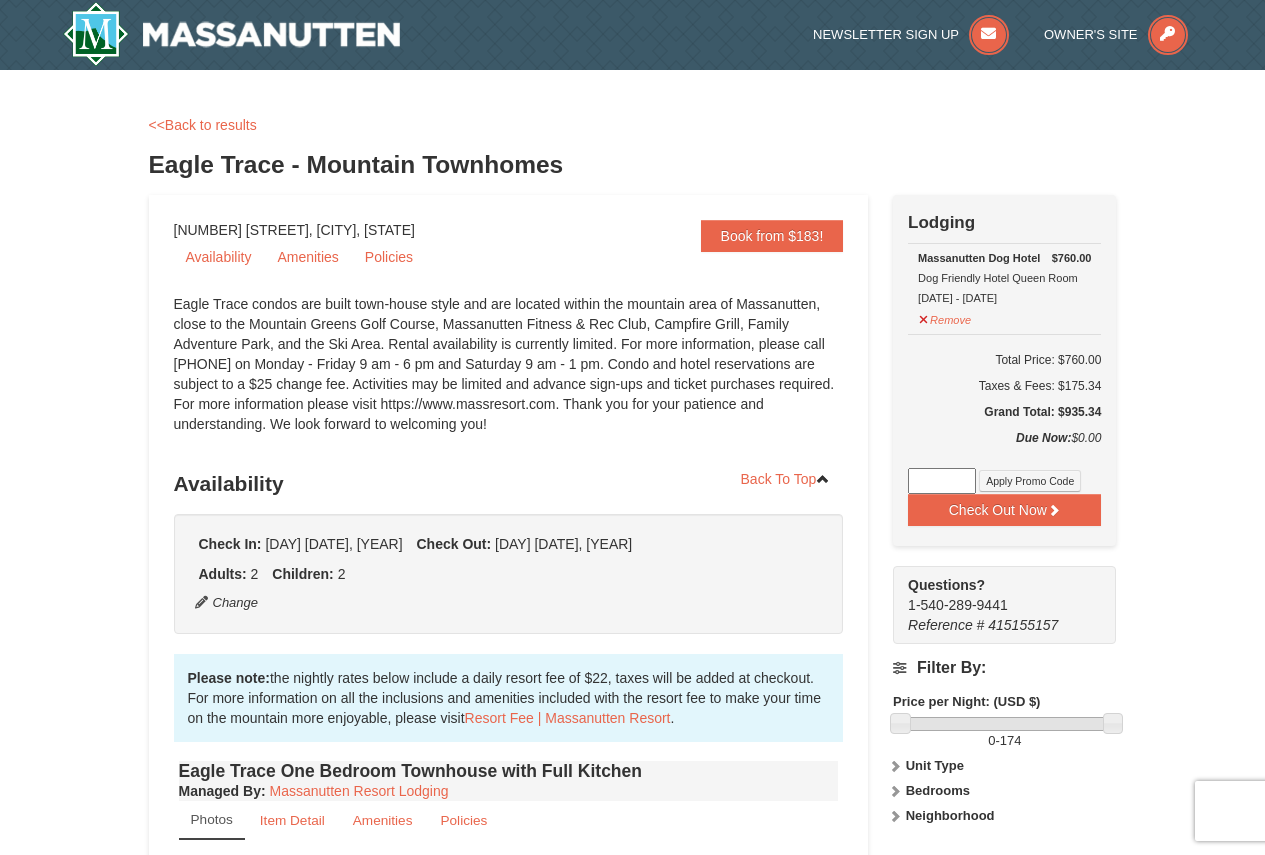 scroll, scrollTop: 0, scrollLeft: 0, axis: both 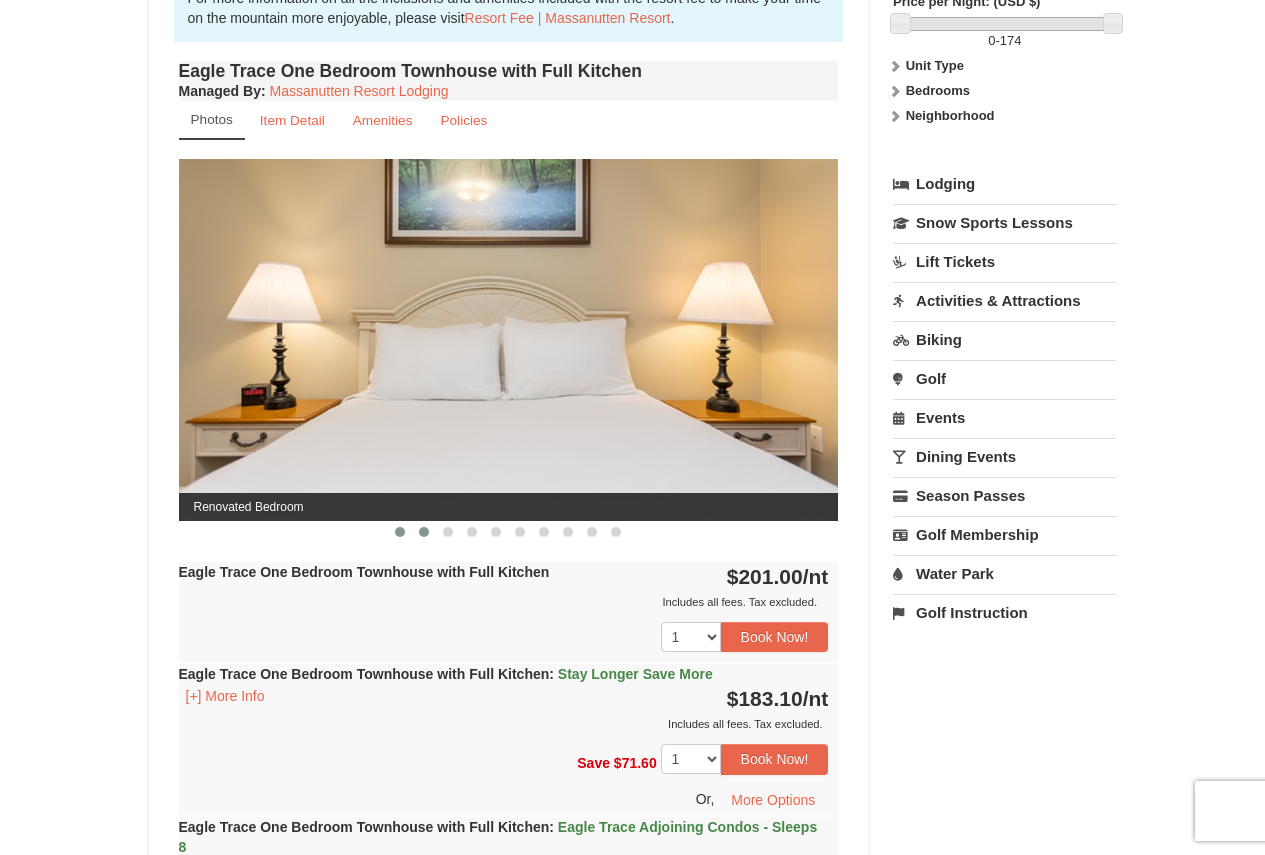 click at bounding box center [424, 532] 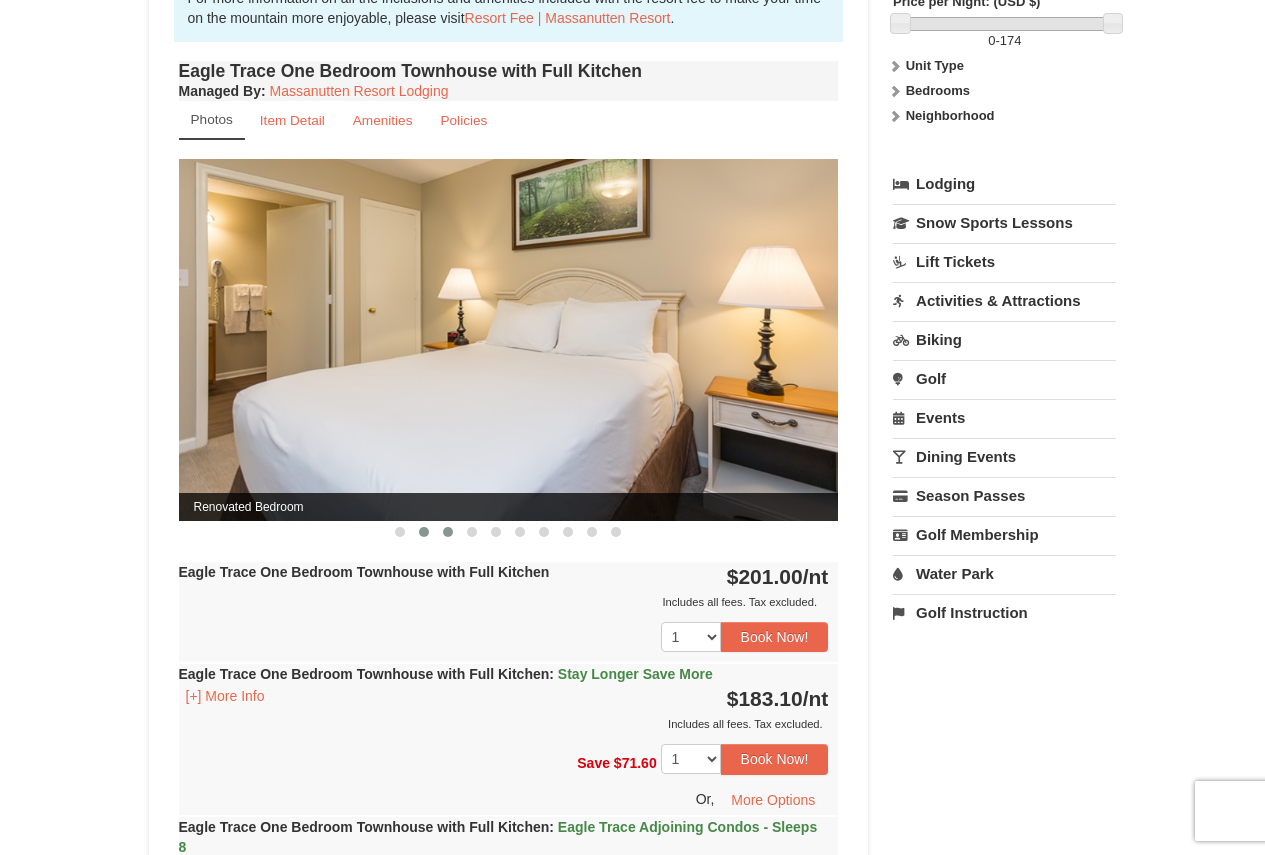 click at bounding box center [448, 532] 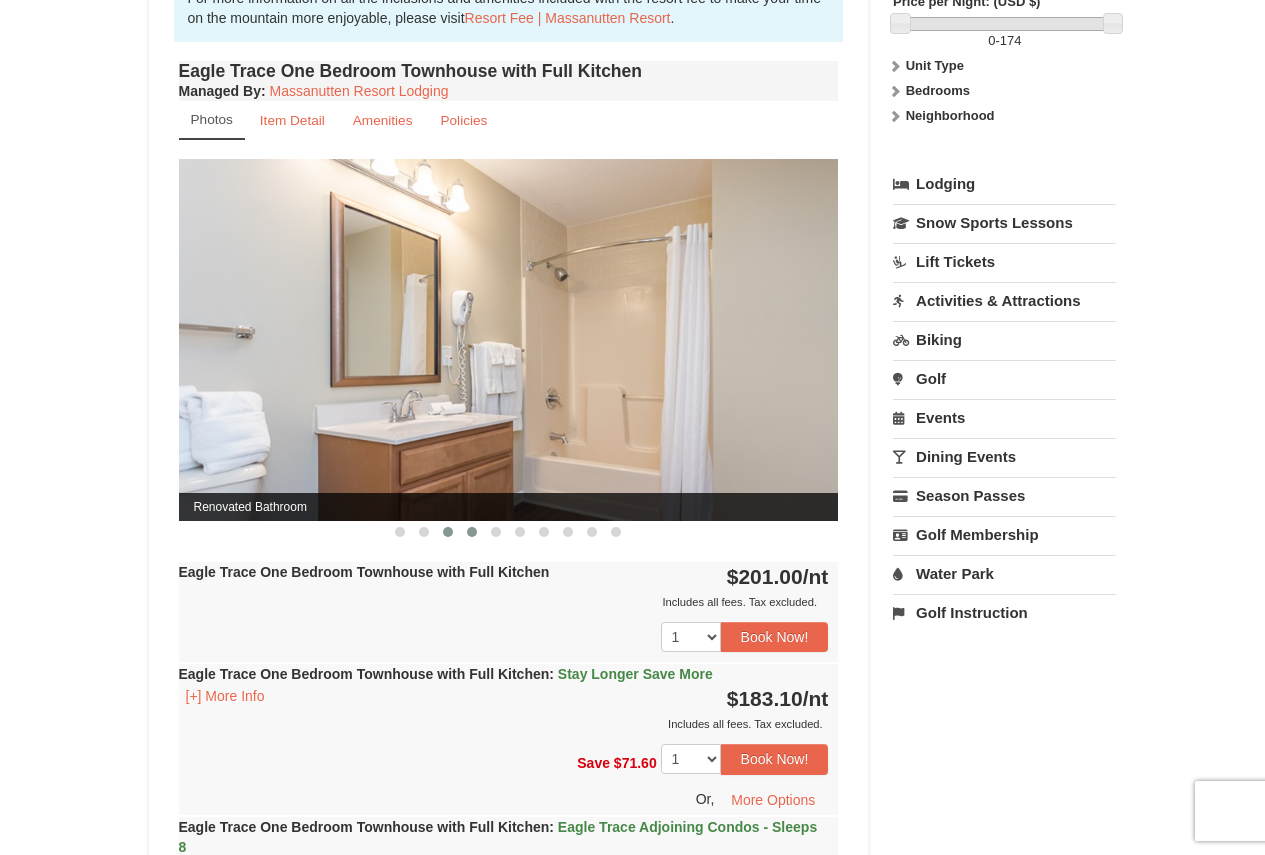 click at bounding box center [472, 532] 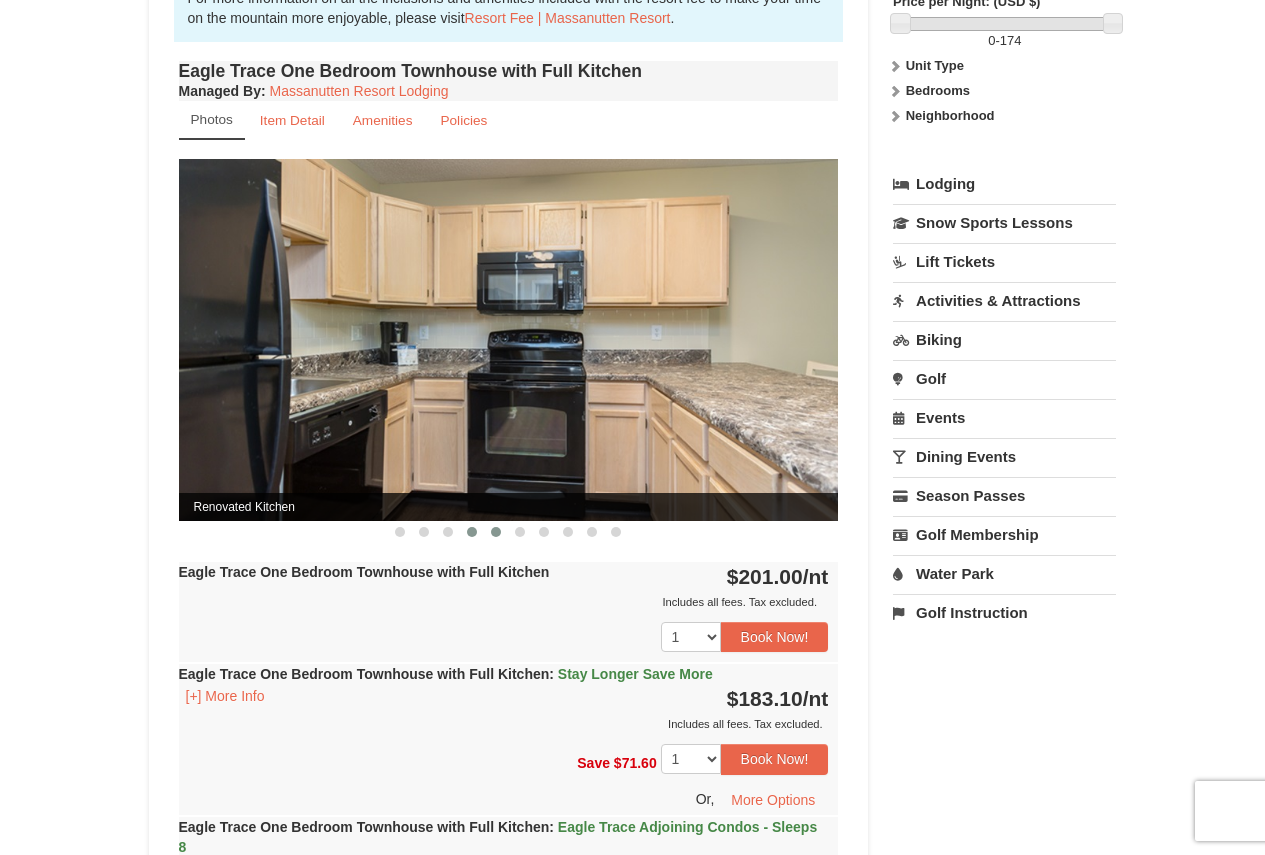 click at bounding box center [496, 532] 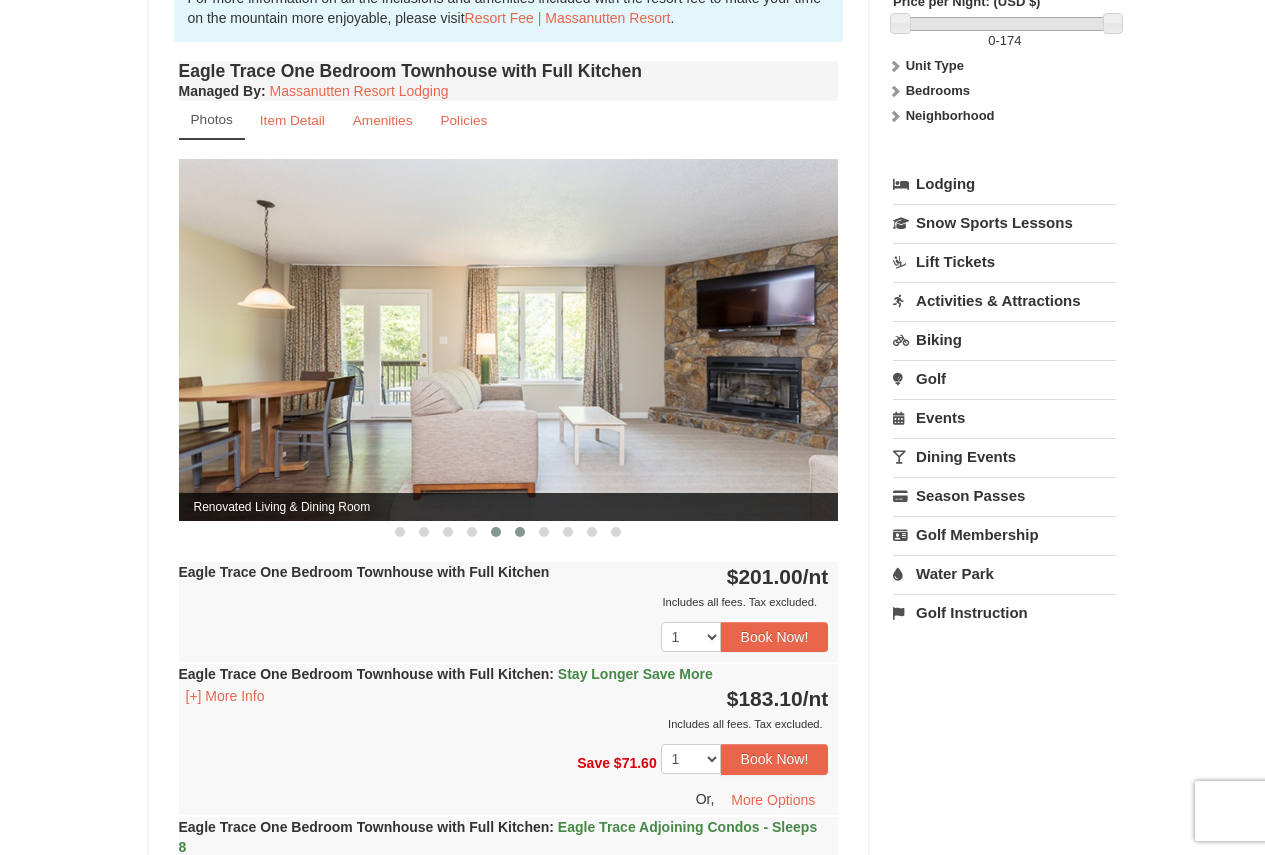 click at bounding box center (520, 532) 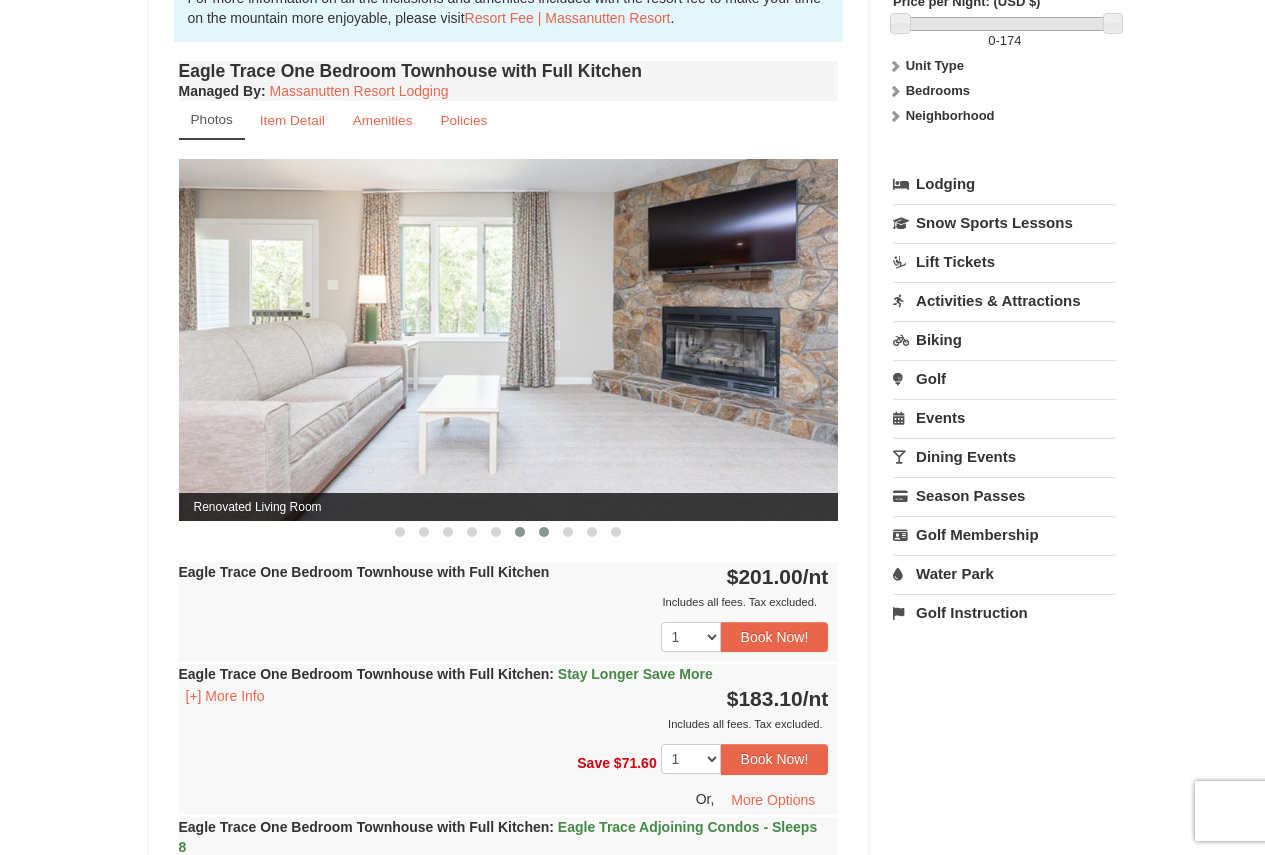 click at bounding box center (544, 532) 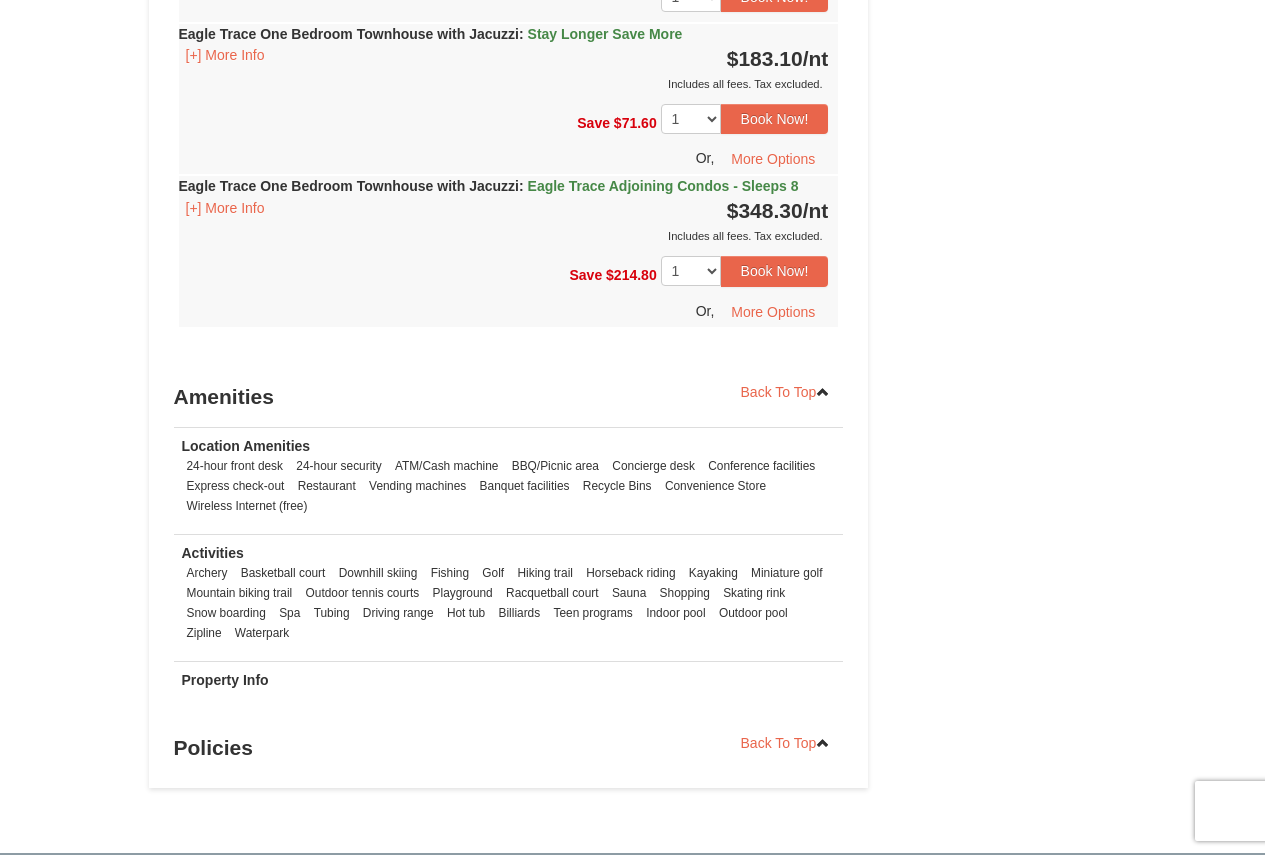 scroll, scrollTop: 2000, scrollLeft: 0, axis: vertical 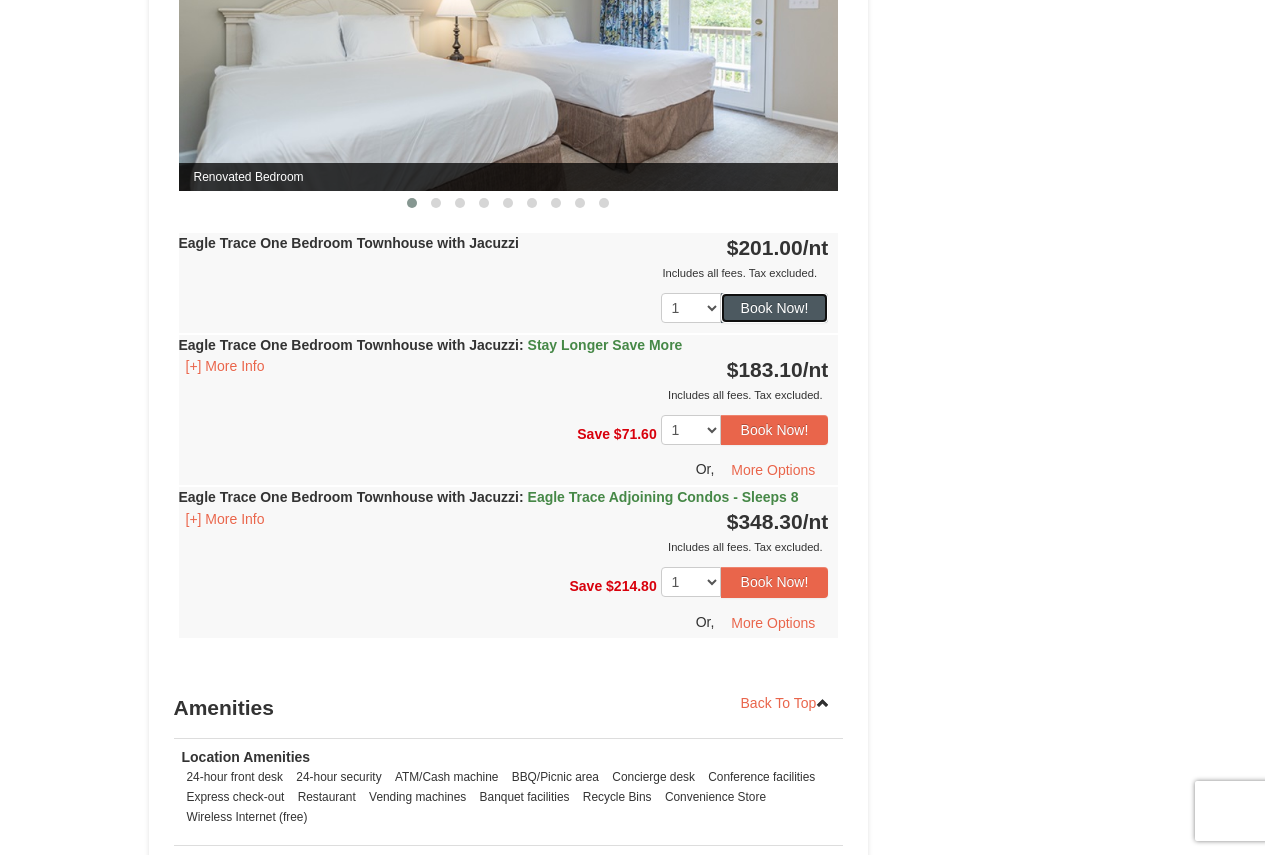 click on "Book Now!" at bounding box center [775, 308] 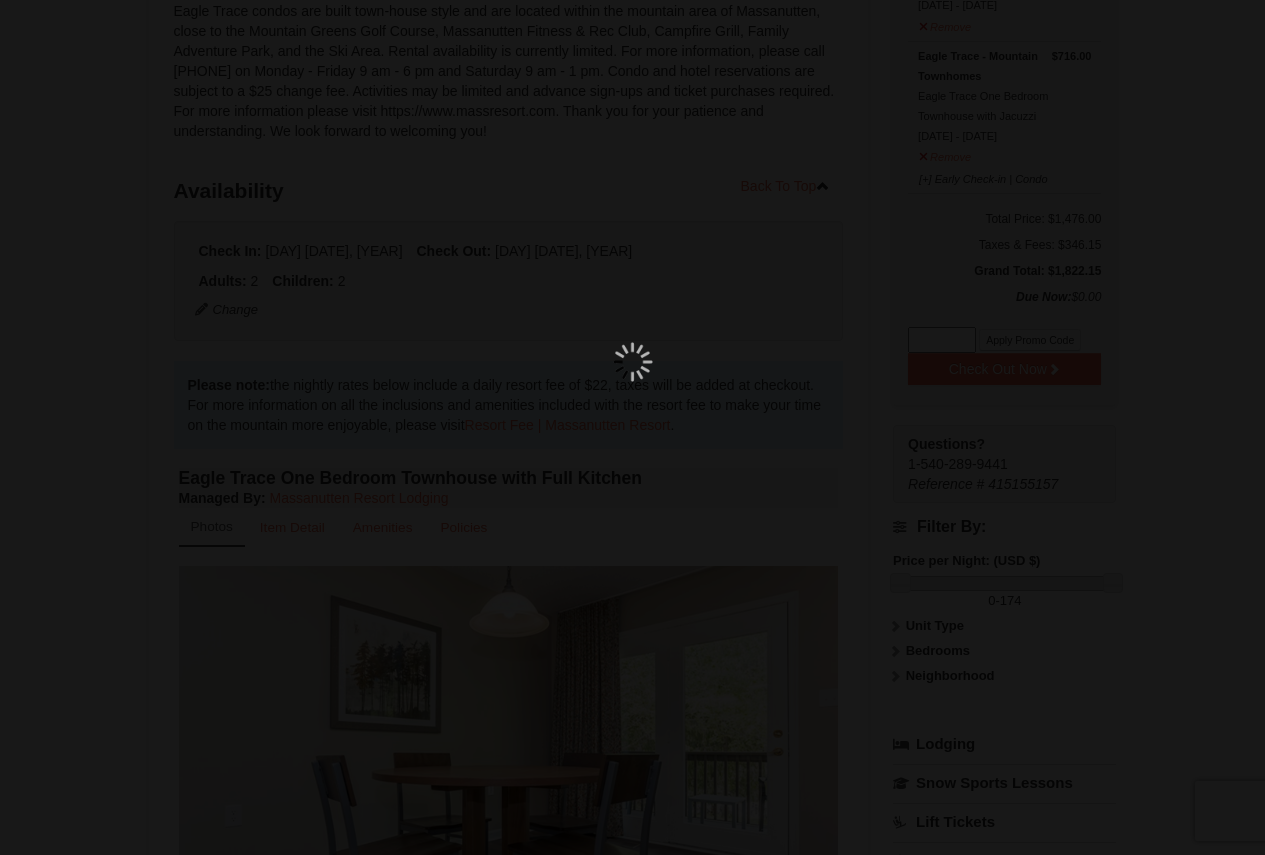 scroll, scrollTop: 195, scrollLeft: 0, axis: vertical 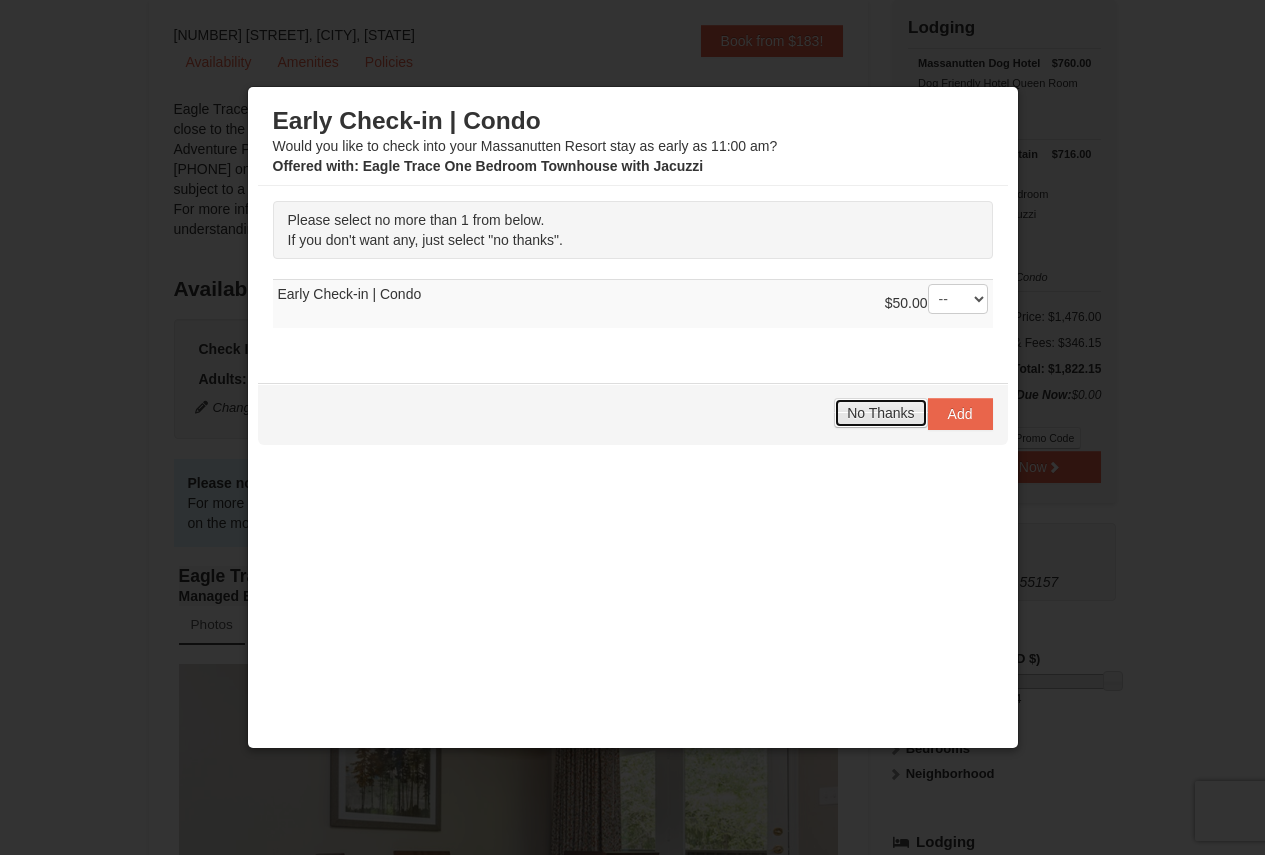 click on "No Thanks" at bounding box center [880, 413] 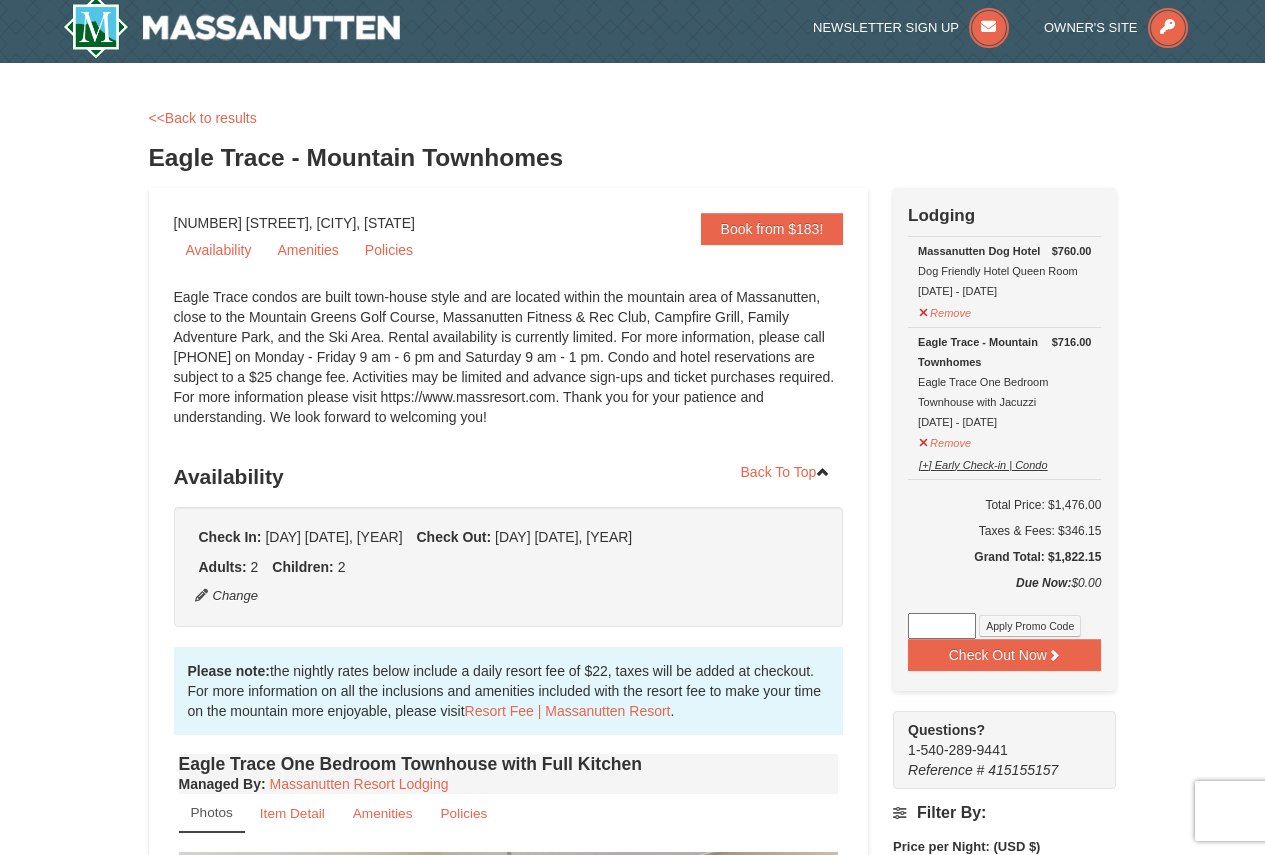 scroll, scrollTop: 0, scrollLeft: 0, axis: both 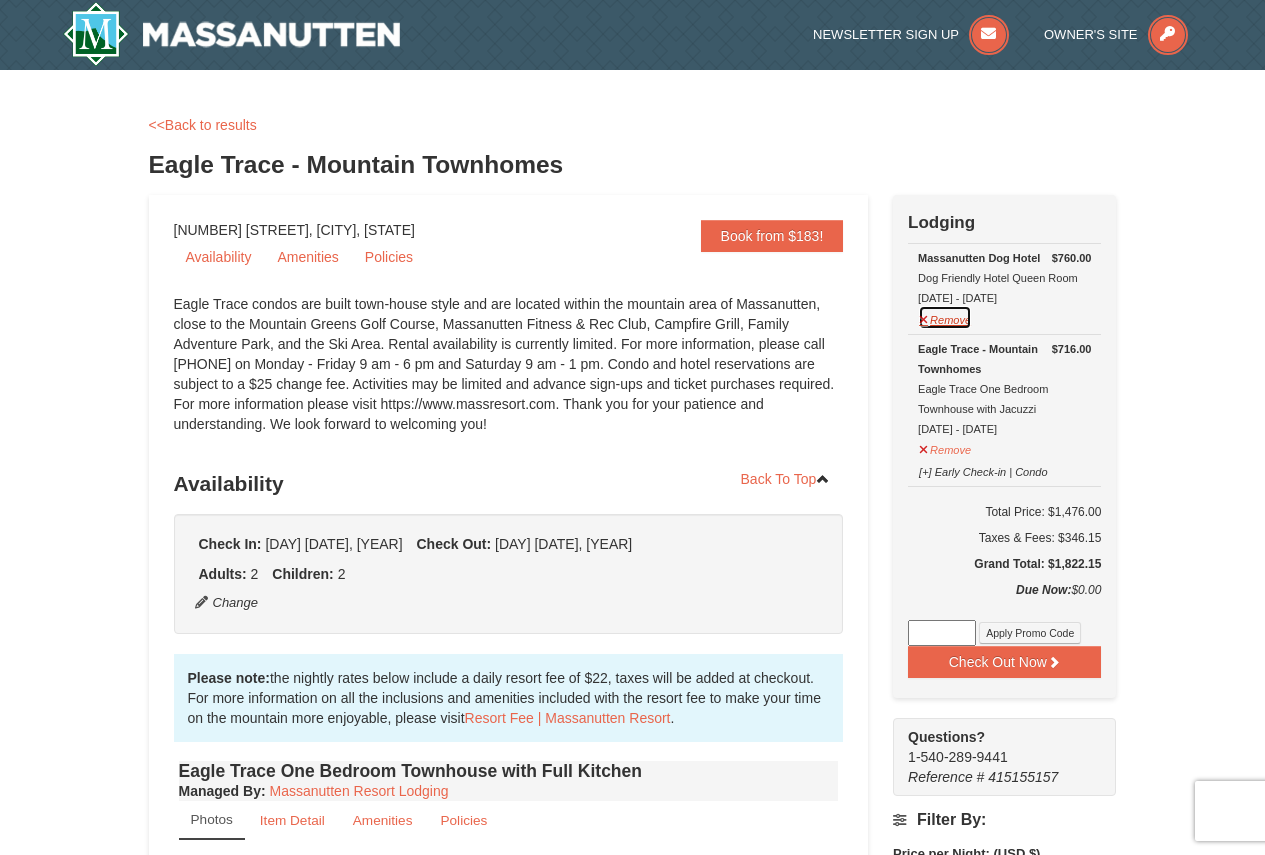 click on "Remove" at bounding box center (945, 317) 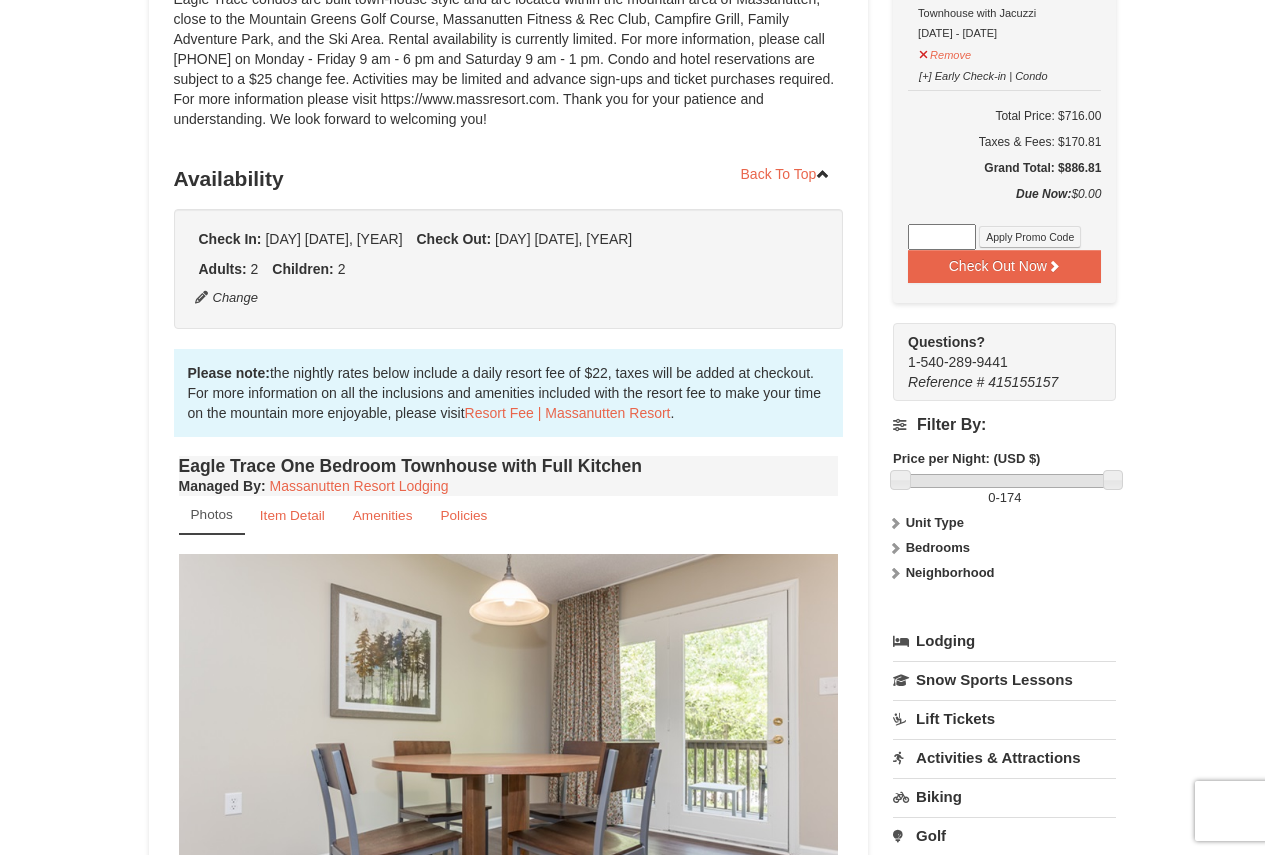 scroll, scrollTop: 500, scrollLeft: 0, axis: vertical 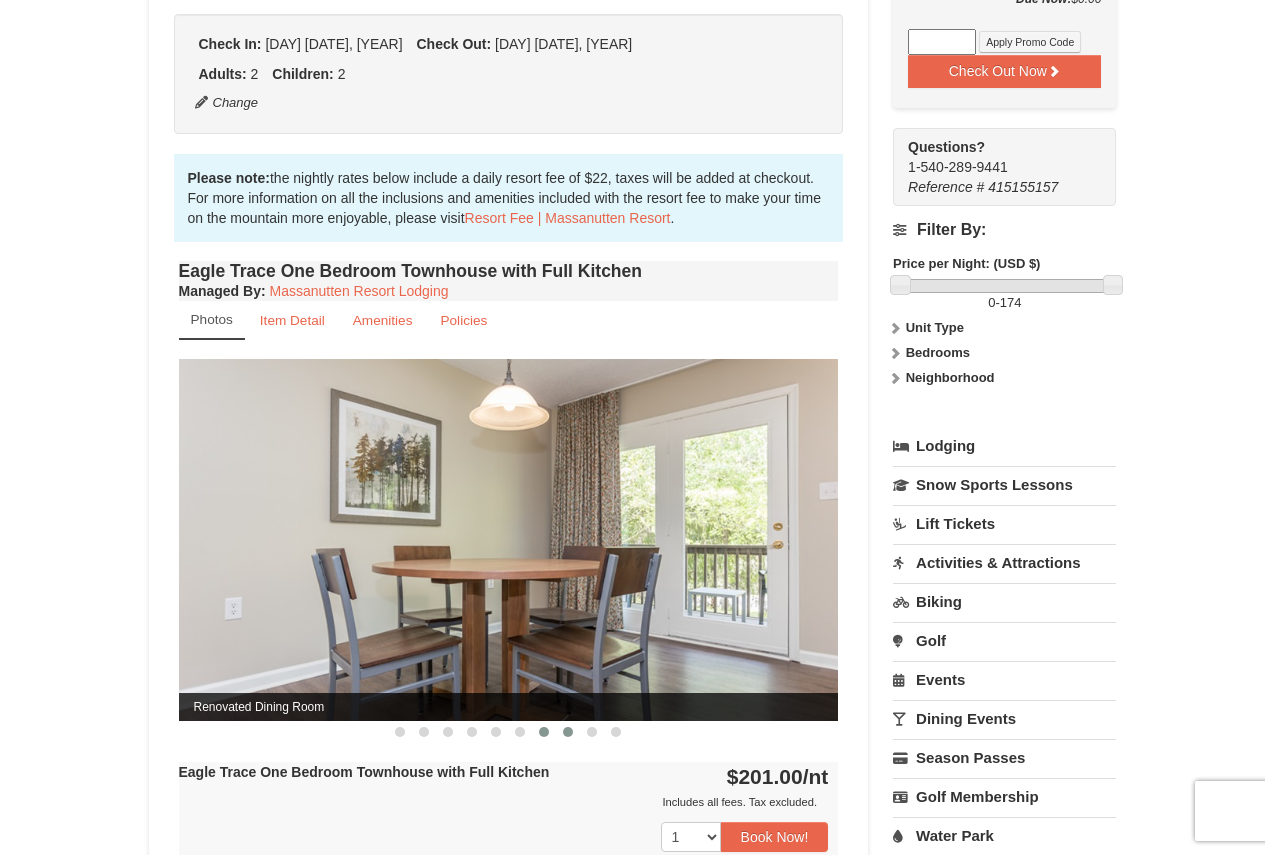 click at bounding box center (568, 732) 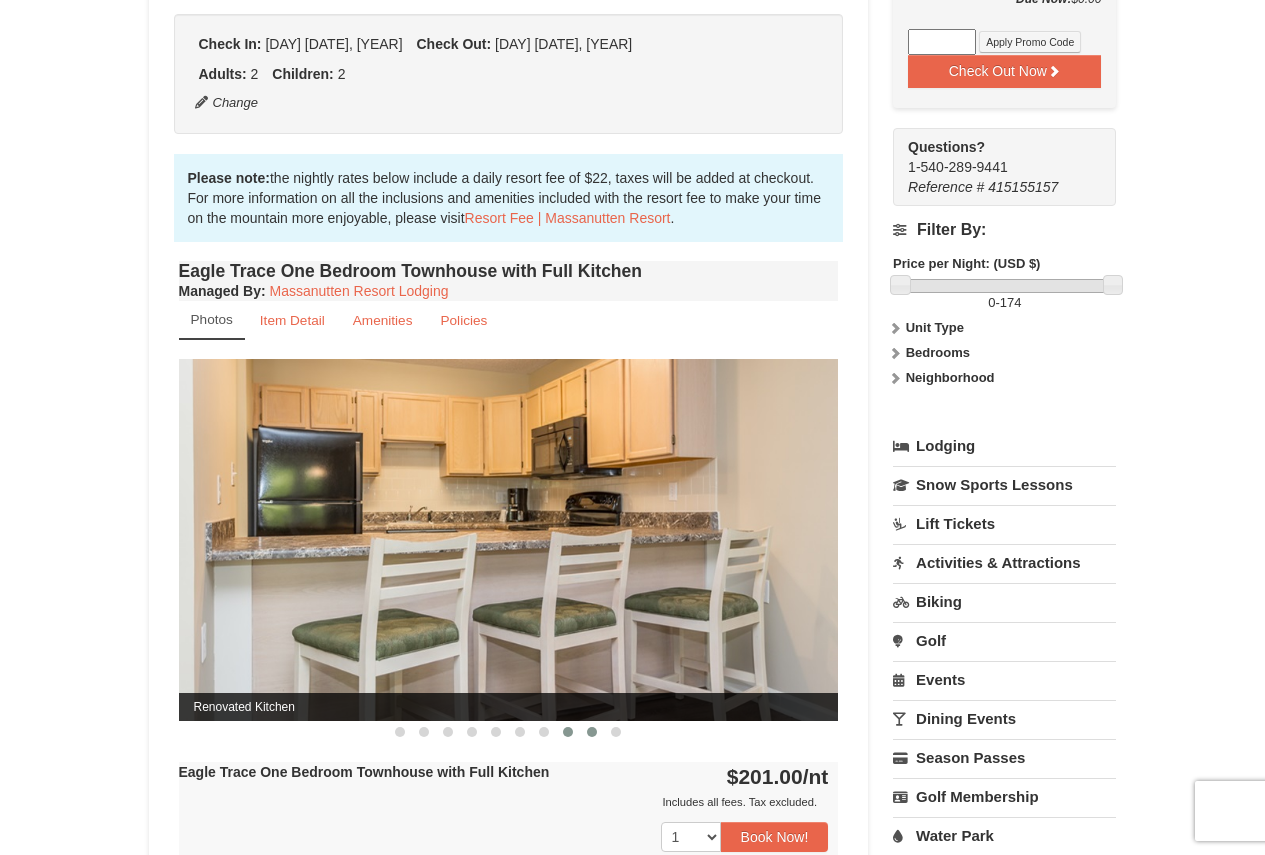 click at bounding box center [592, 732] 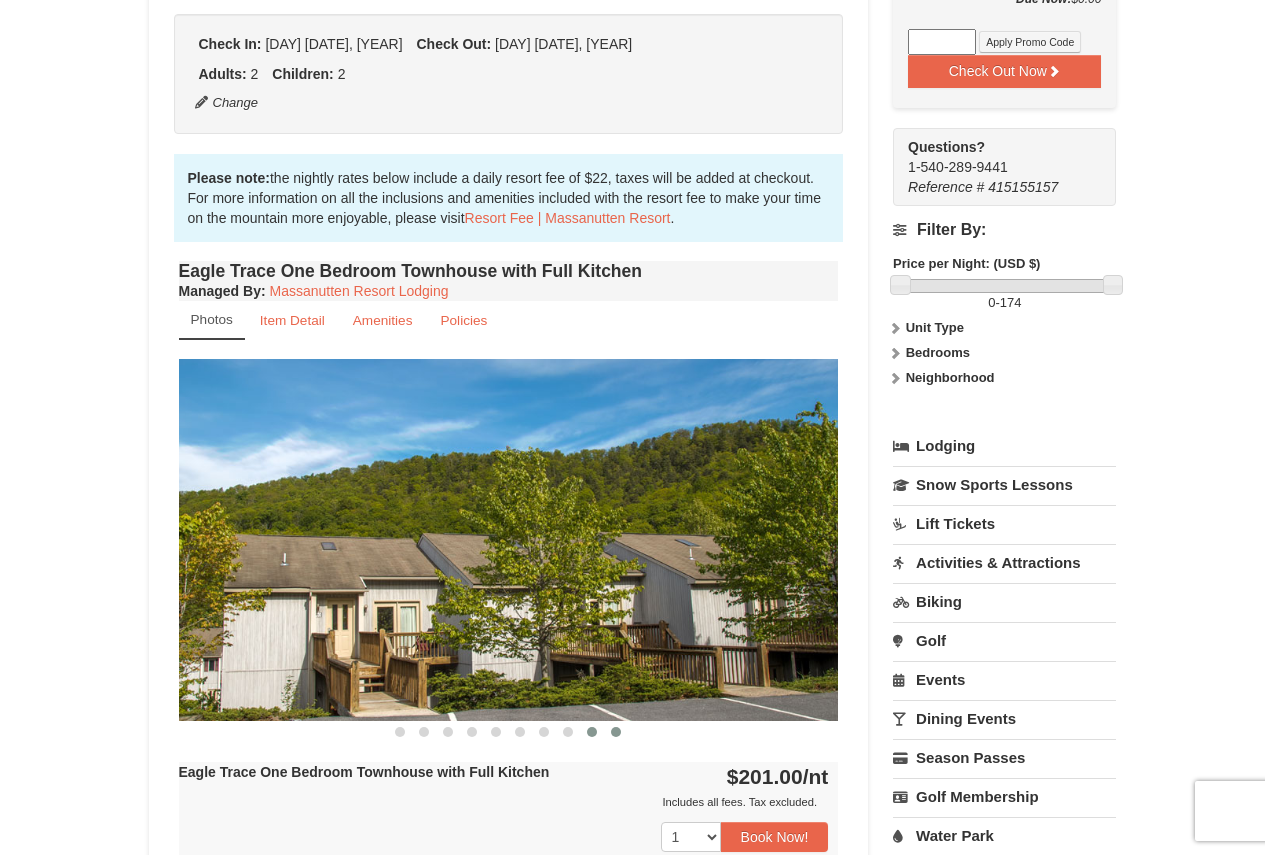 click at bounding box center (616, 732) 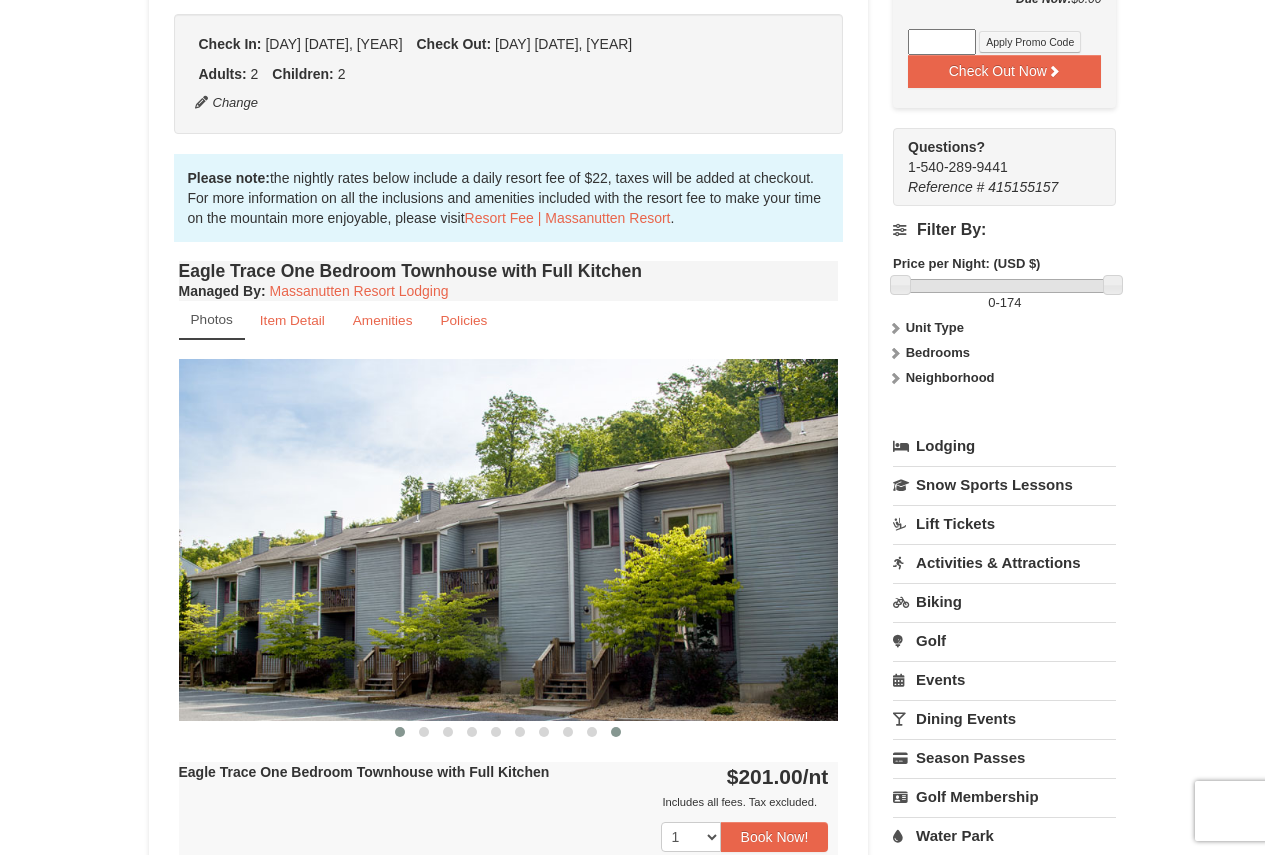 click at bounding box center [400, 732] 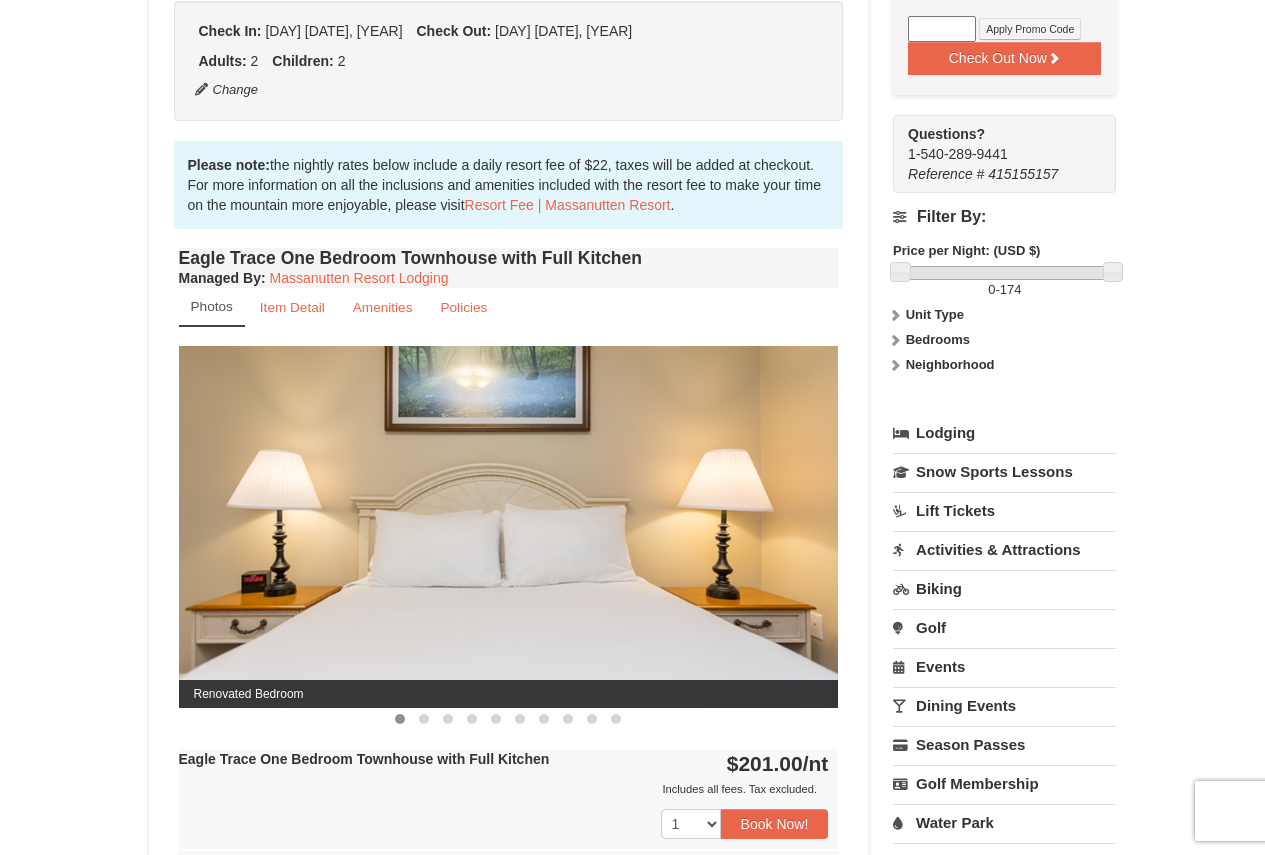 scroll, scrollTop: 700, scrollLeft: 0, axis: vertical 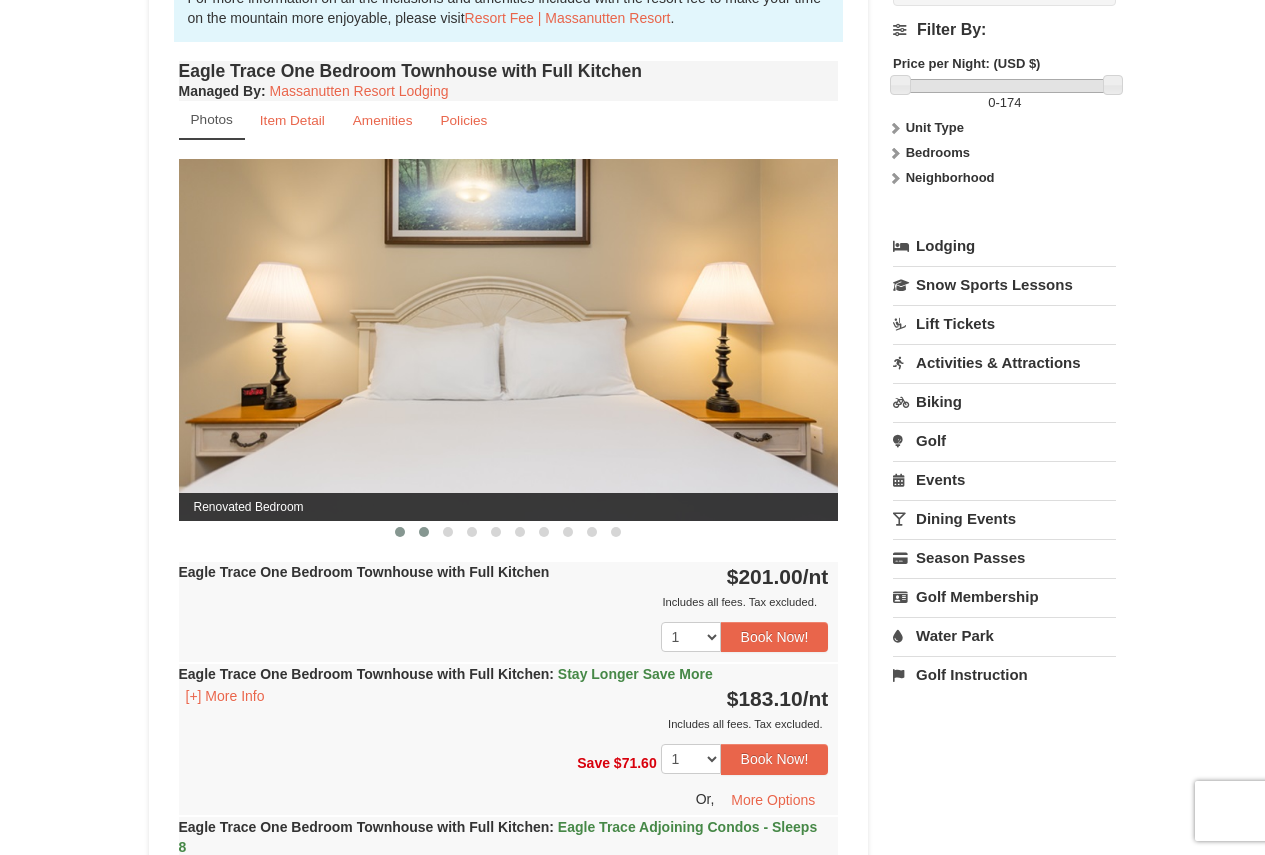click at bounding box center (424, 532) 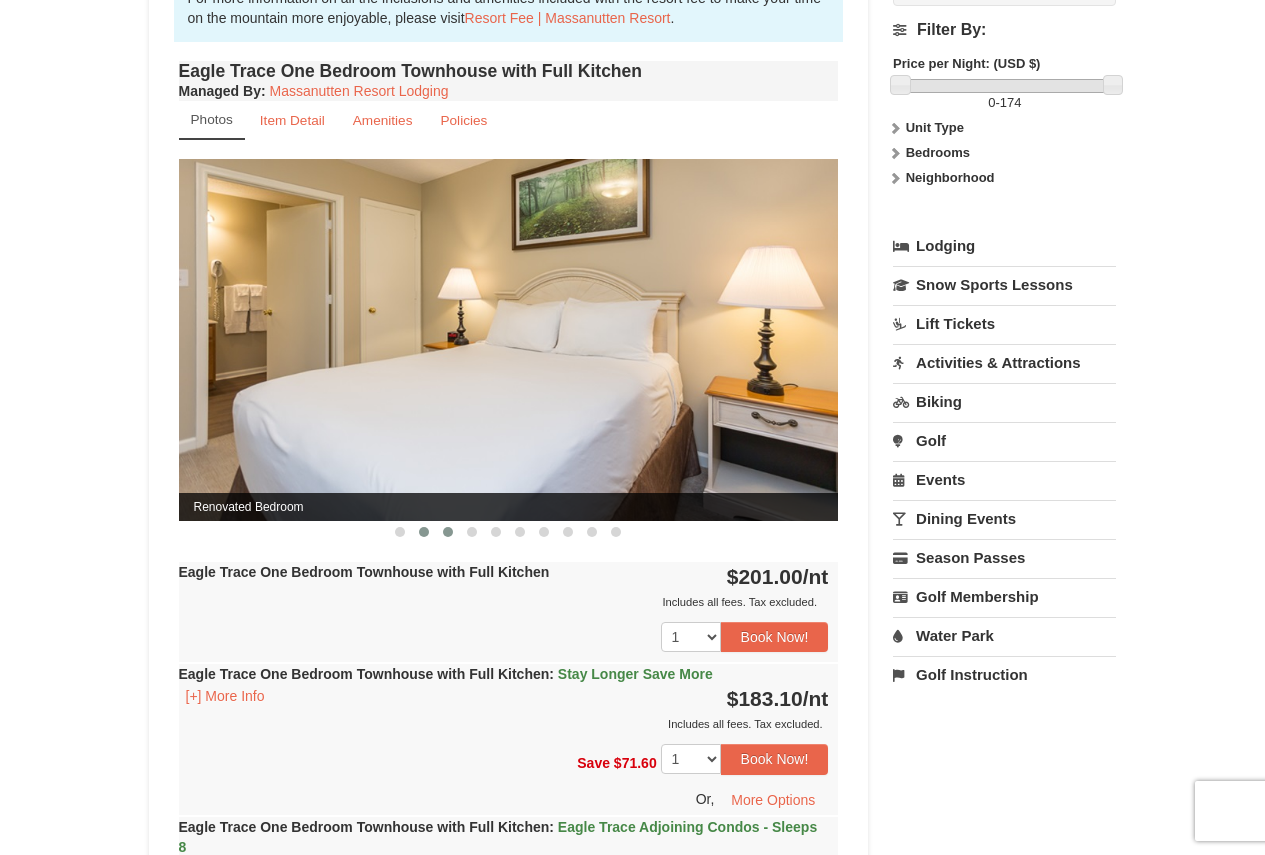 click at bounding box center [448, 532] 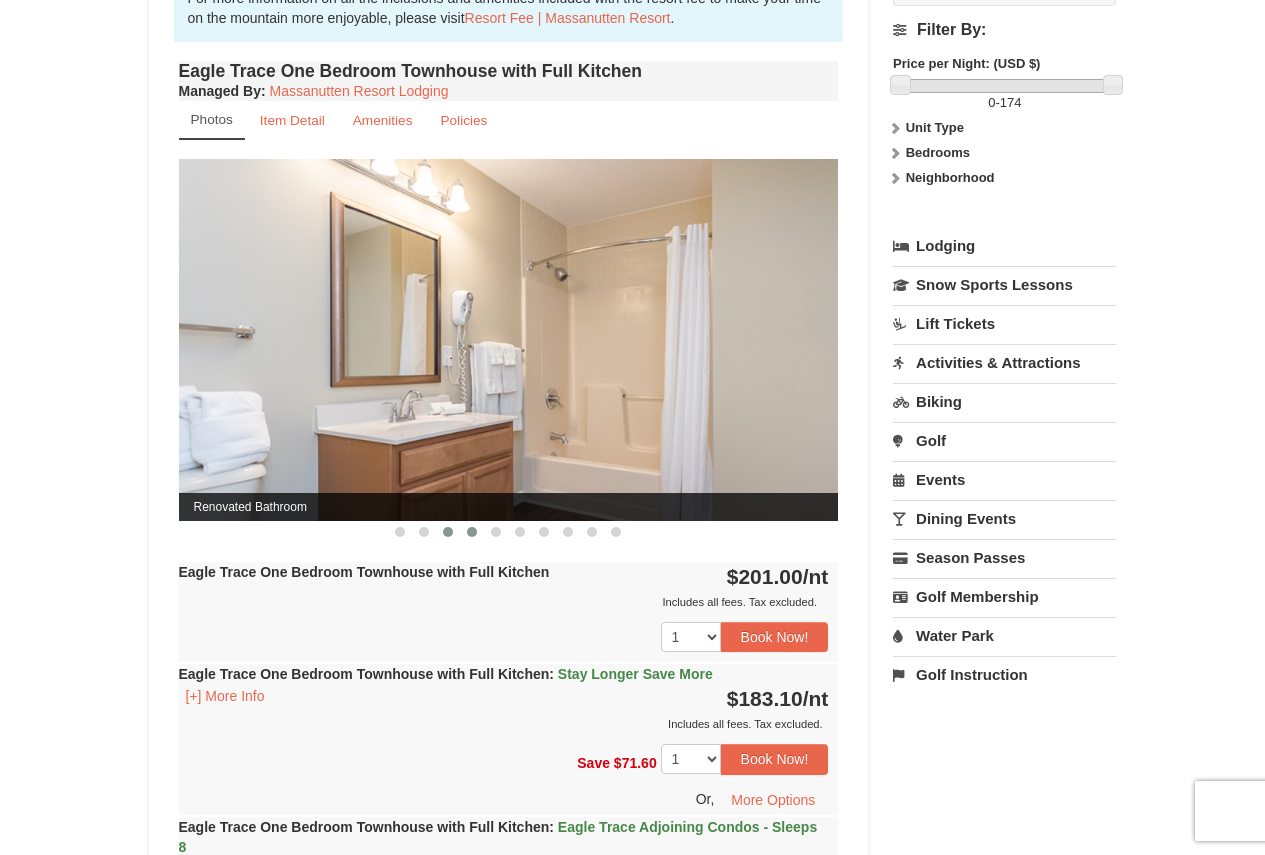 click at bounding box center [472, 532] 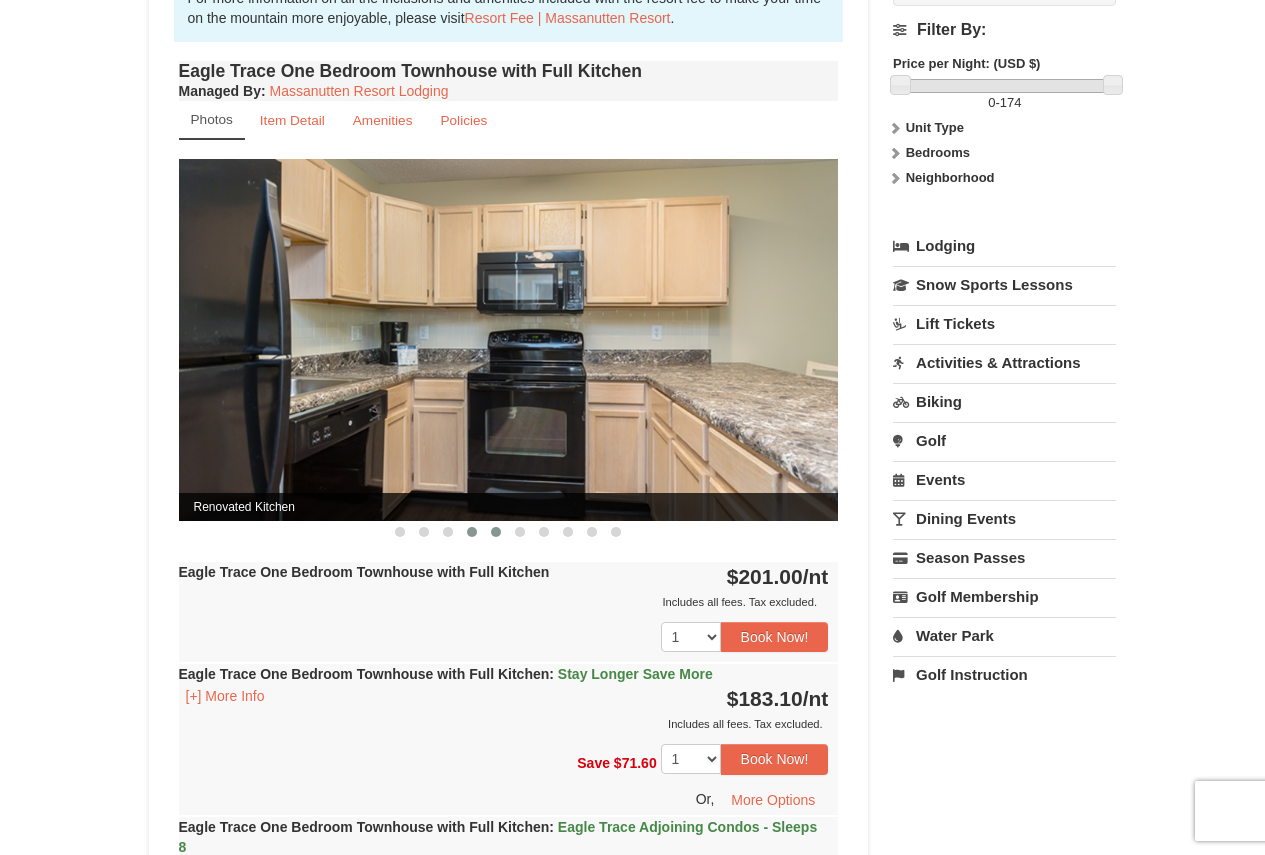 click at bounding box center [496, 532] 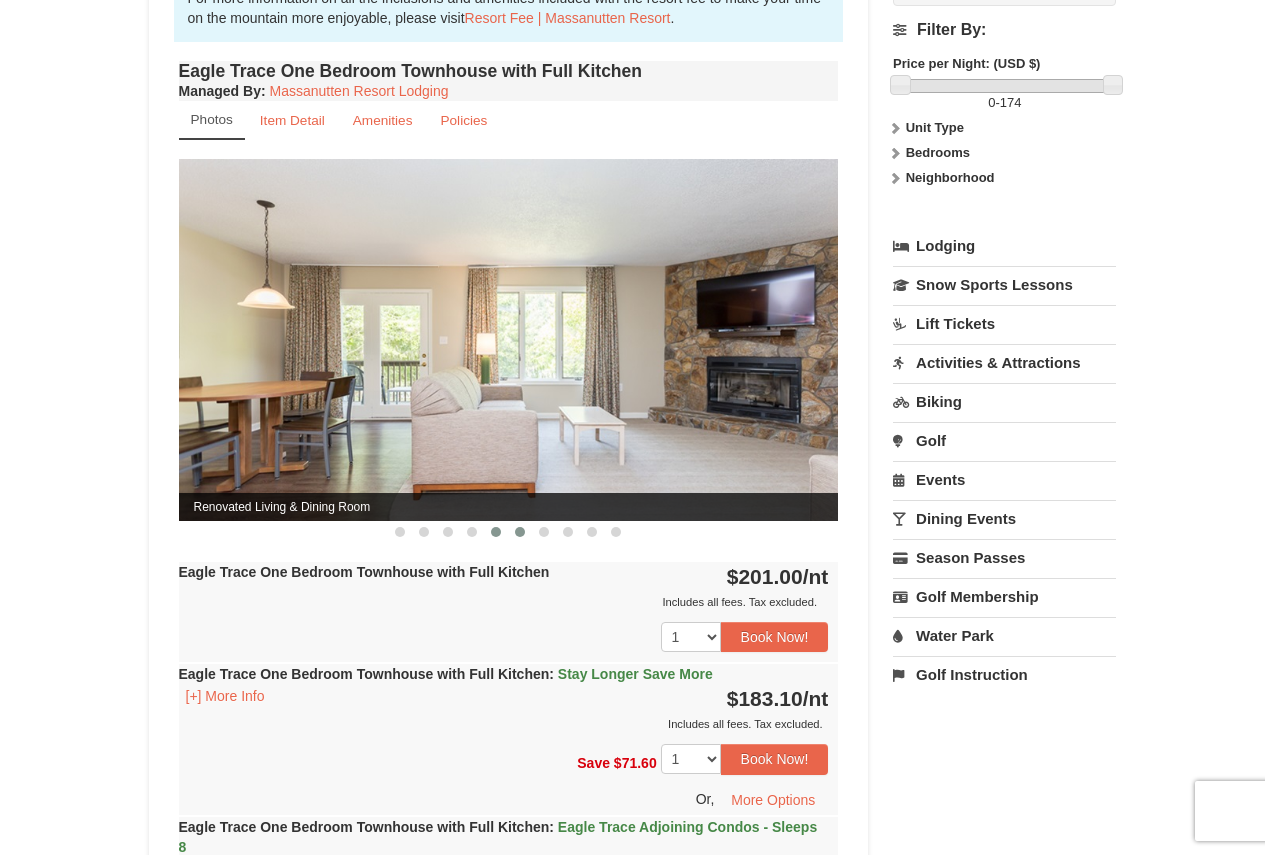 click at bounding box center [520, 532] 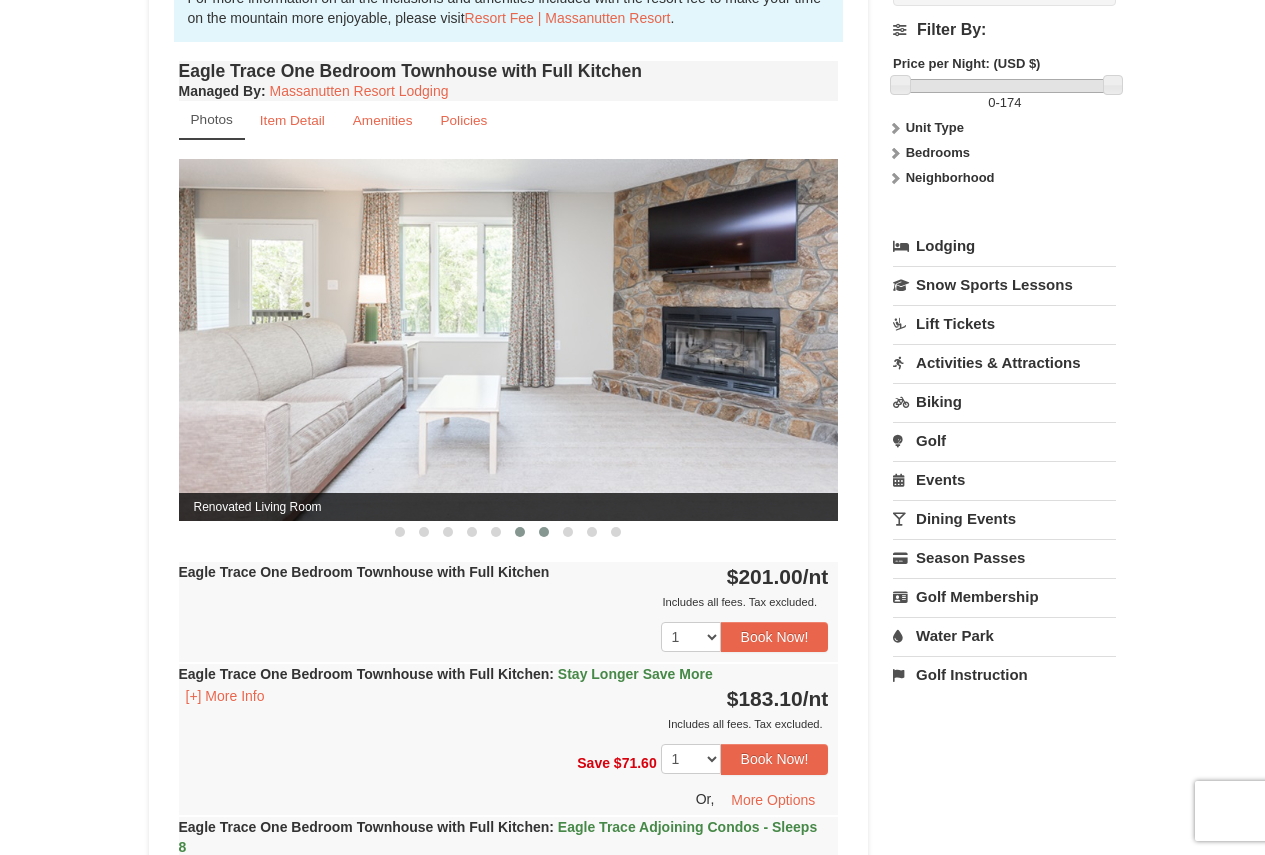 click at bounding box center [544, 532] 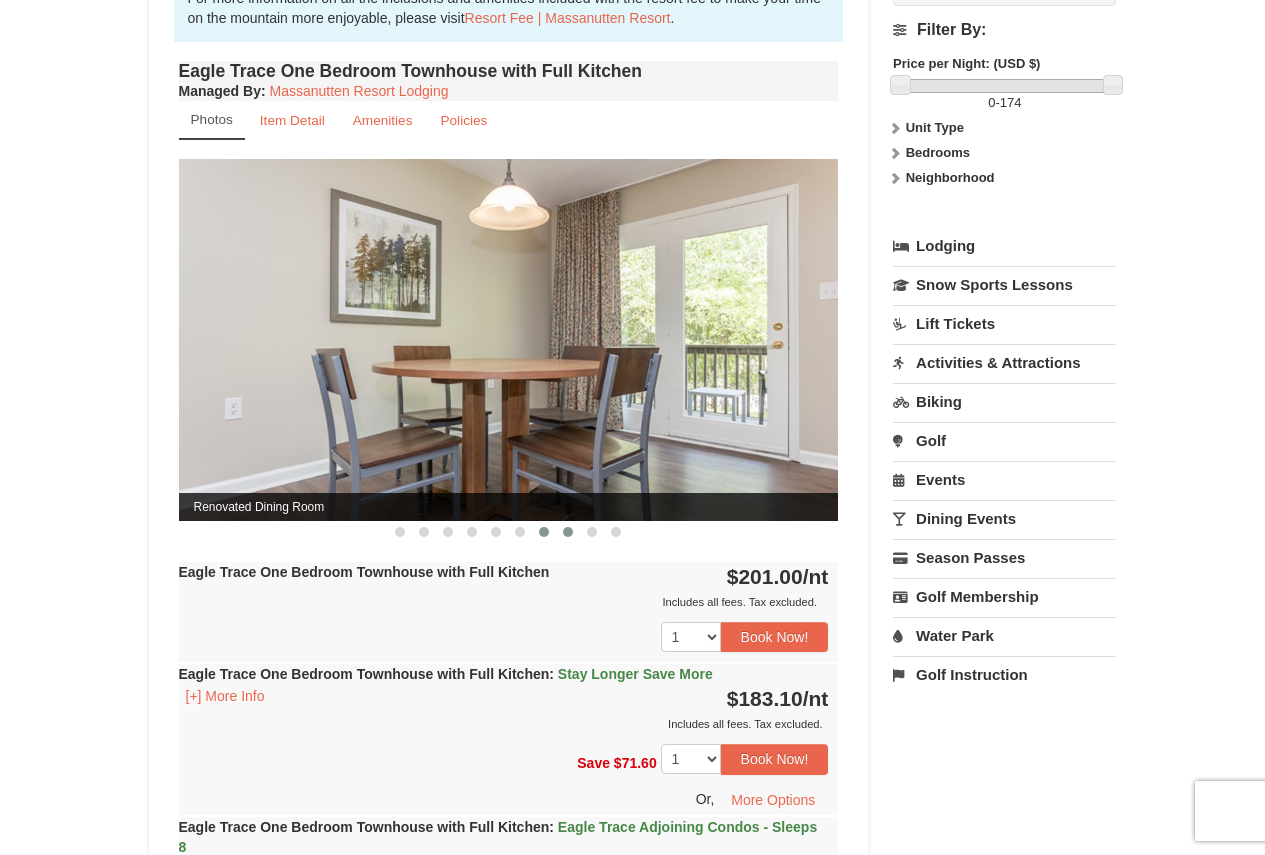 click at bounding box center (568, 532) 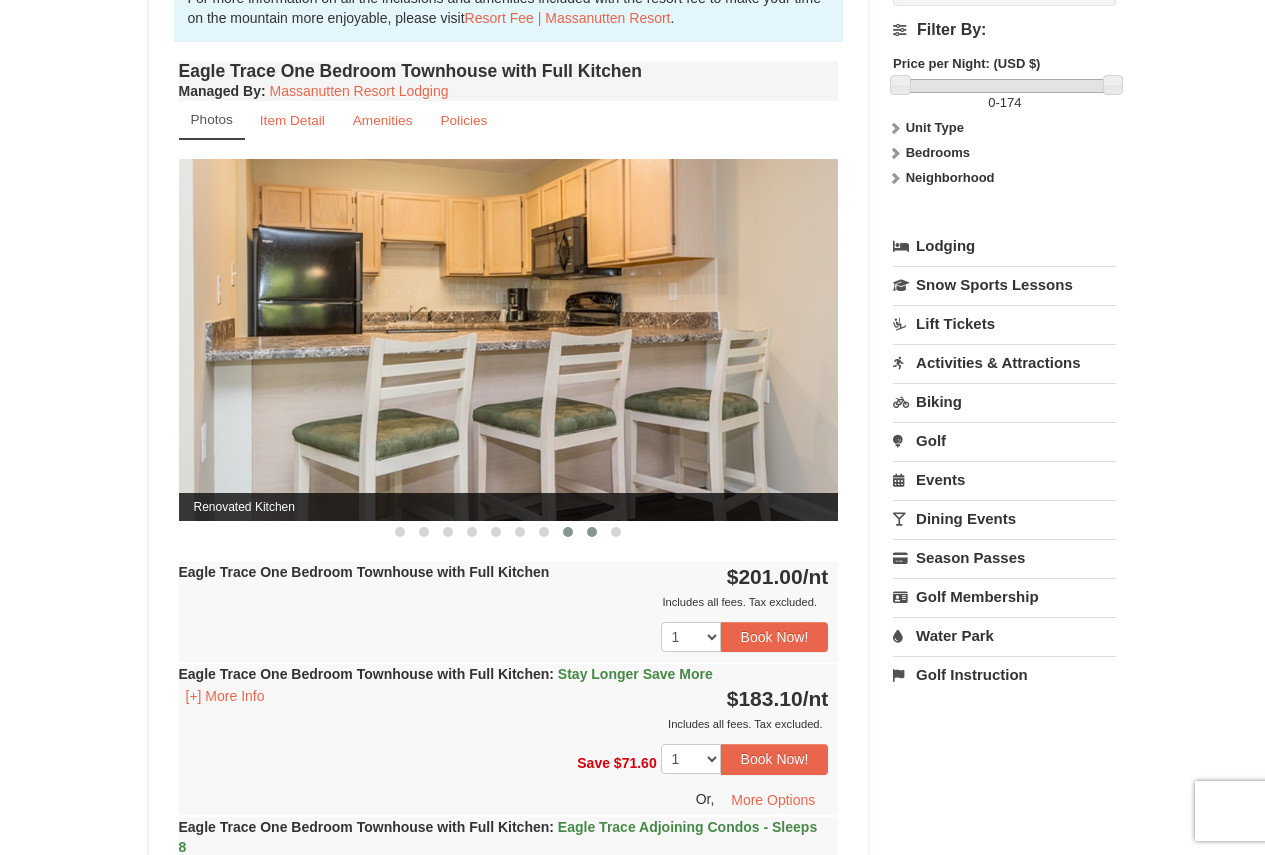 click at bounding box center [592, 532] 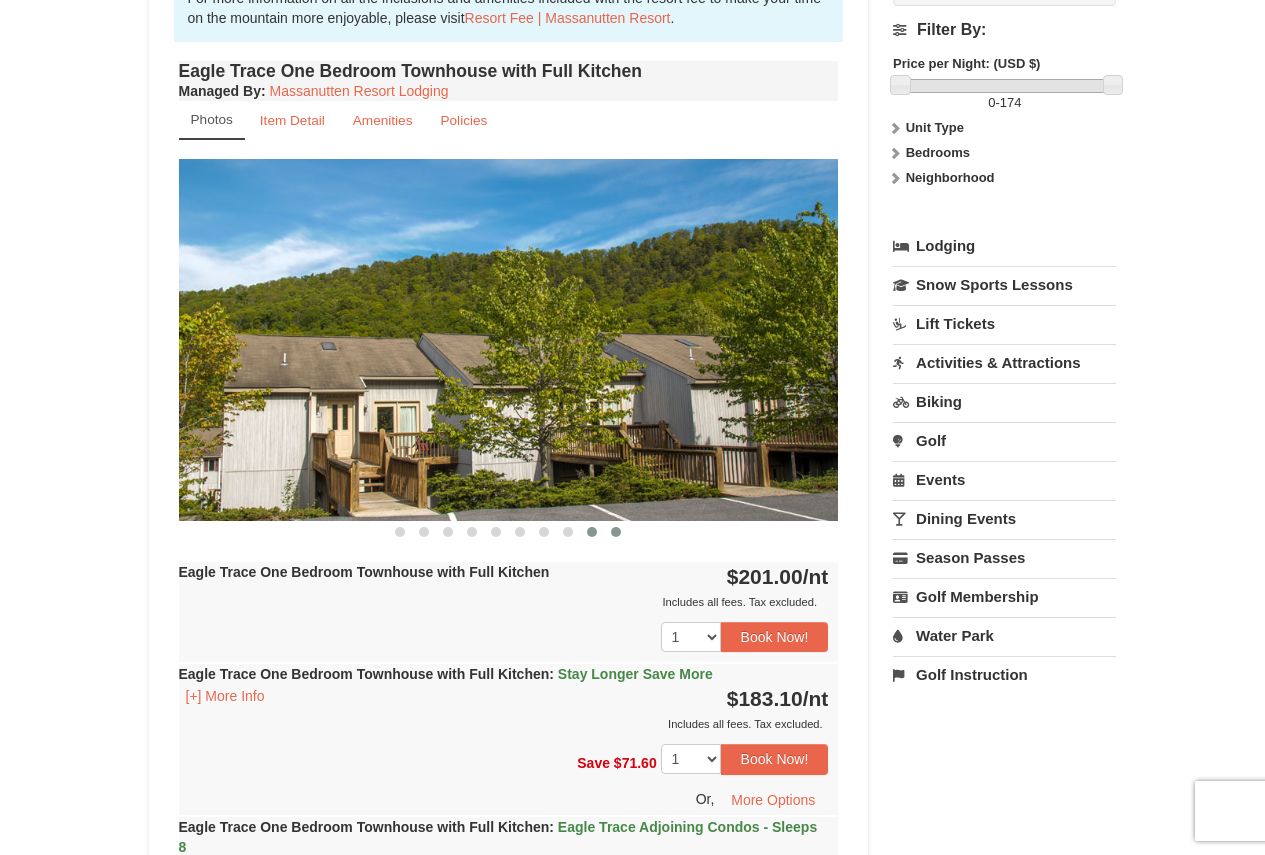 click at bounding box center (616, 532) 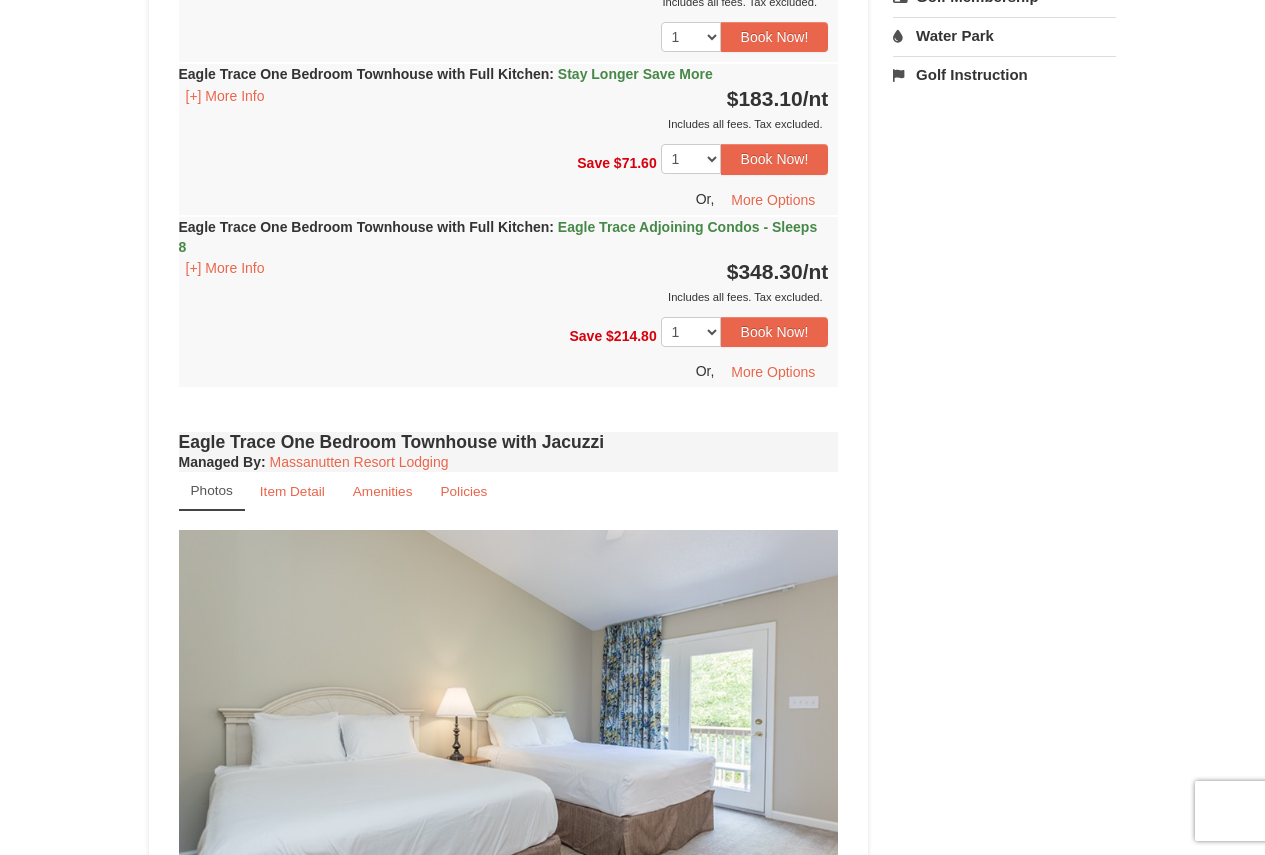 scroll, scrollTop: 1700, scrollLeft: 0, axis: vertical 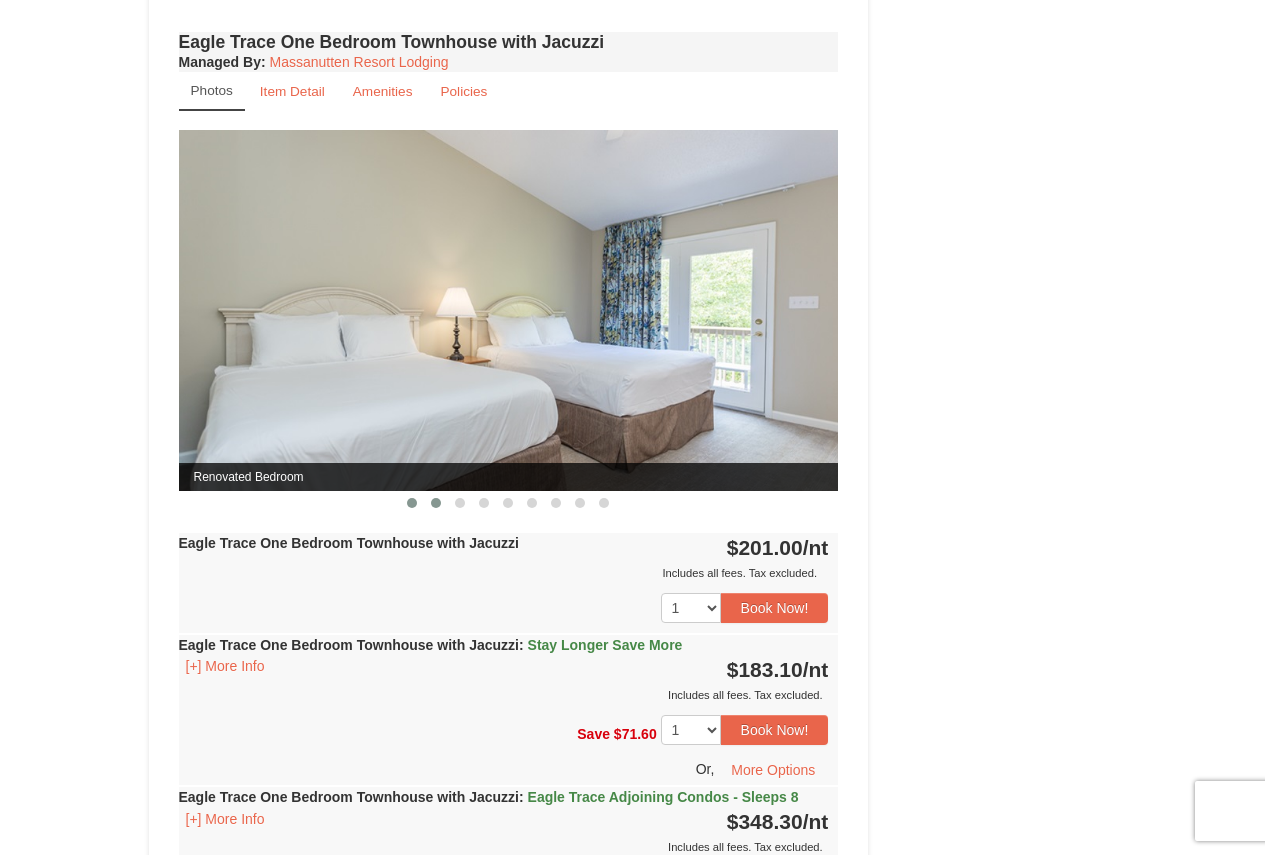 click at bounding box center [436, 503] 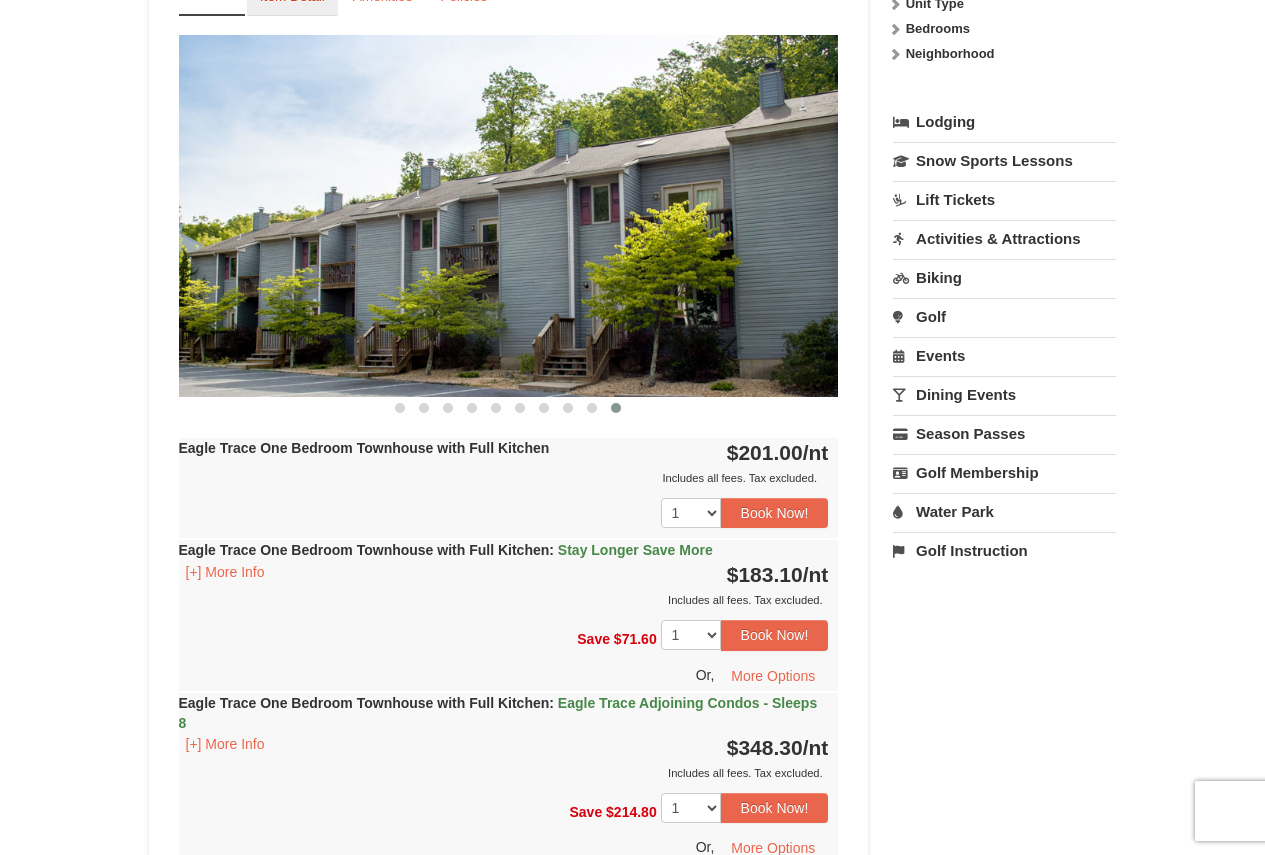 scroll, scrollTop: 800, scrollLeft: 0, axis: vertical 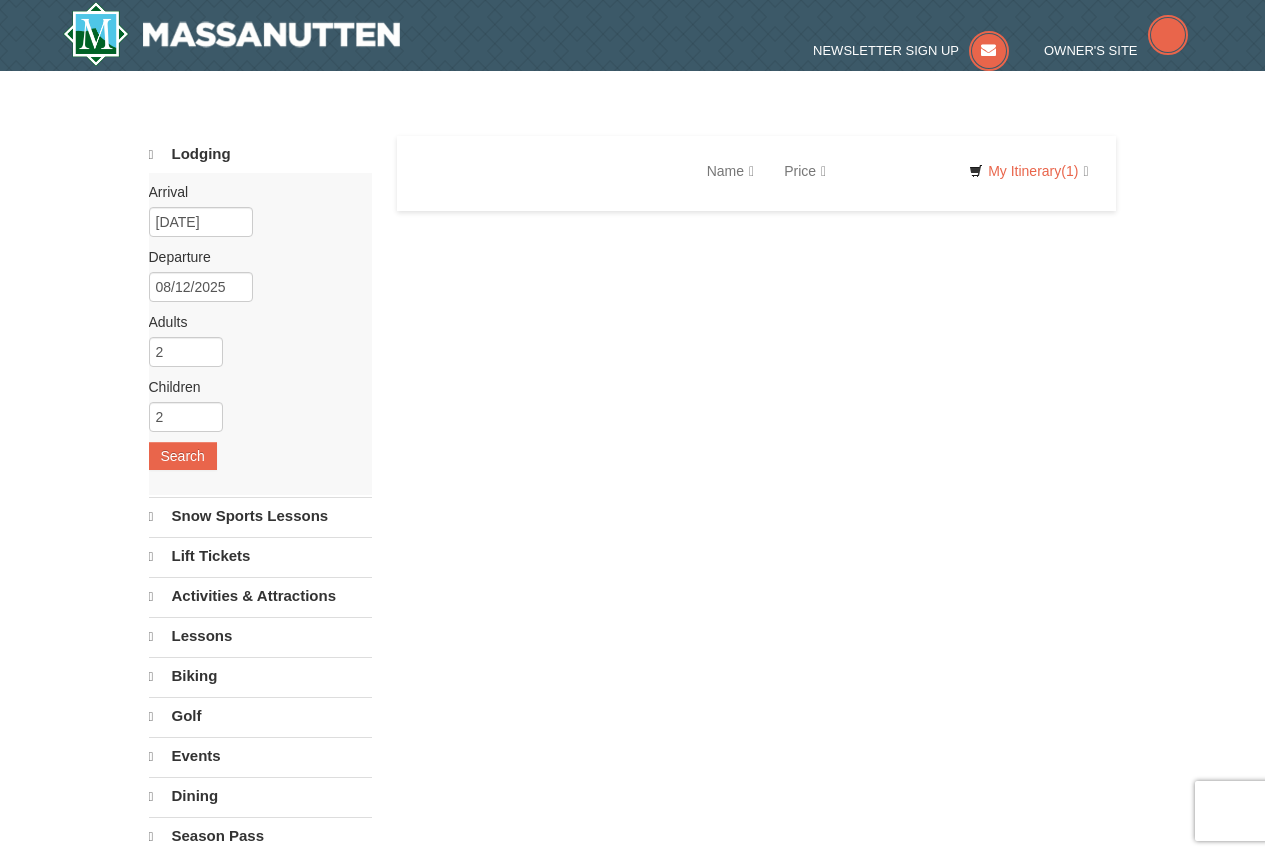select on "8" 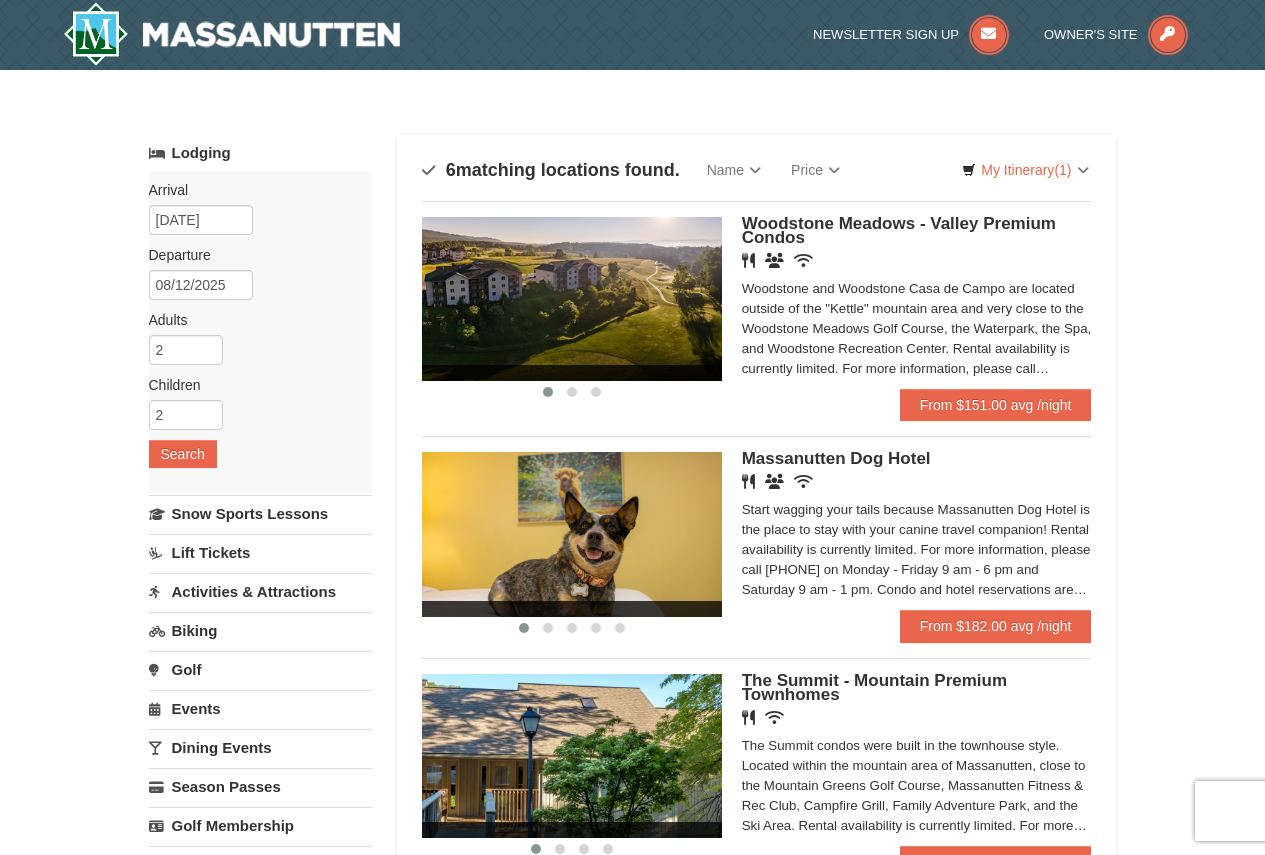 scroll, scrollTop: 0, scrollLeft: 0, axis: both 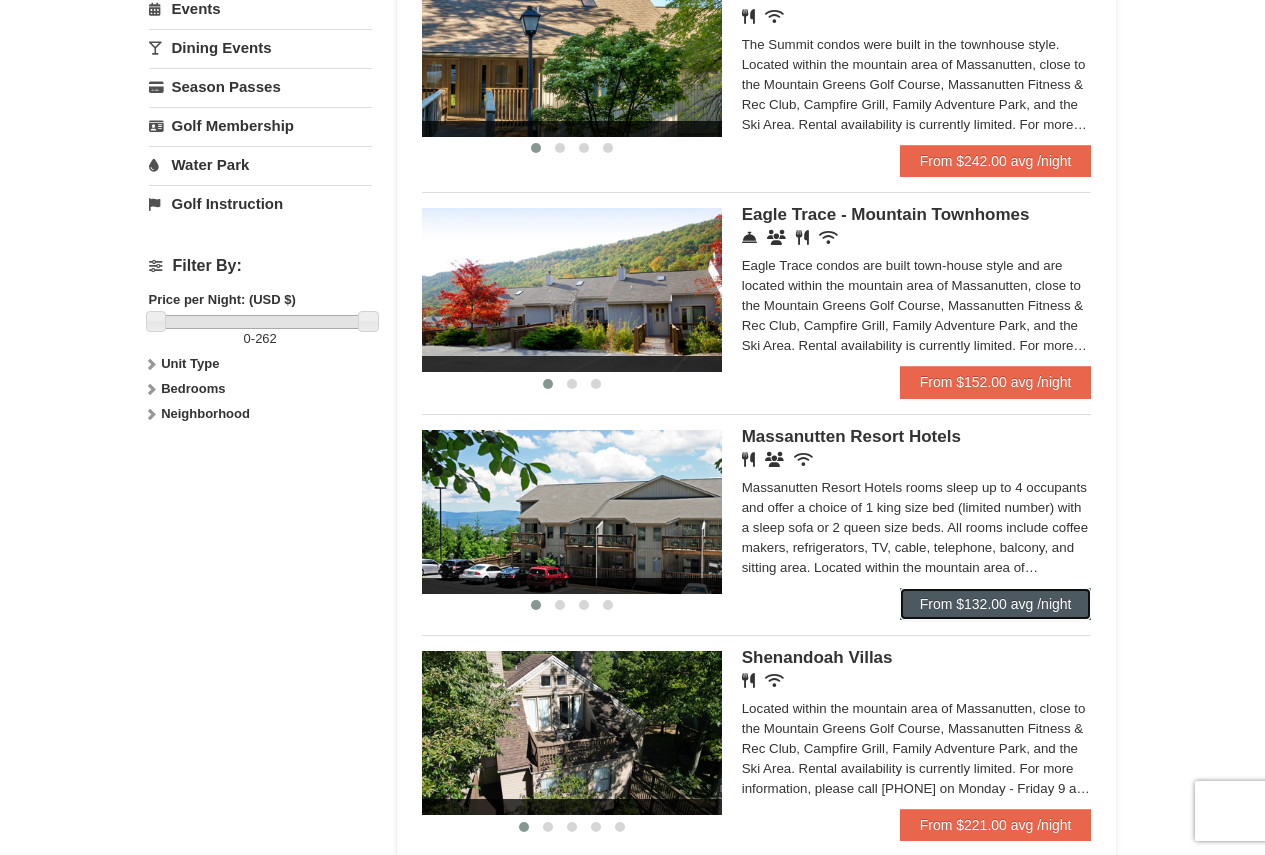 click on "From $132.00 avg /night" at bounding box center [996, 604] 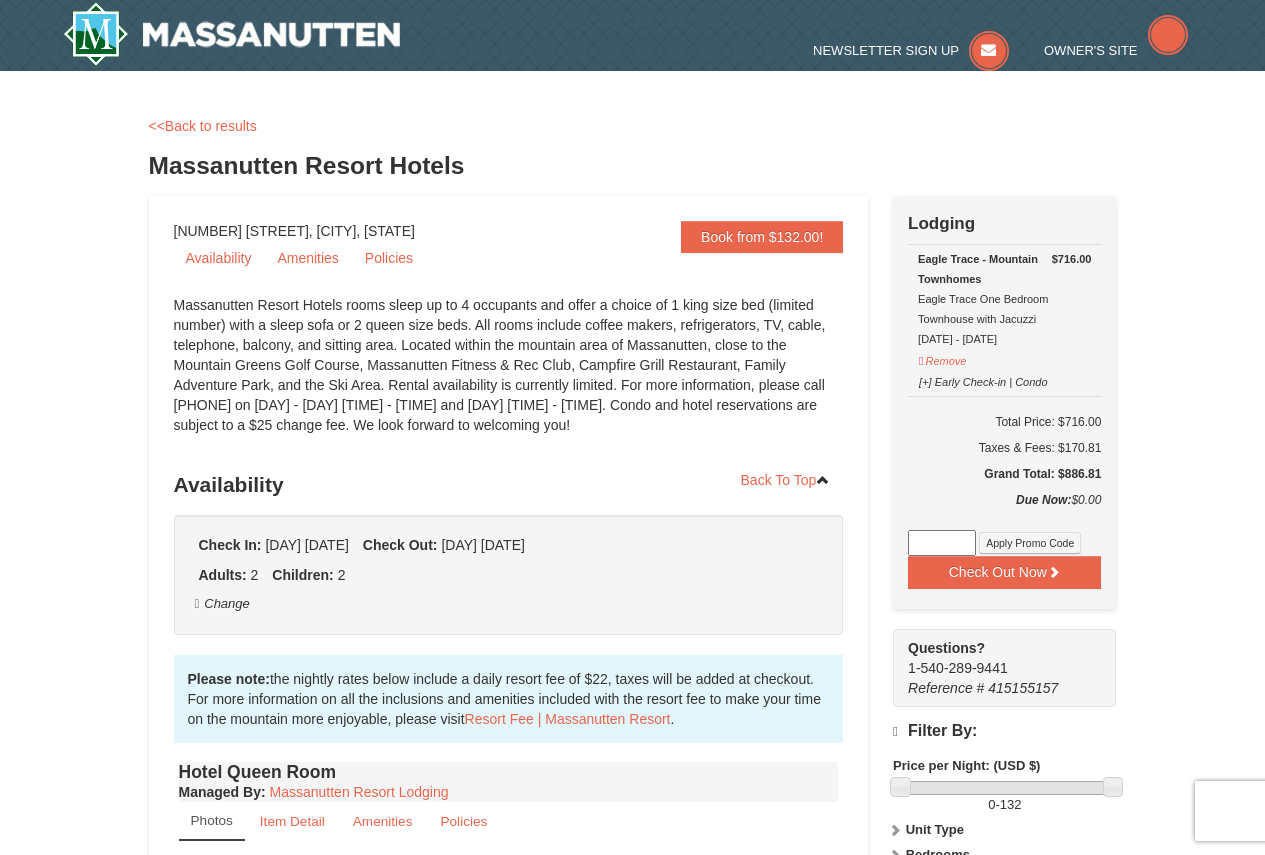 scroll, scrollTop: 0, scrollLeft: 0, axis: both 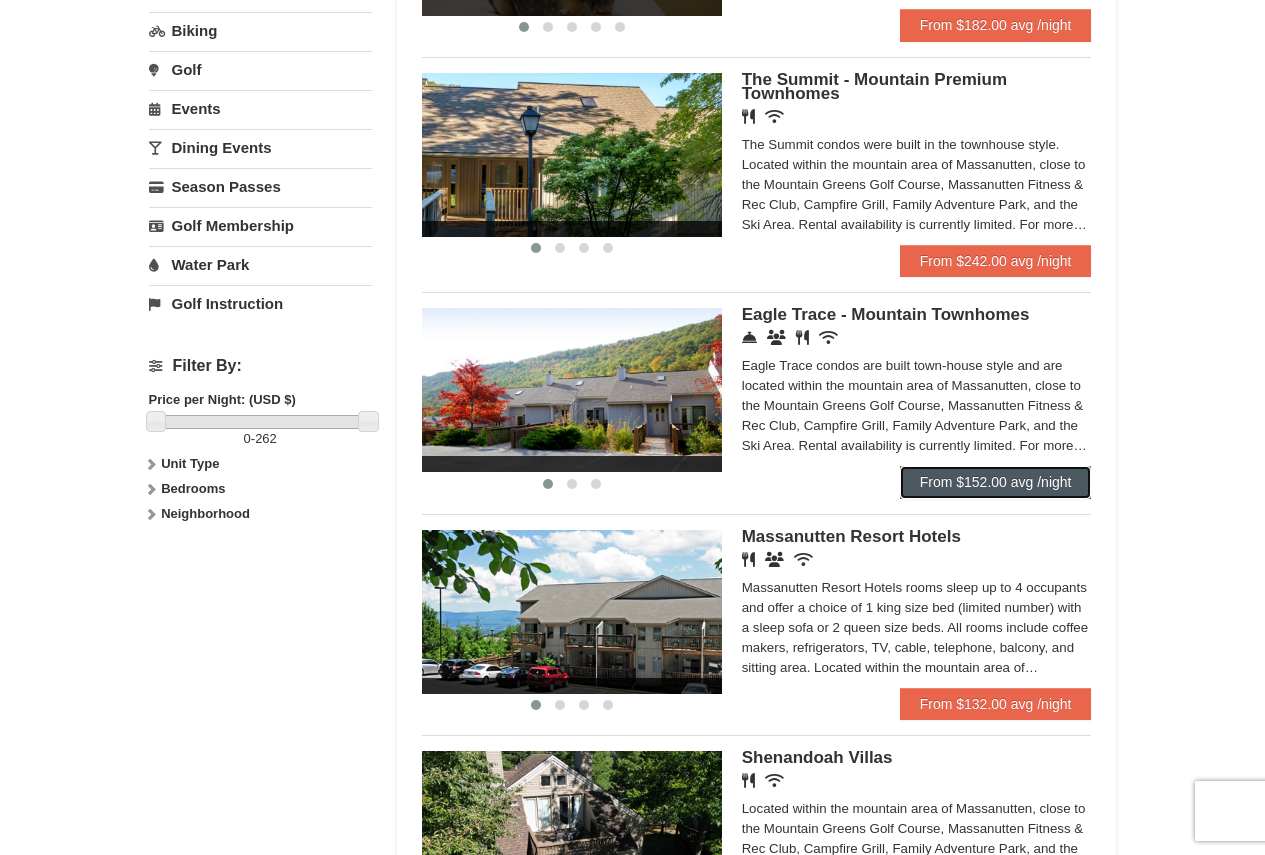 click on "From $152.00 avg /night" at bounding box center (996, 482) 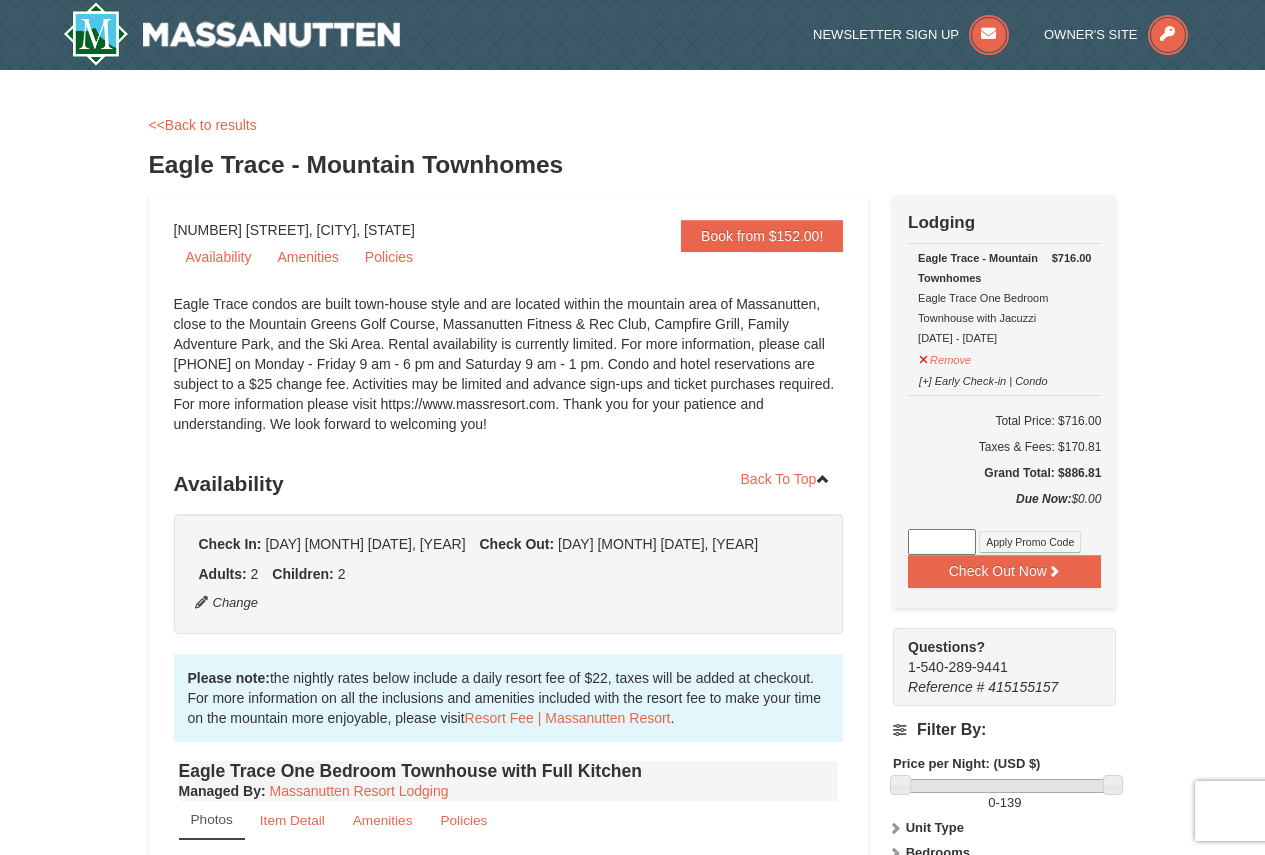 scroll, scrollTop: 0, scrollLeft: 0, axis: both 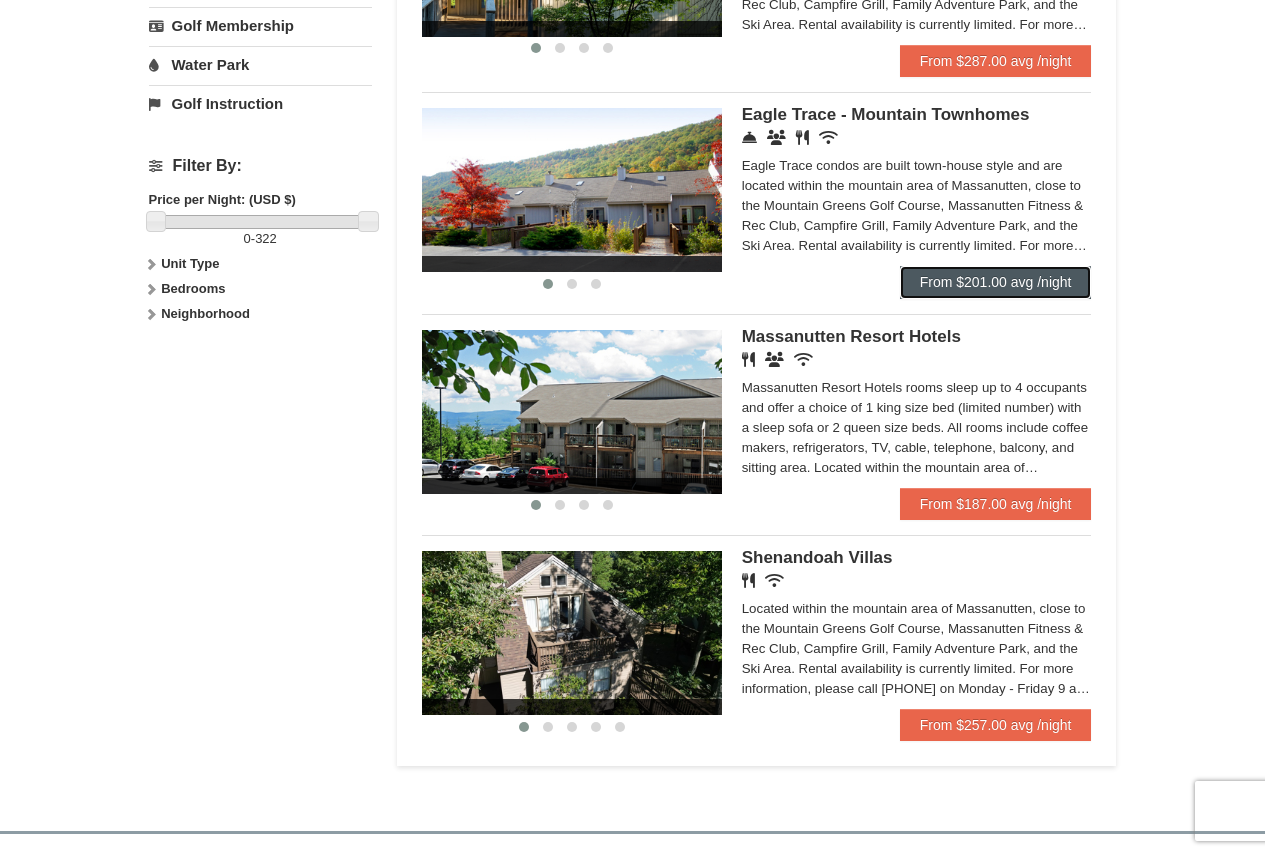 click on "From $201.00 avg /night" at bounding box center [996, 282] 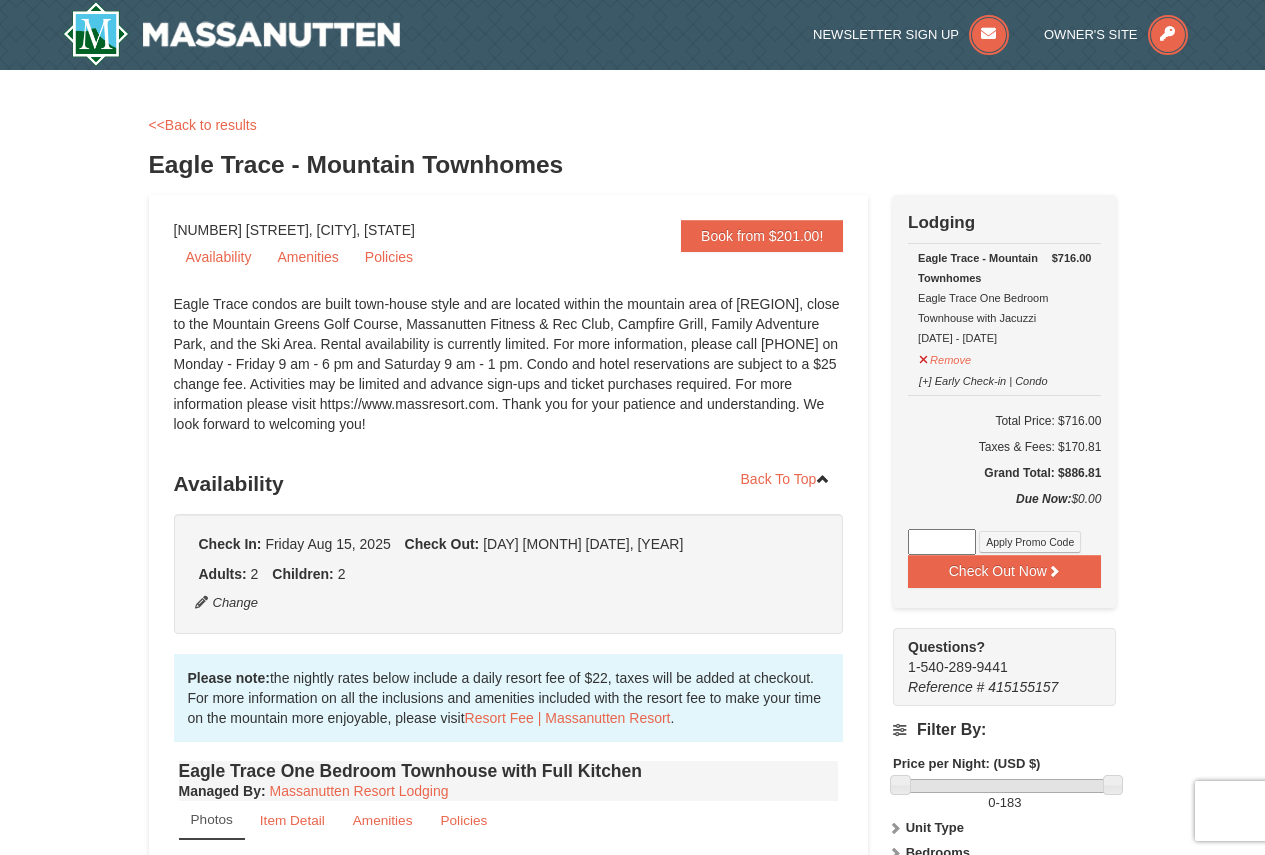 scroll, scrollTop: 0, scrollLeft: 0, axis: both 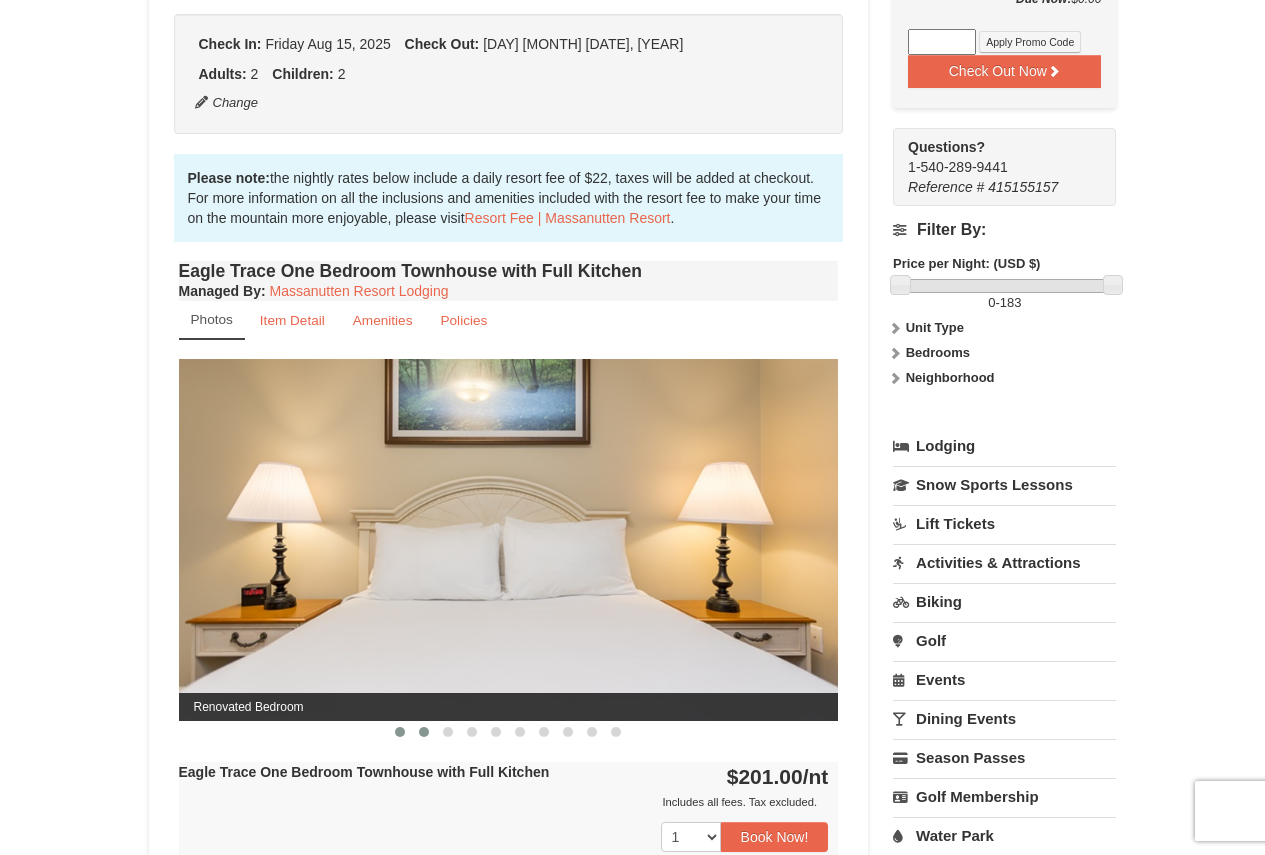 click at bounding box center [424, 732] 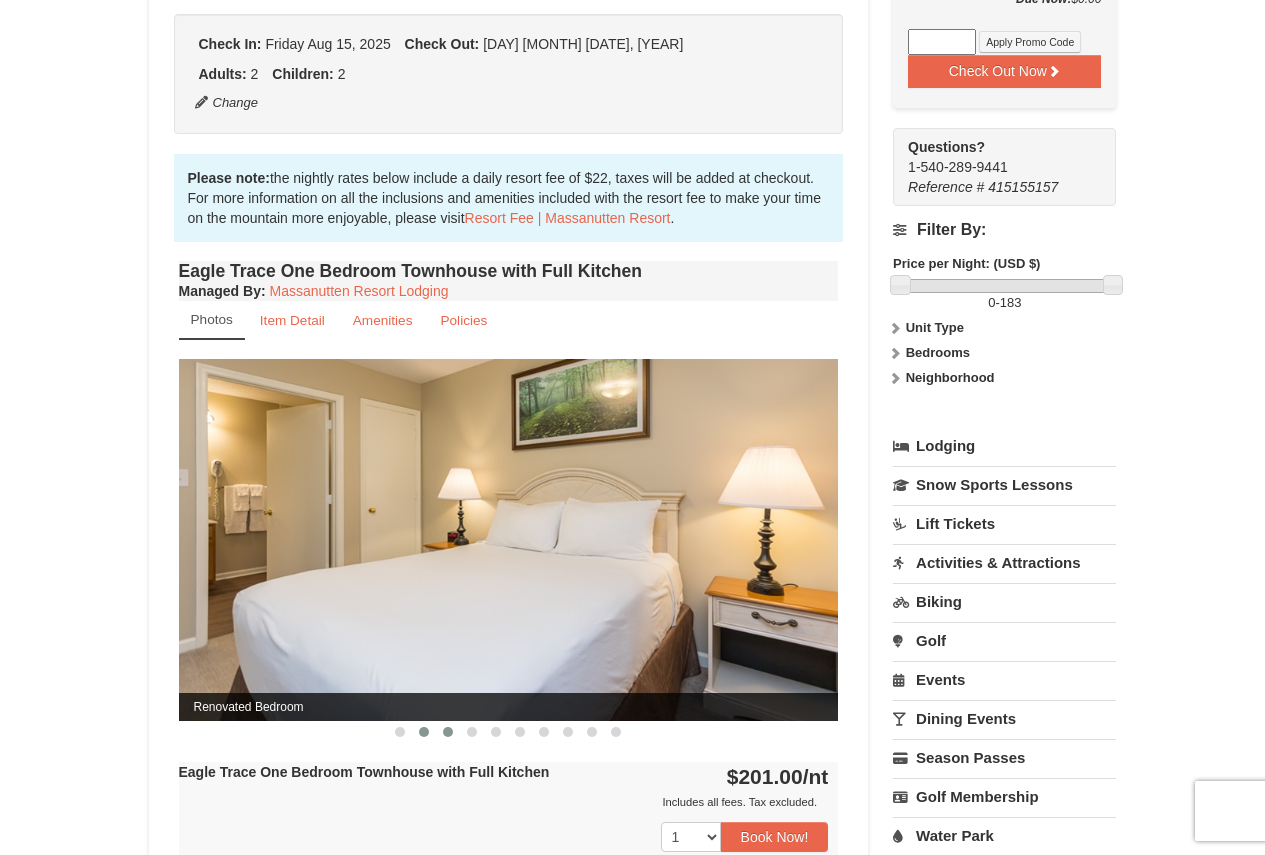 click at bounding box center (448, 732) 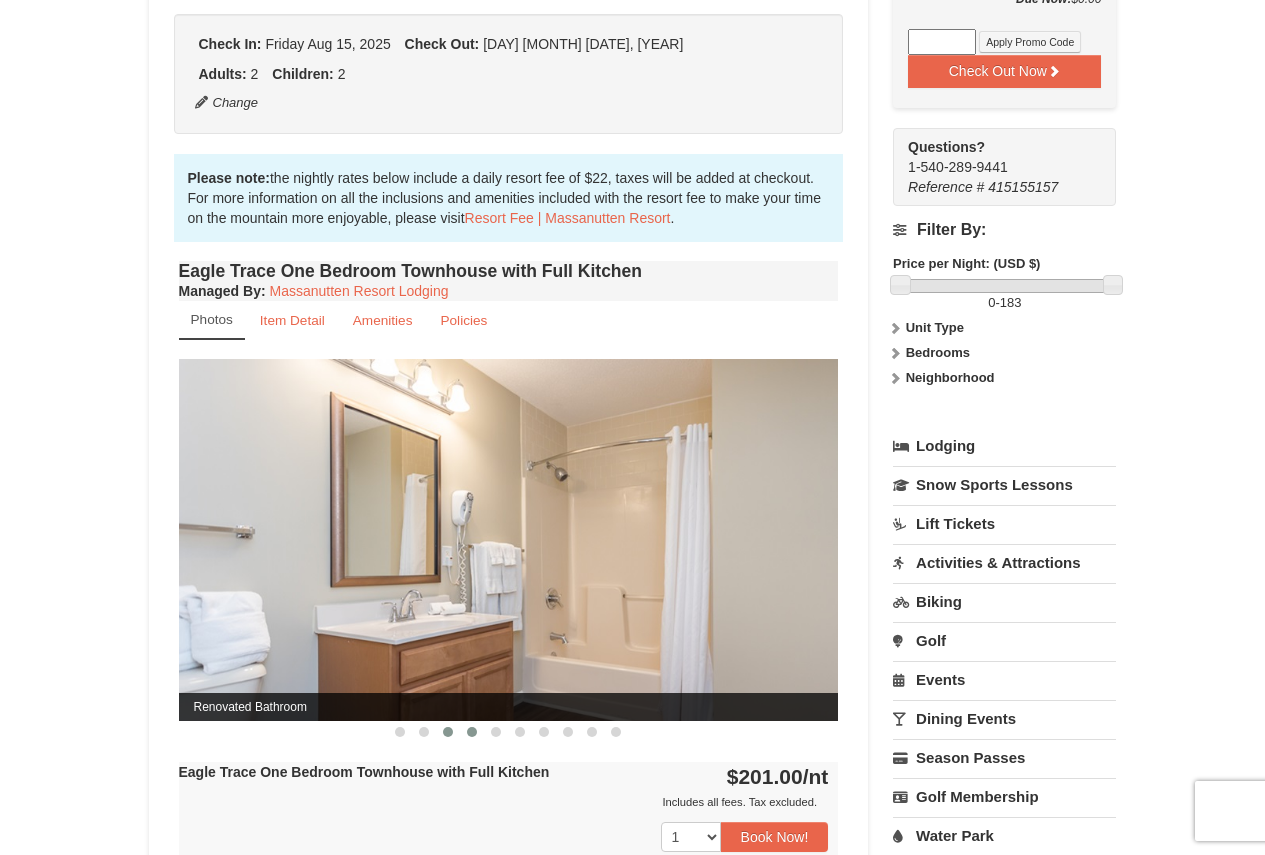 click at bounding box center (472, 732) 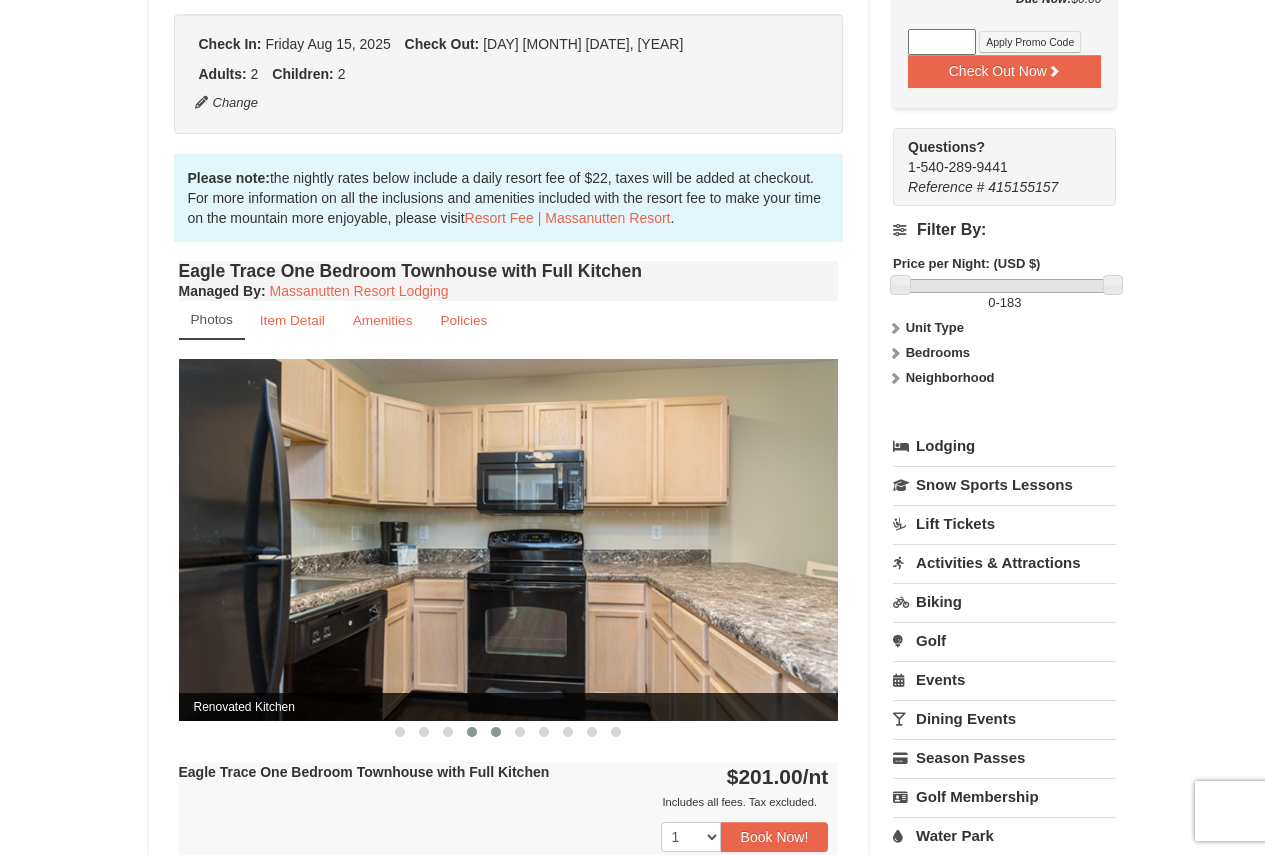 click at bounding box center (496, 732) 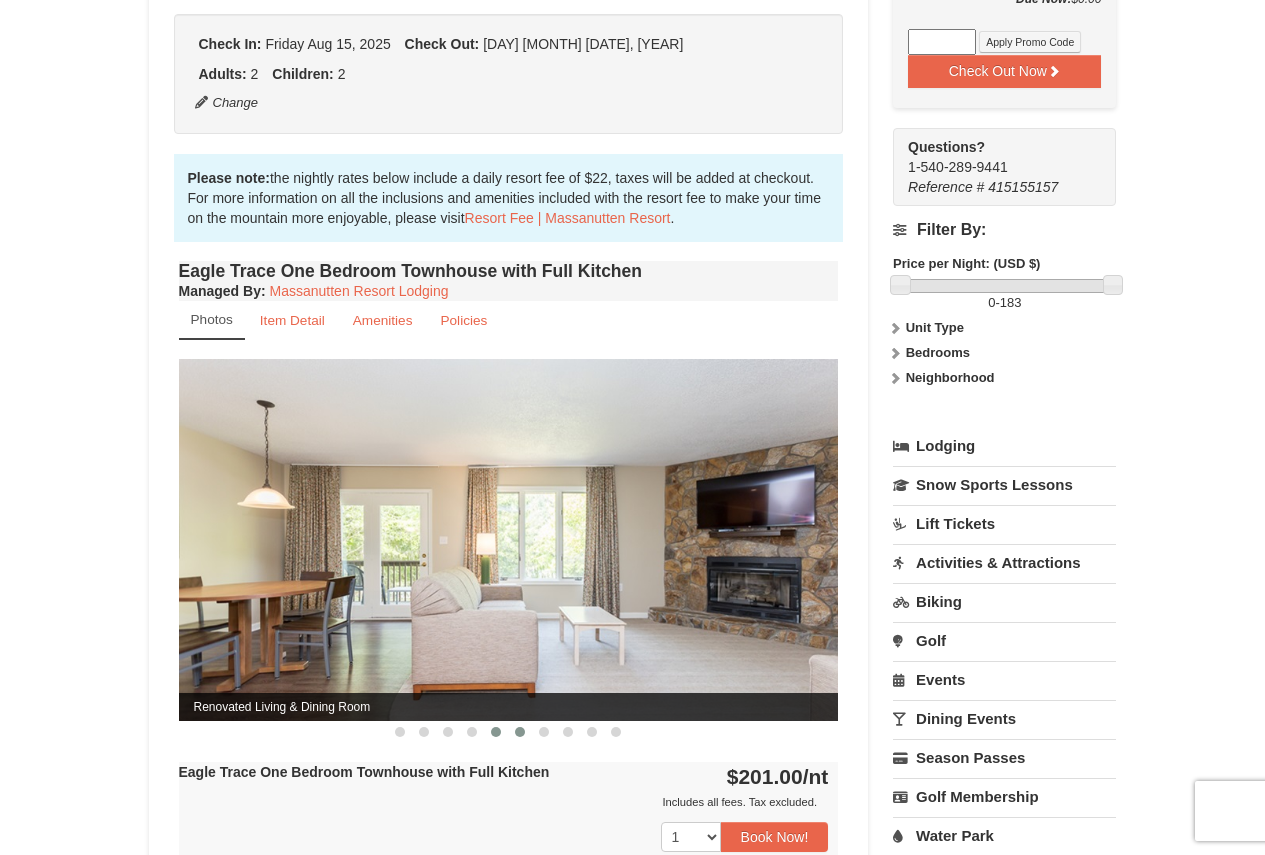 click at bounding box center [520, 732] 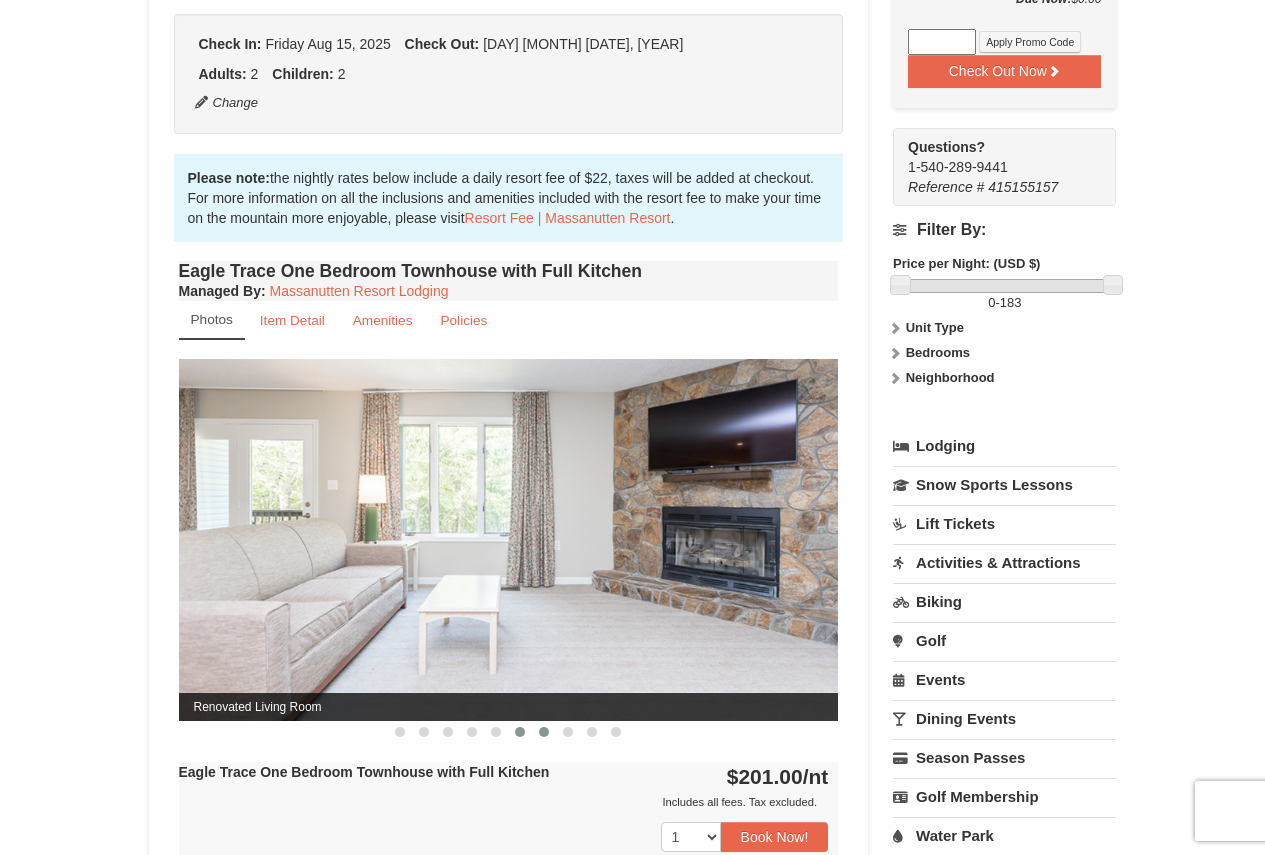 click at bounding box center [544, 732] 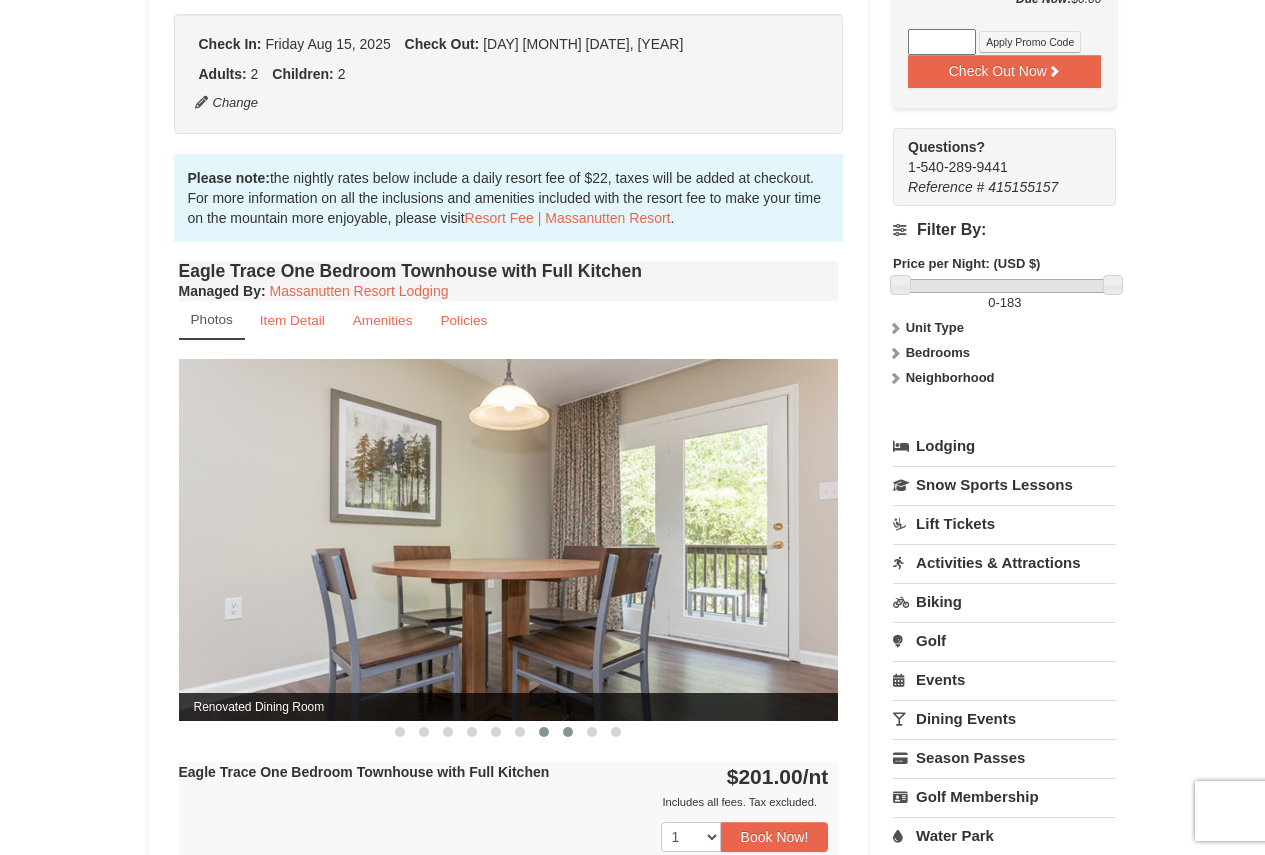 click at bounding box center [568, 732] 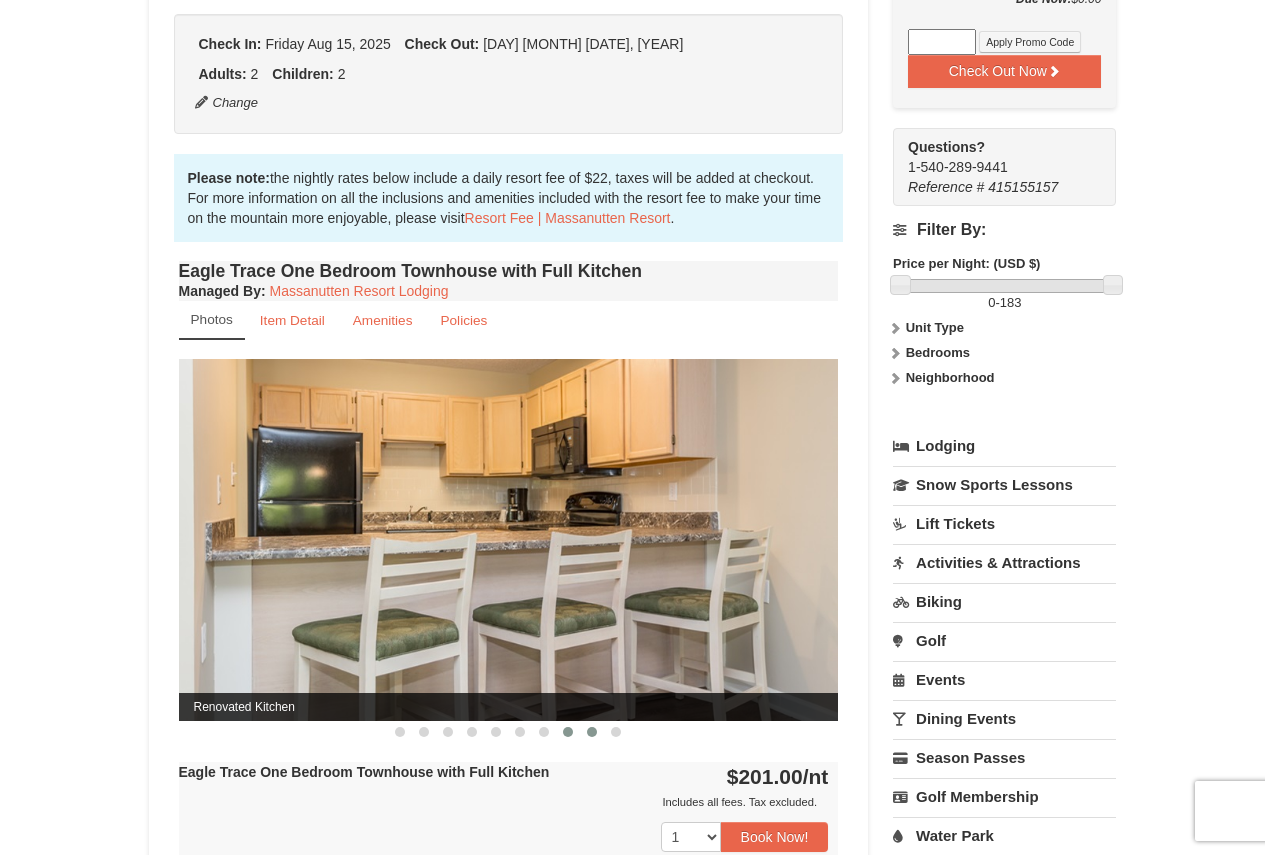 click at bounding box center (592, 732) 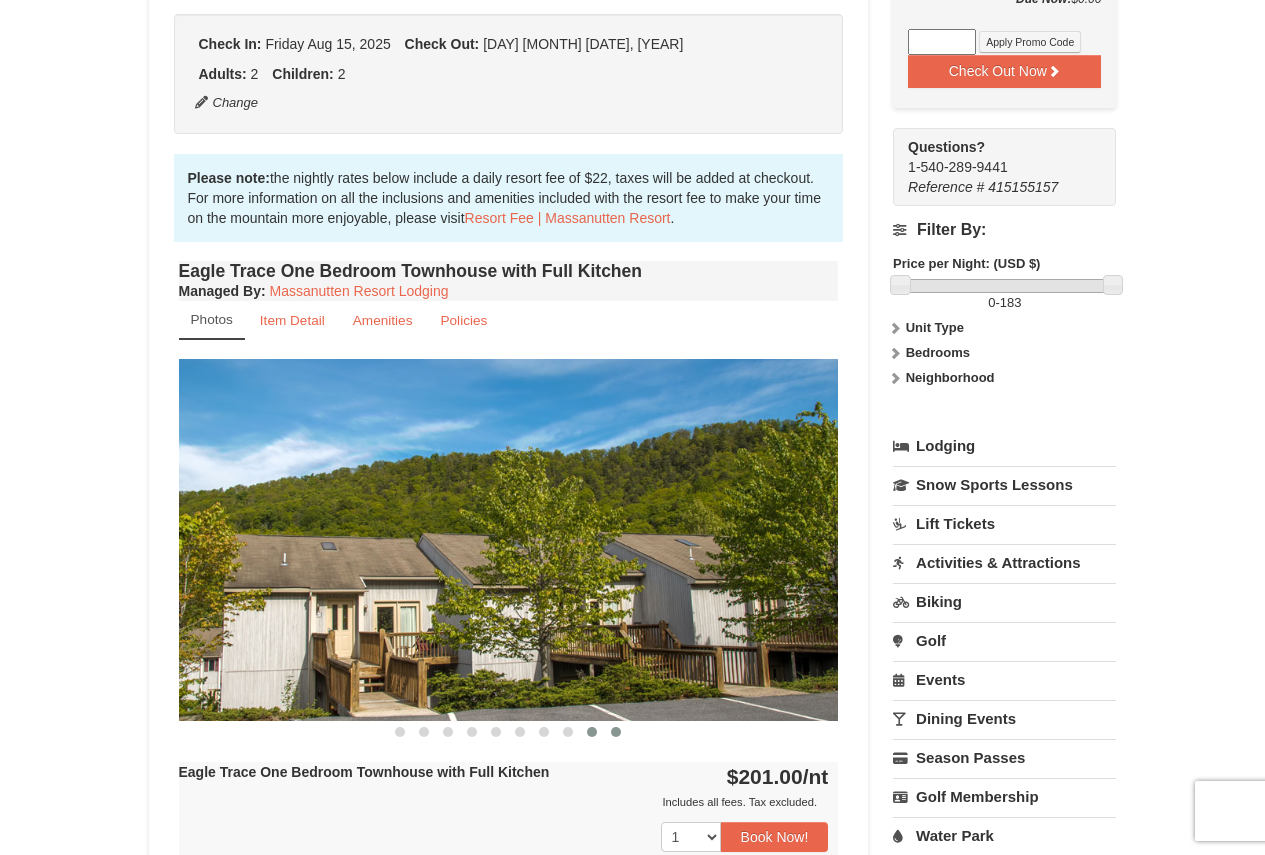 click at bounding box center (616, 732) 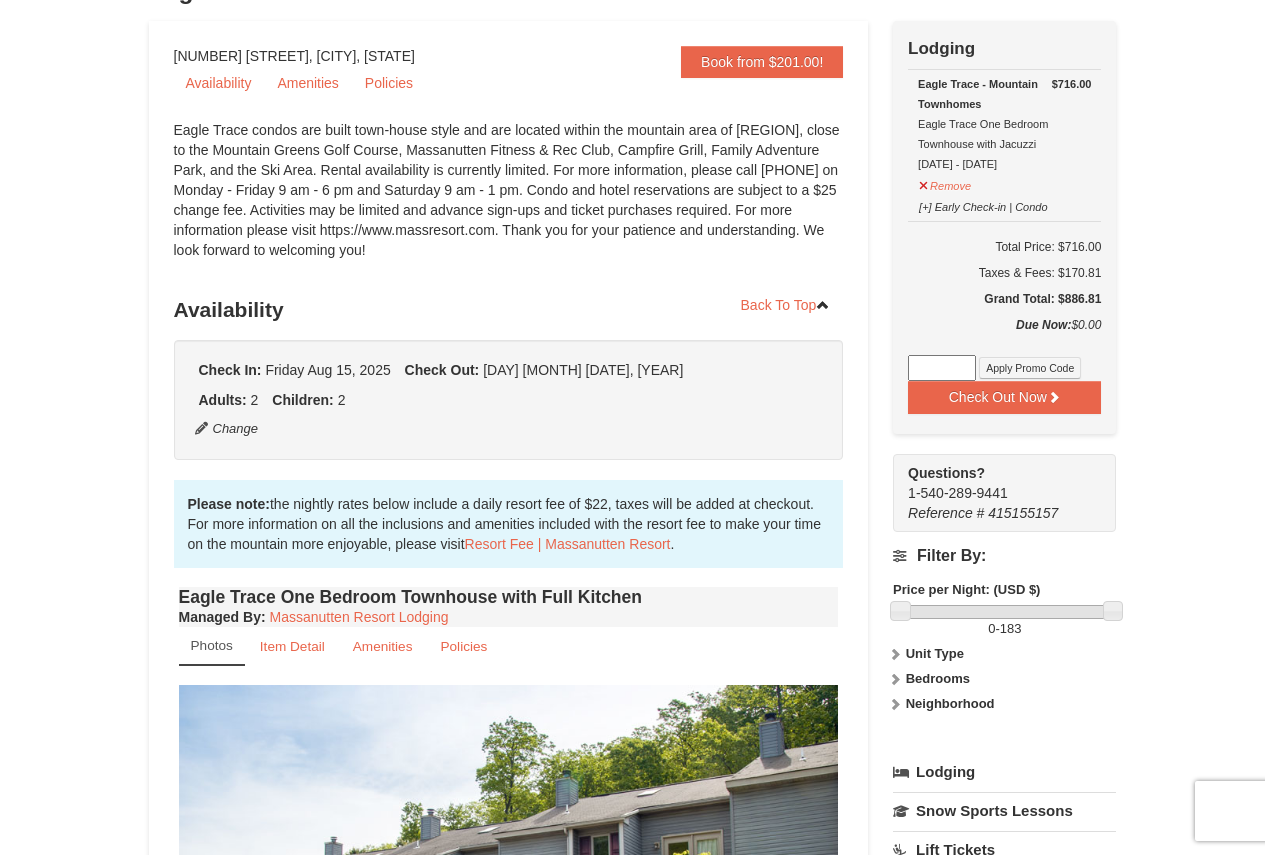 scroll, scrollTop: 0, scrollLeft: 0, axis: both 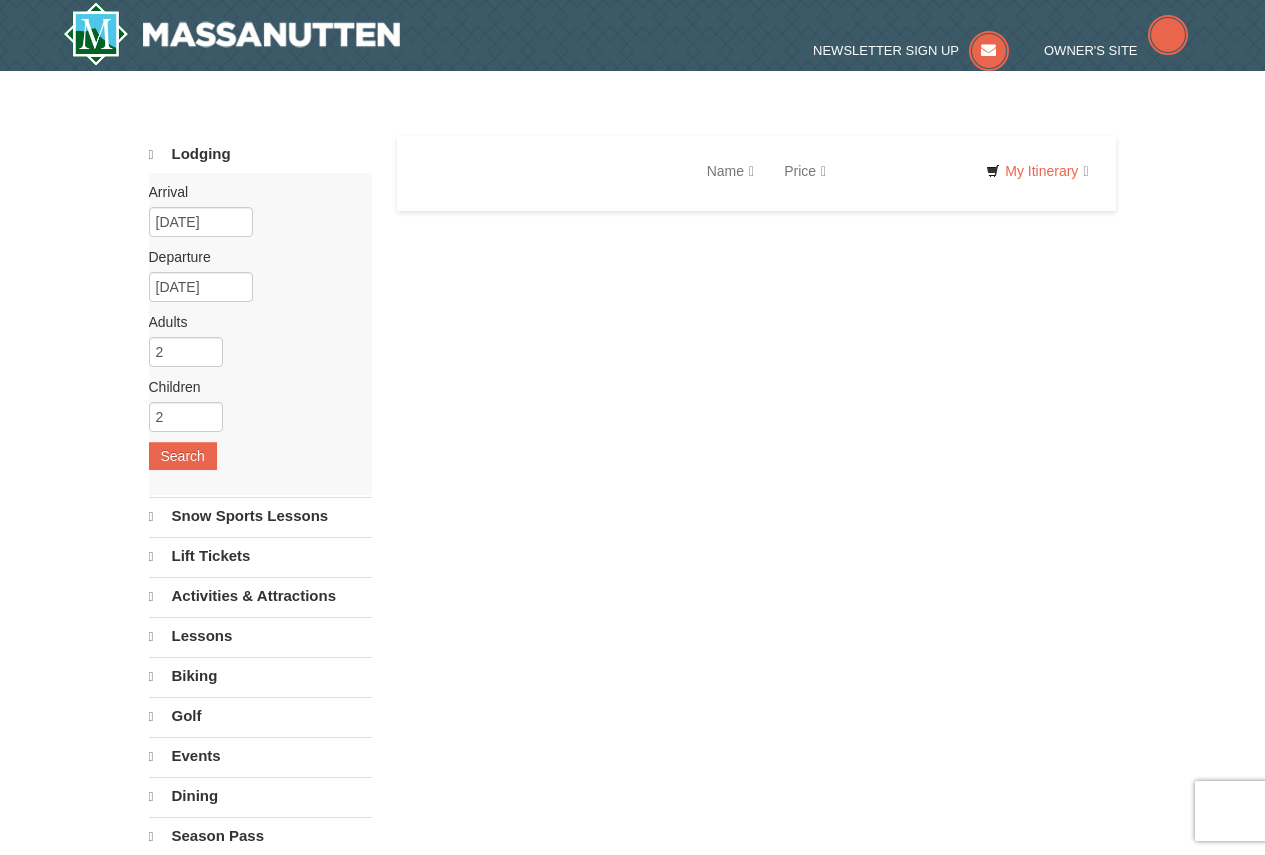 select on "8" 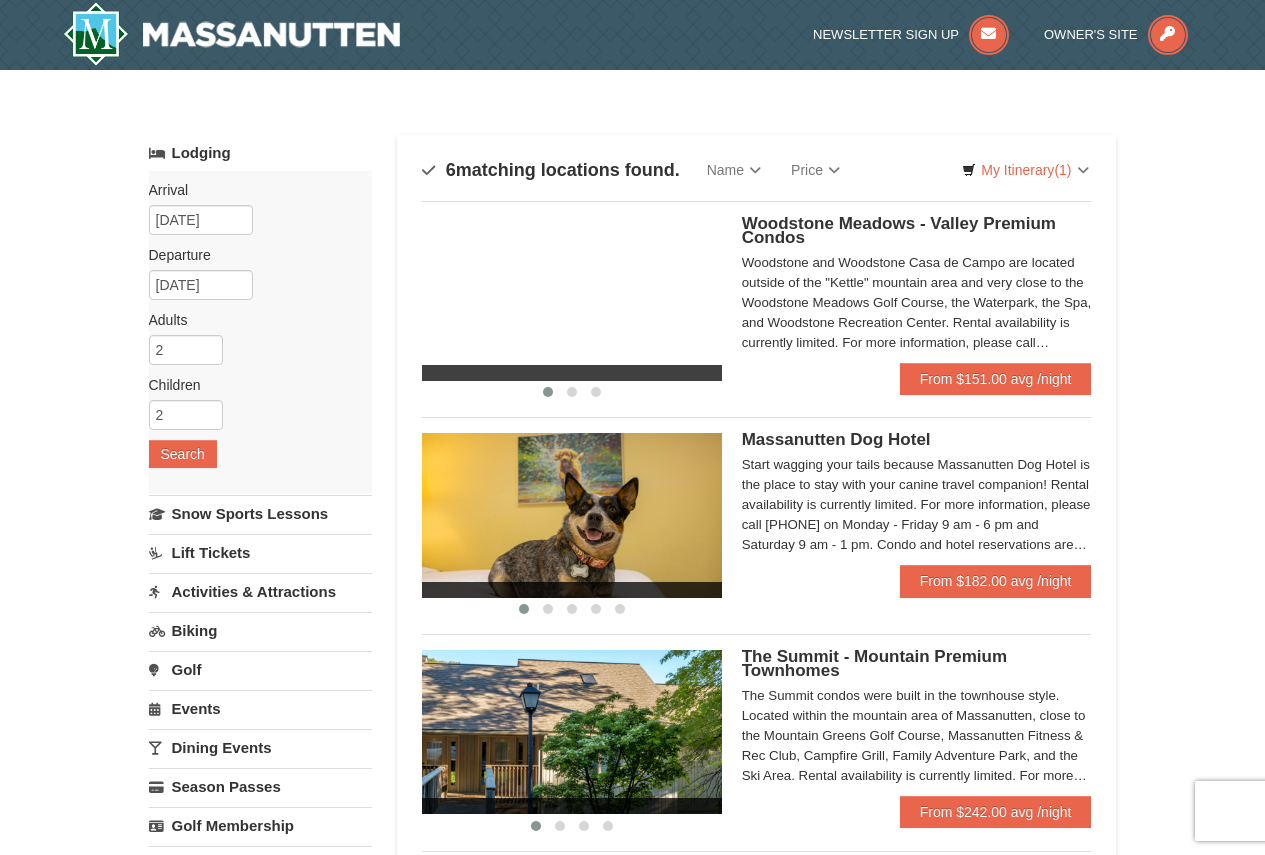 scroll, scrollTop: 0, scrollLeft: 0, axis: both 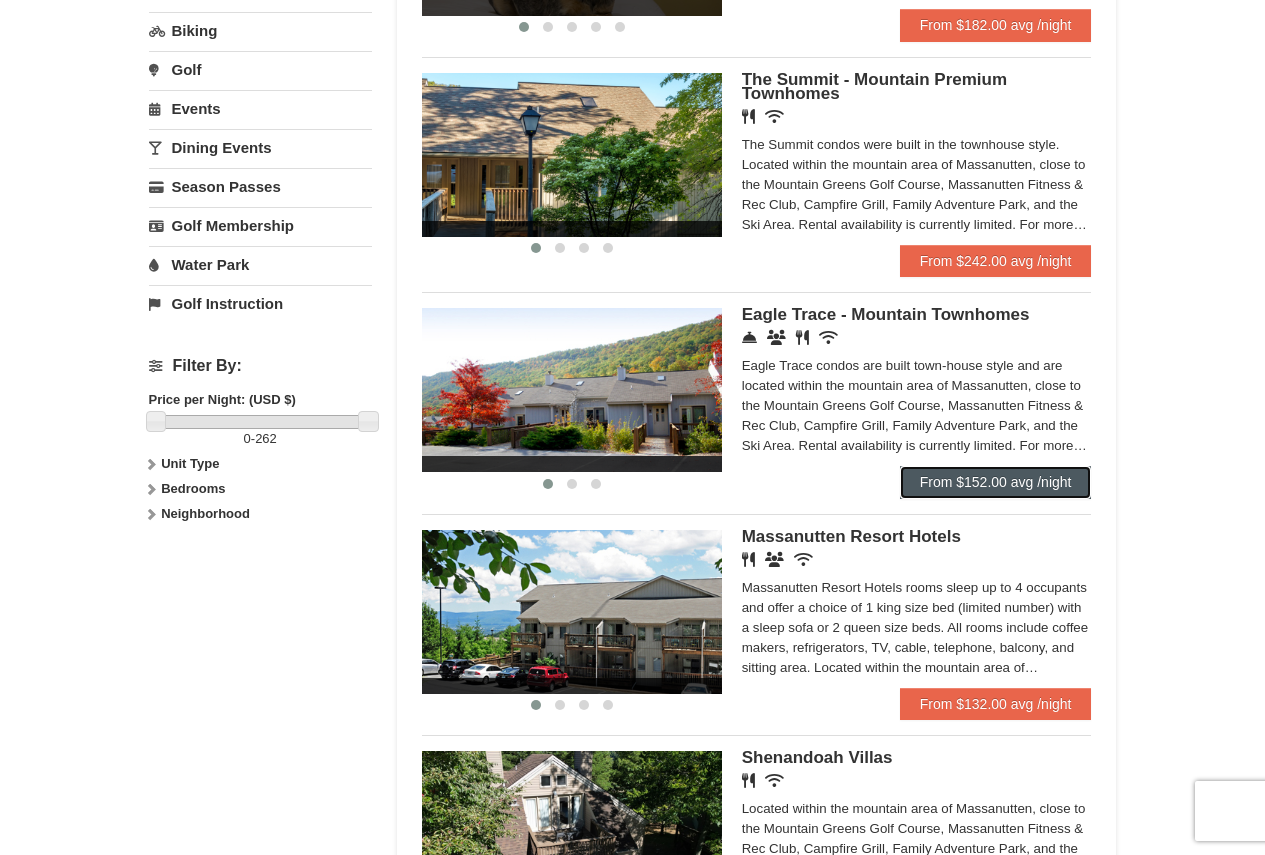 click on "From $152.00 avg /night" at bounding box center [996, 482] 